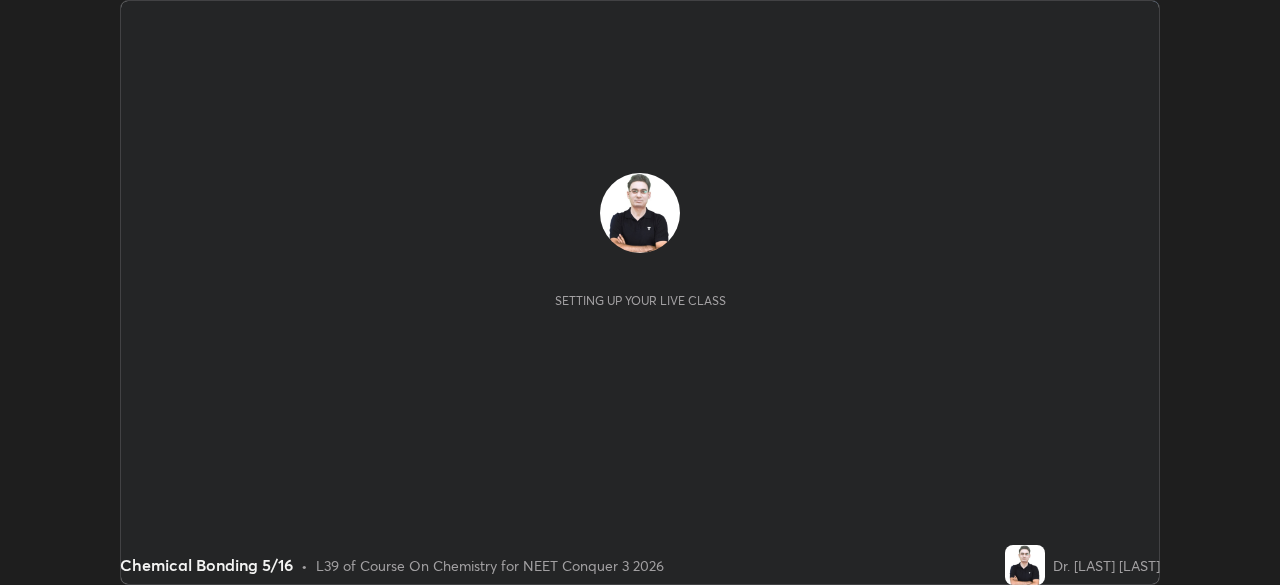 scroll, scrollTop: 0, scrollLeft: 0, axis: both 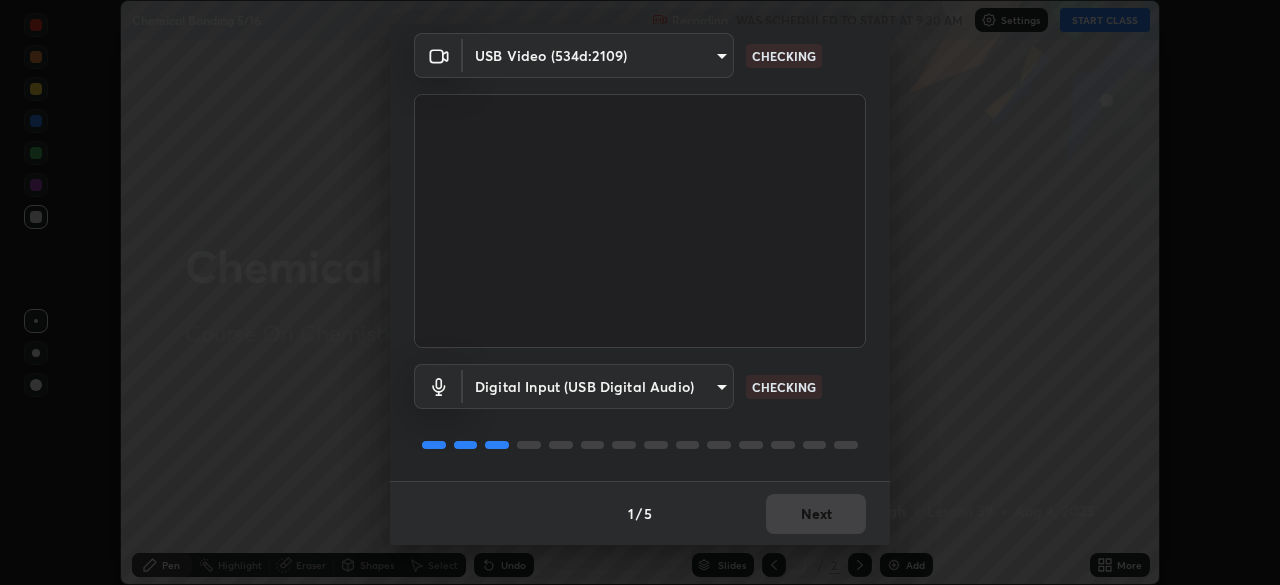 click on "1 / 5 Next" at bounding box center (640, 513) 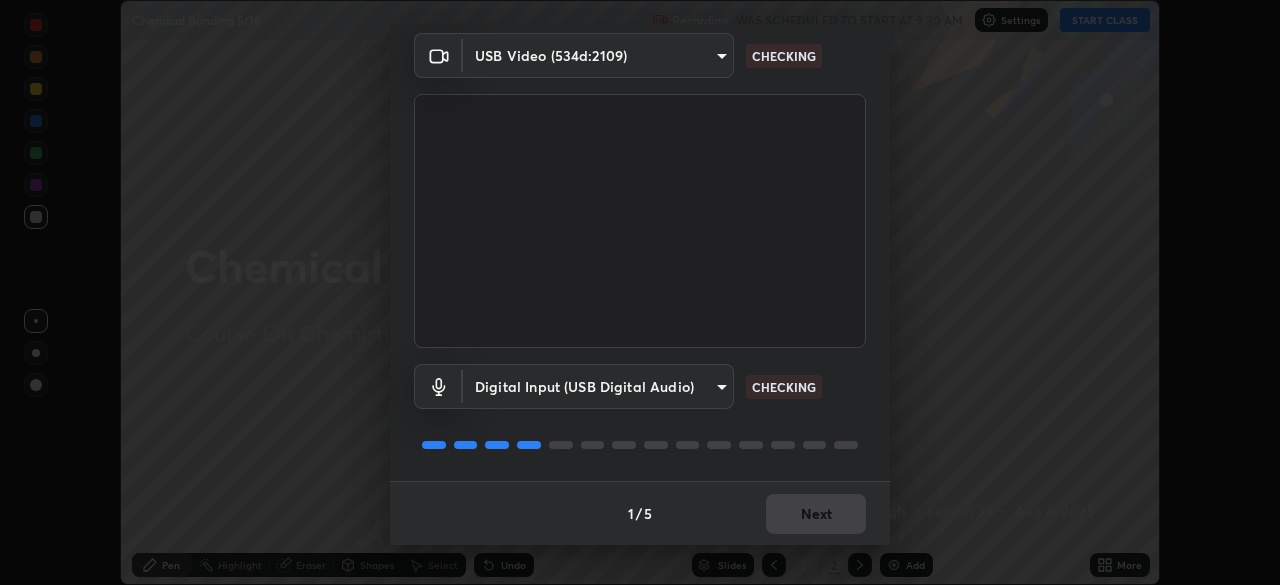 click on "1 / 5 Next" at bounding box center (640, 513) 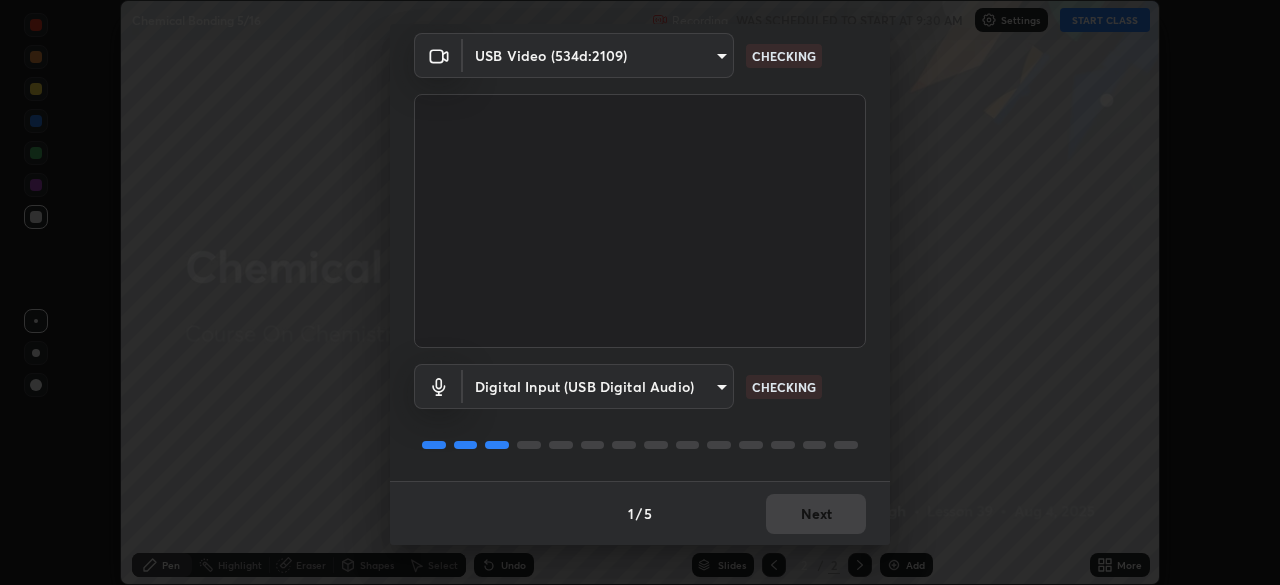 click on "1 / 5 Next" at bounding box center [640, 513] 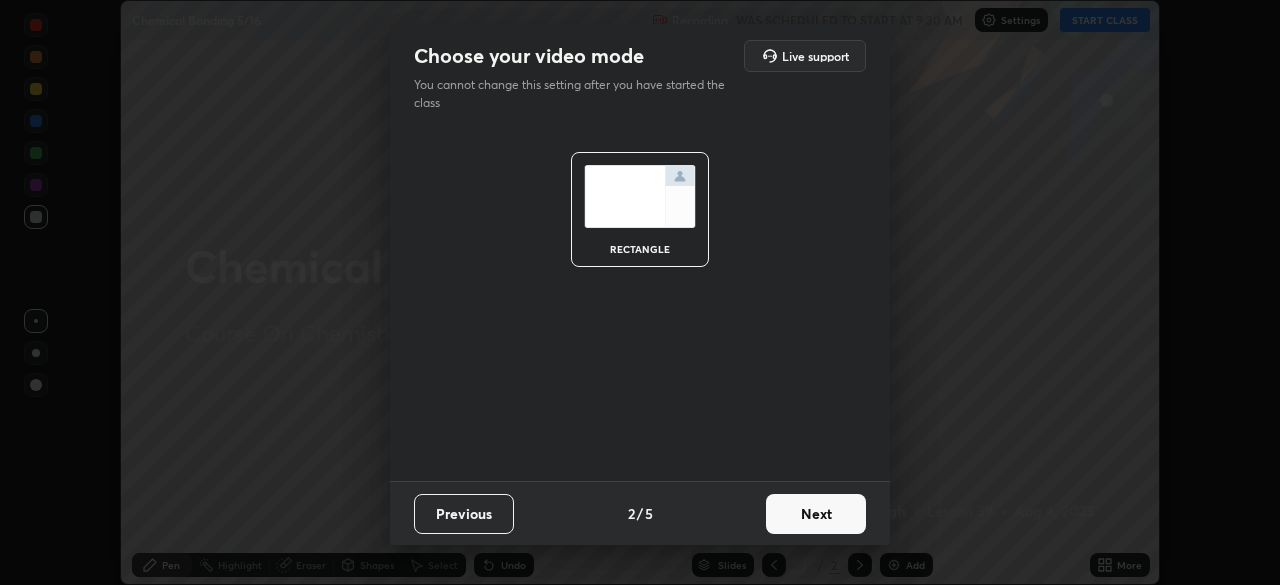 scroll, scrollTop: 0, scrollLeft: 0, axis: both 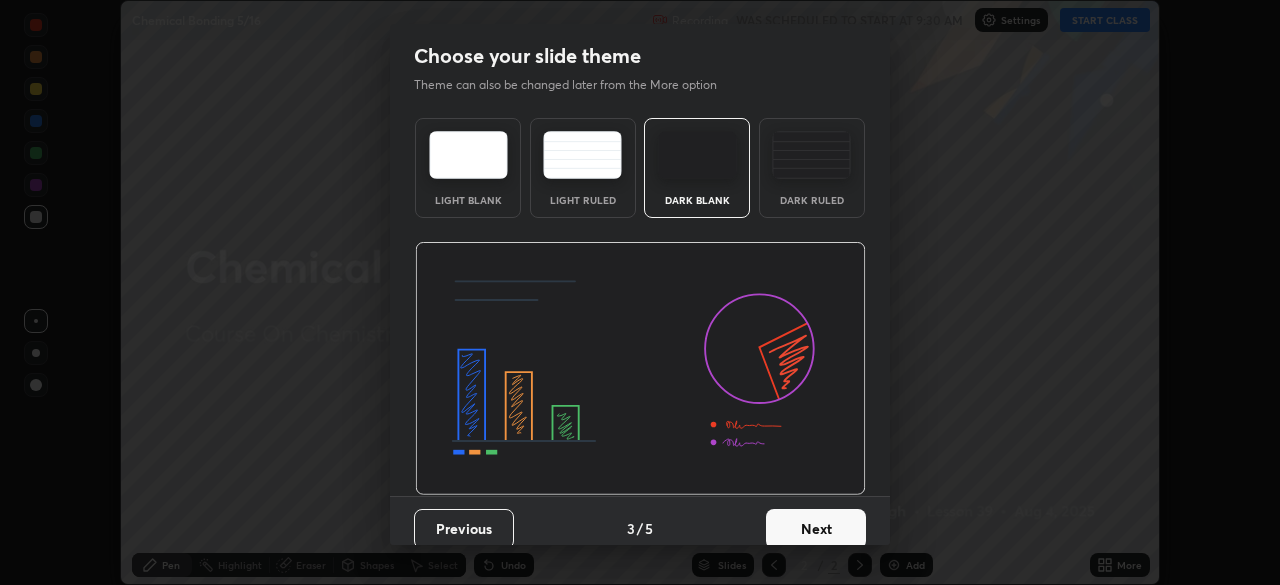 click on "Next" at bounding box center (816, 529) 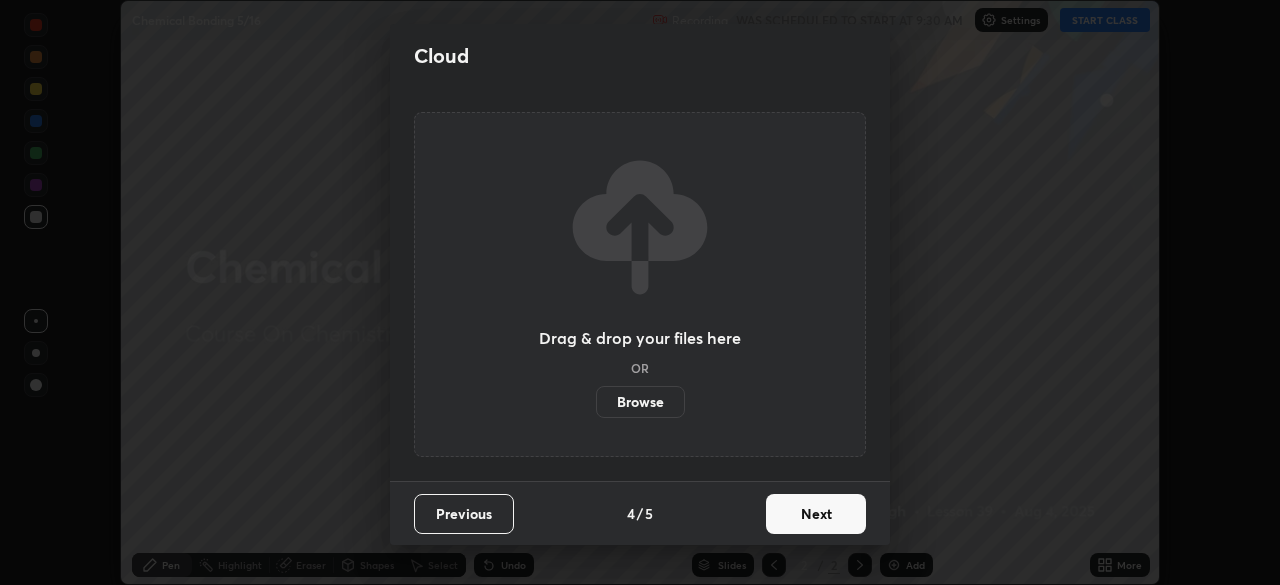 click on "Next" at bounding box center (816, 514) 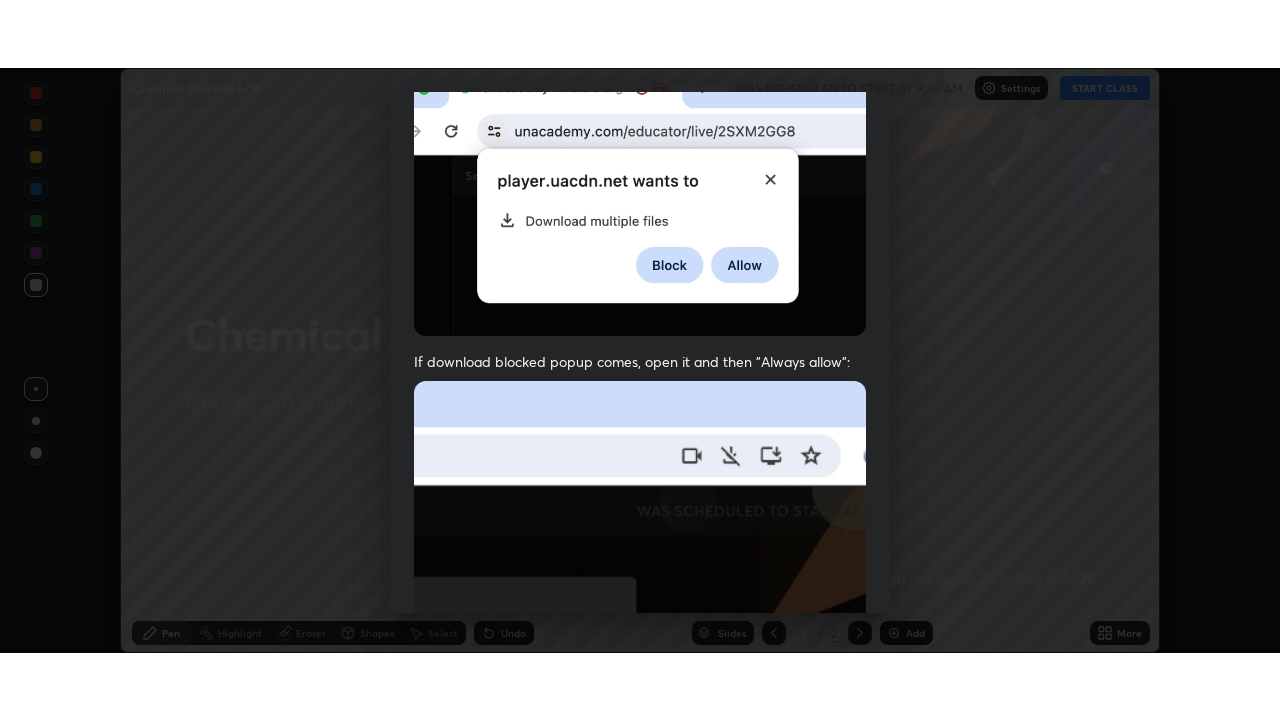 scroll, scrollTop: 479, scrollLeft: 0, axis: vertical 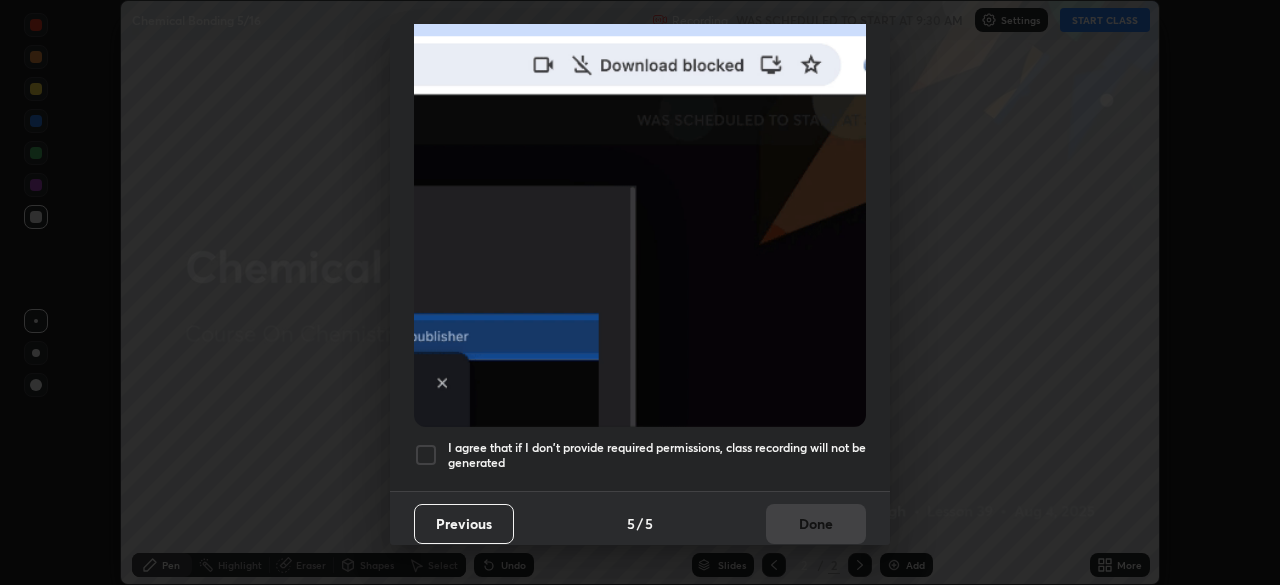 click on "I agree that if I don't provide required permissions, class recording will not be generated" at bounding box center (657, 455) 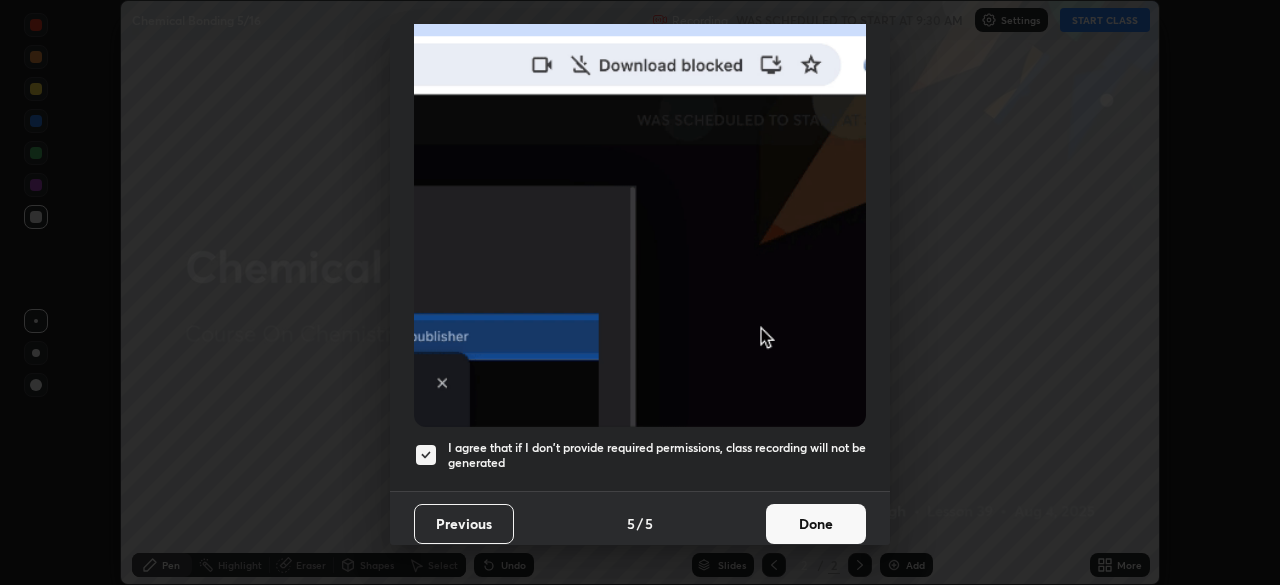 click on "Done" at bounding box center [816, 524] 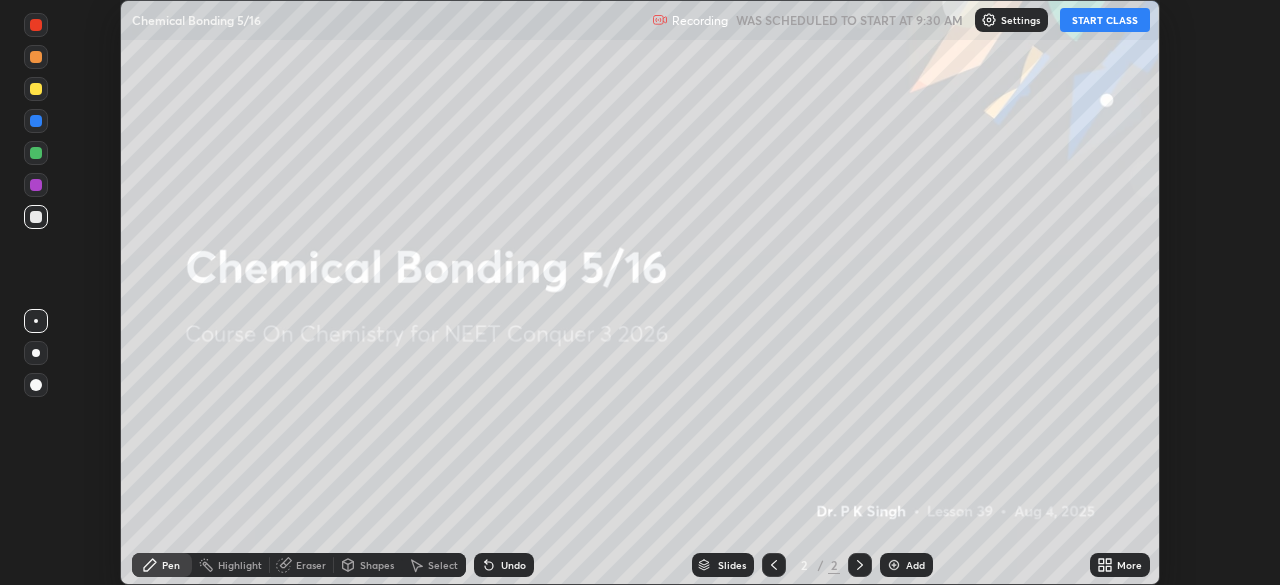 click 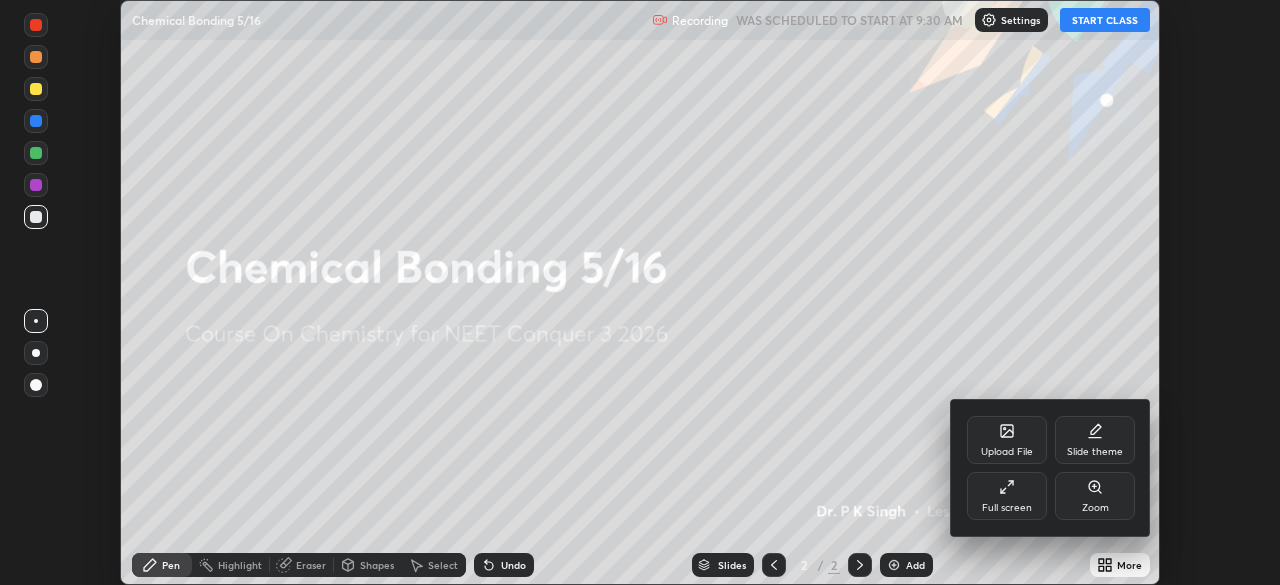 click on "Upload File" at bounding box center [1007, 440] 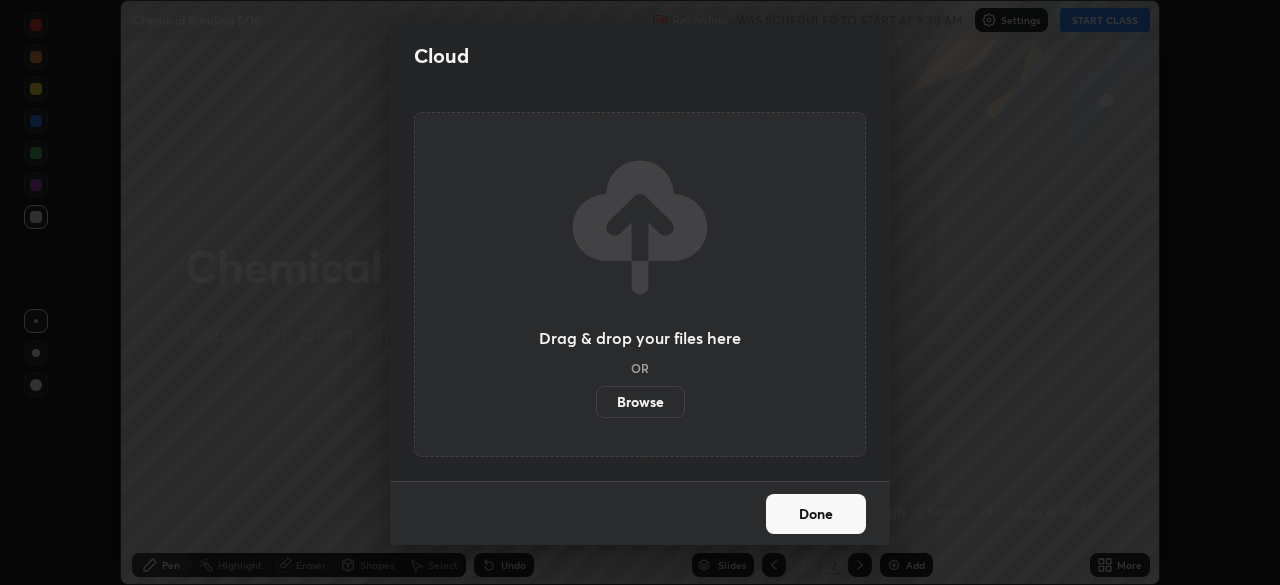 click on "Browse" at bounding box center (640, 402) 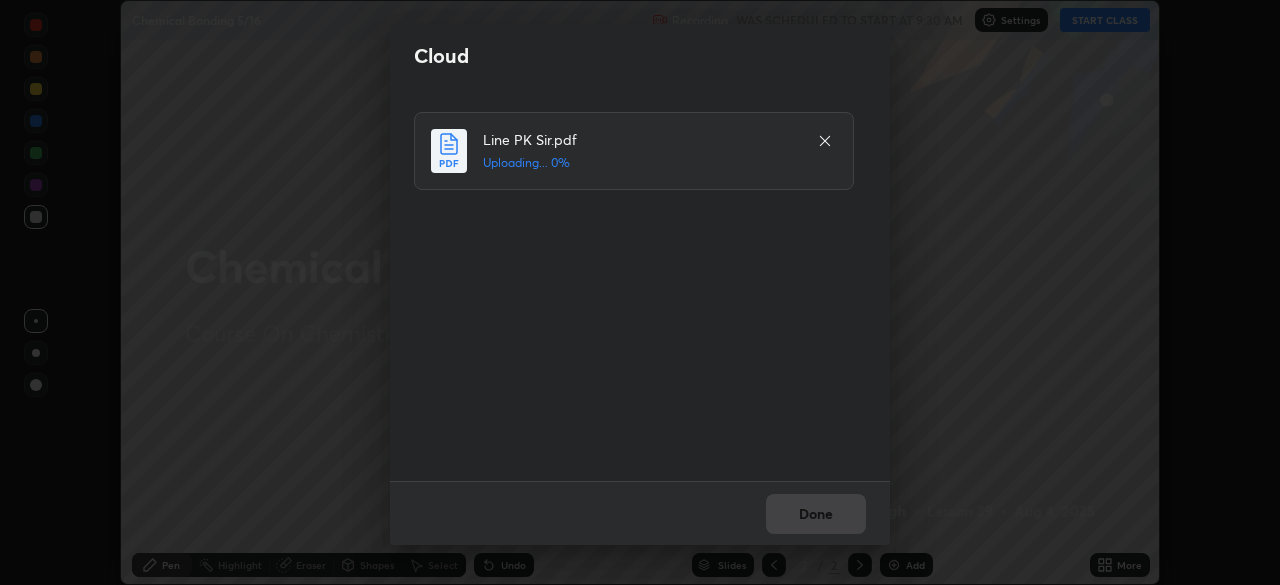 click on "Done" at bounding box center [640, 513] 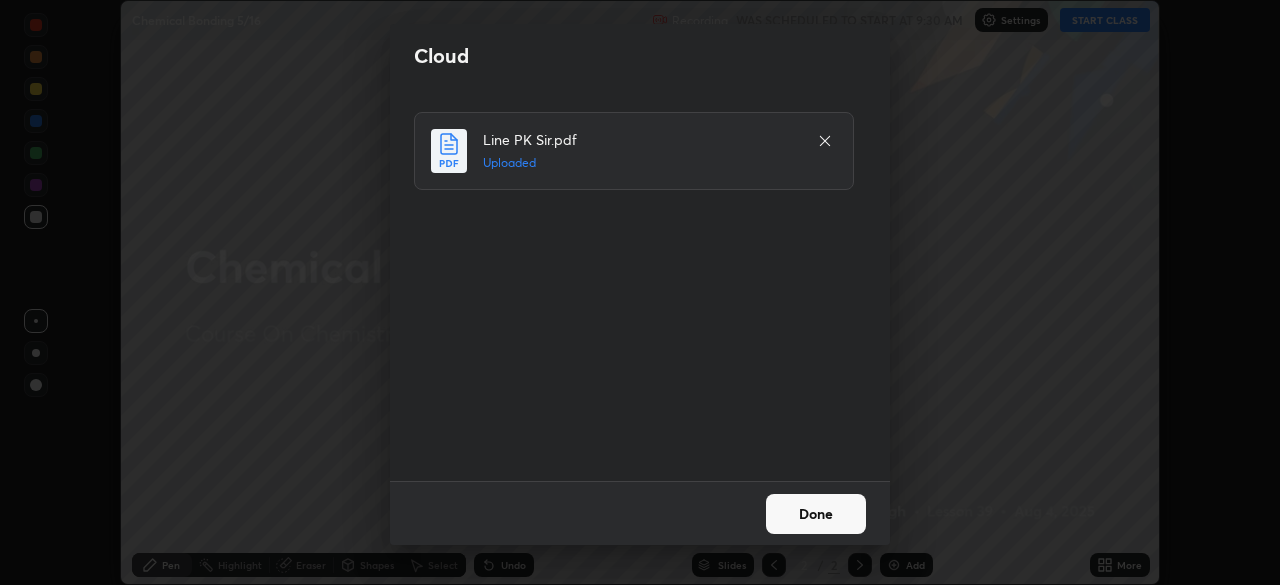 click on "Done" at bounding box center [816, 514] 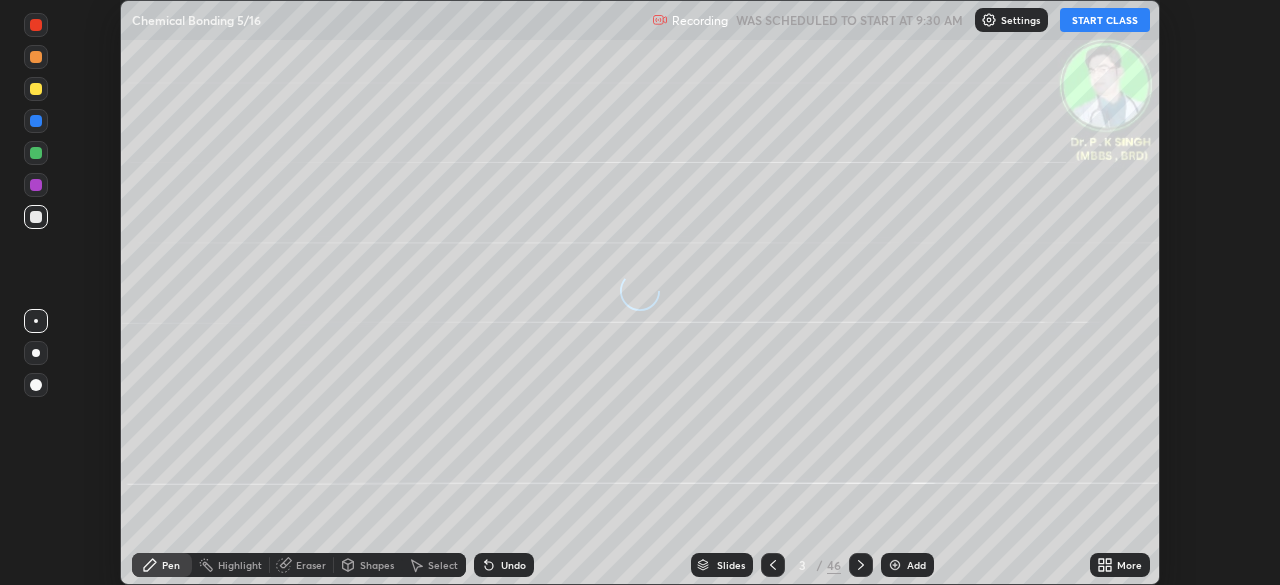click 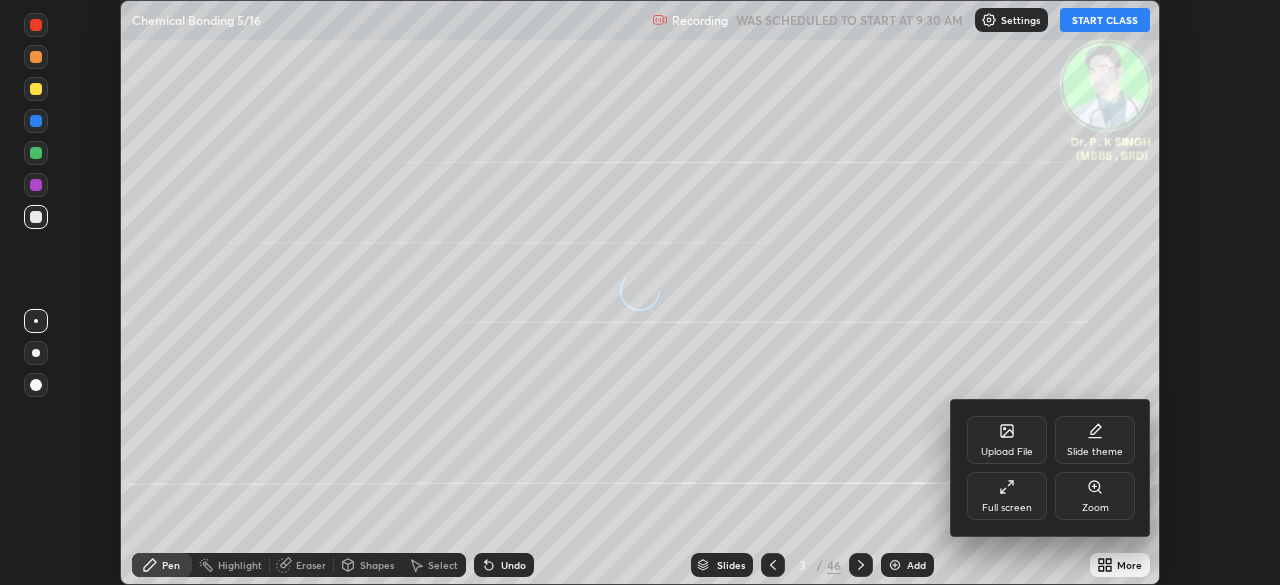 click on "Full screen" at bounding box center (1007, 496) 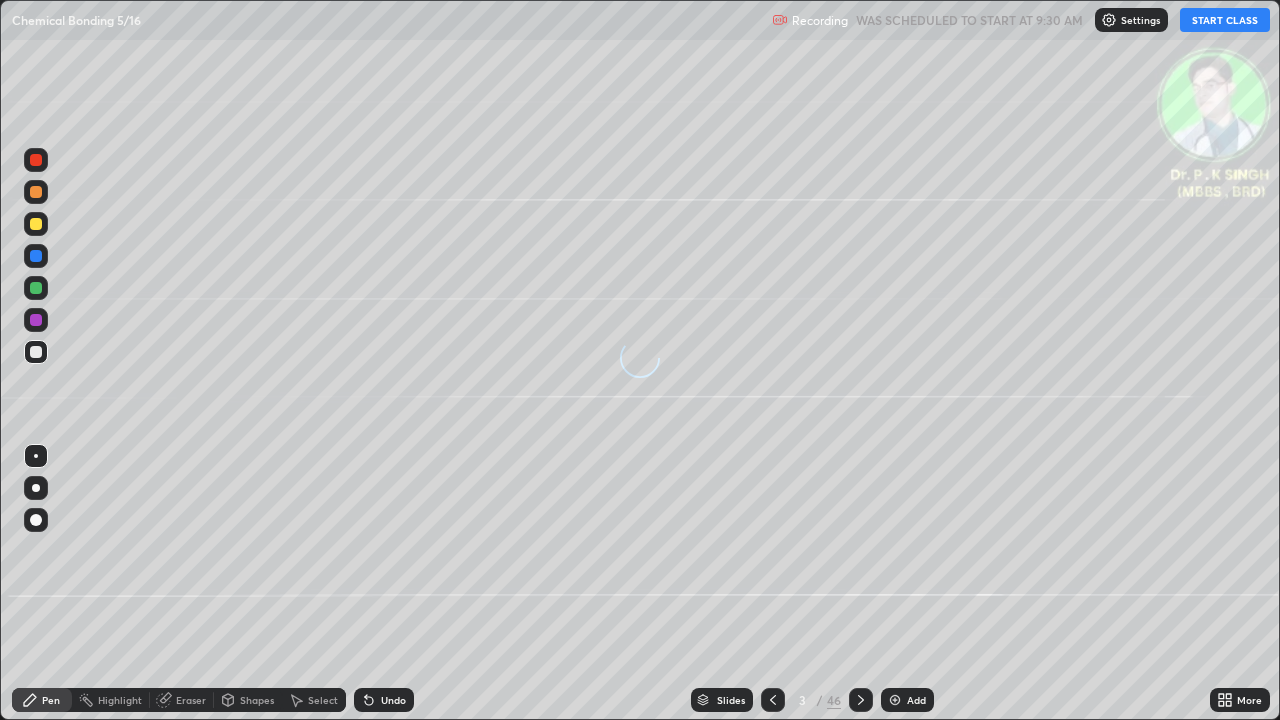 scroll, scrollTop: 99280, scrollLeft: 98720, axis: both 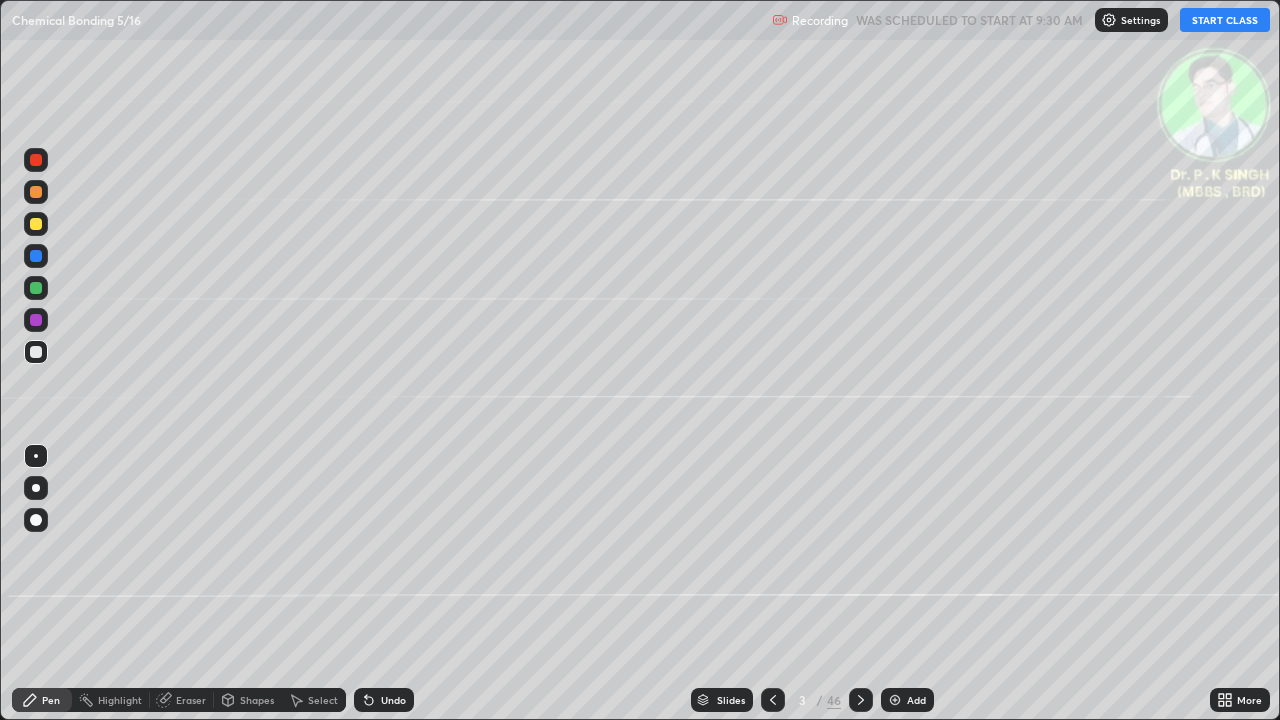 click on "START CLASS" at bounding box center [1225, 20] 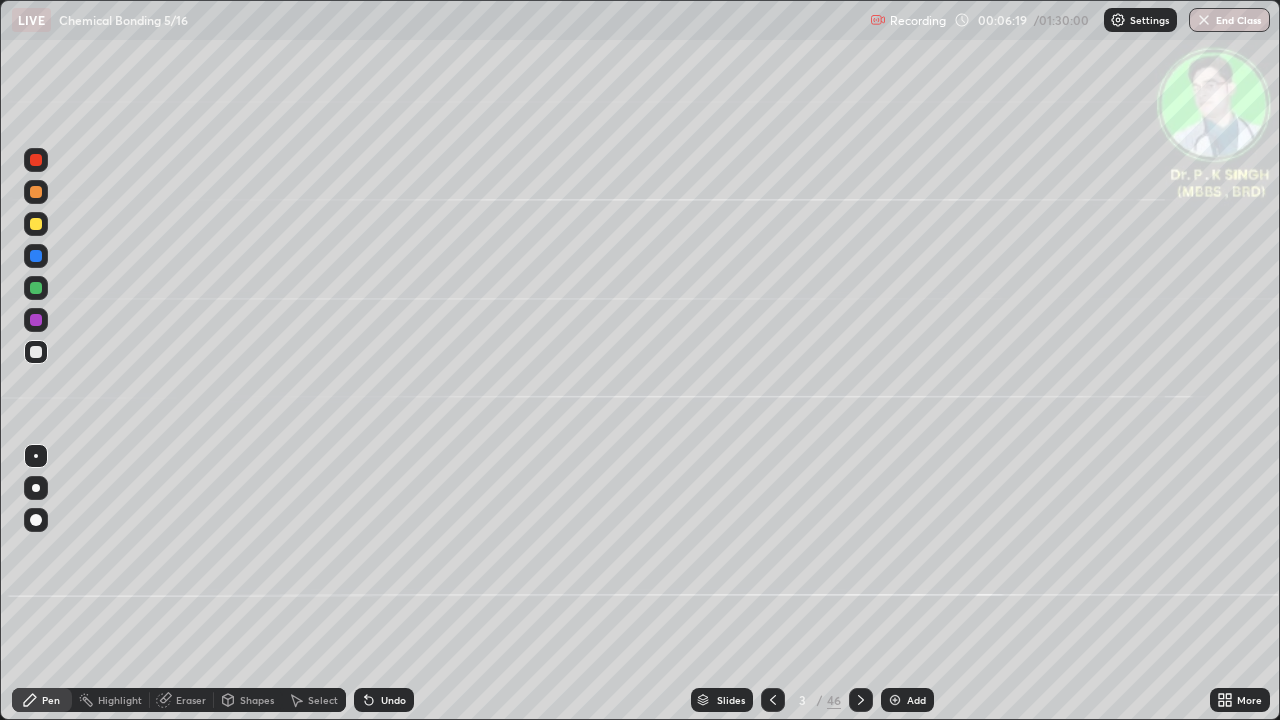 click at bounding box center (36, 256) 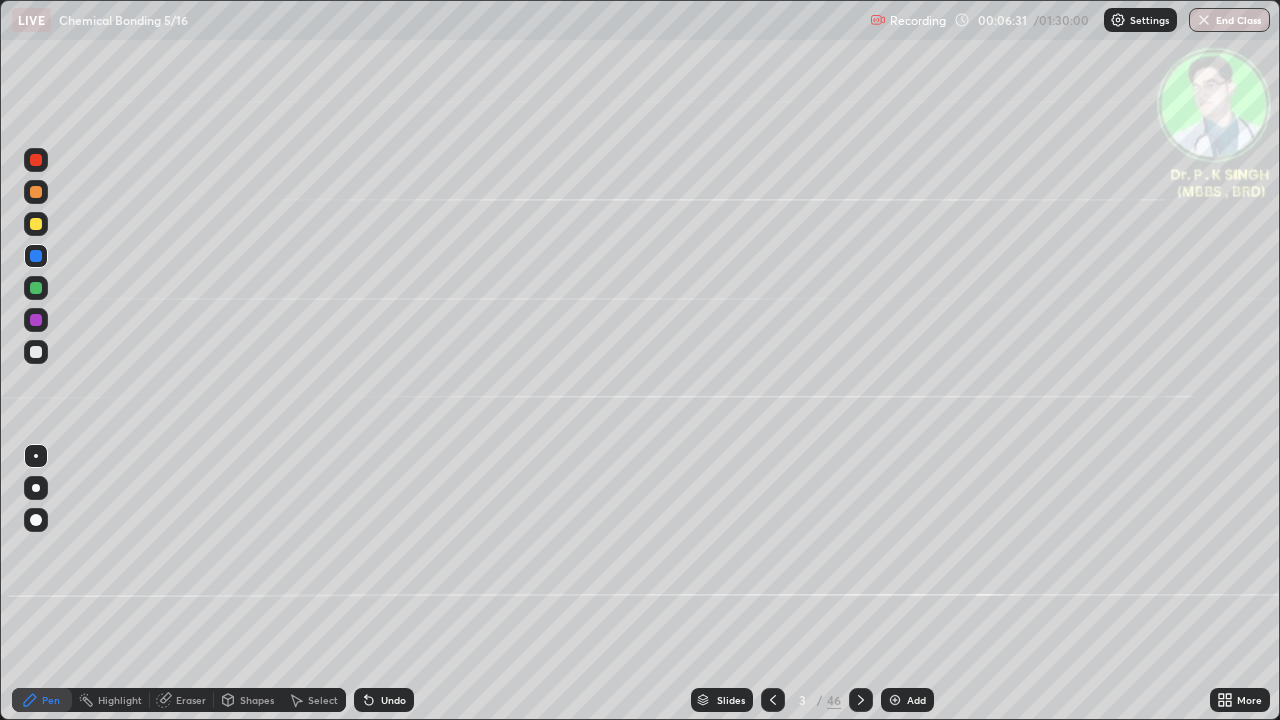 click at bounding box center [36, 224] 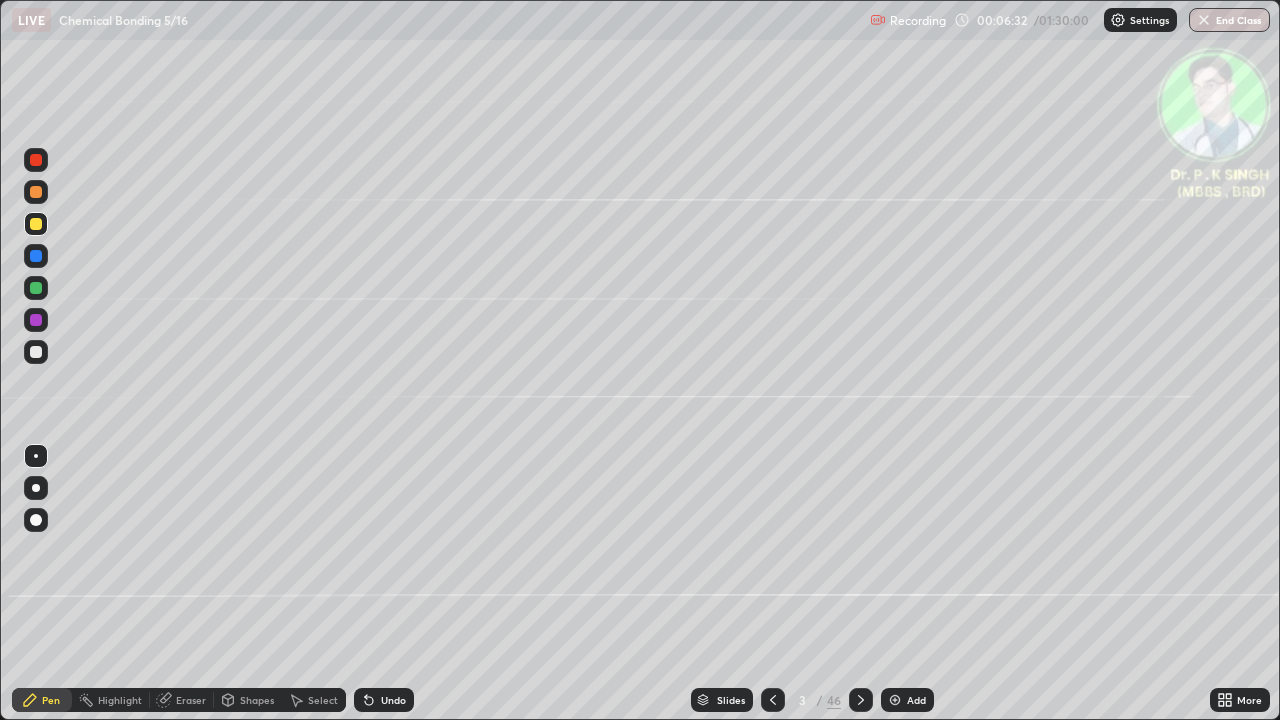 click at bounding box center [36, 224] 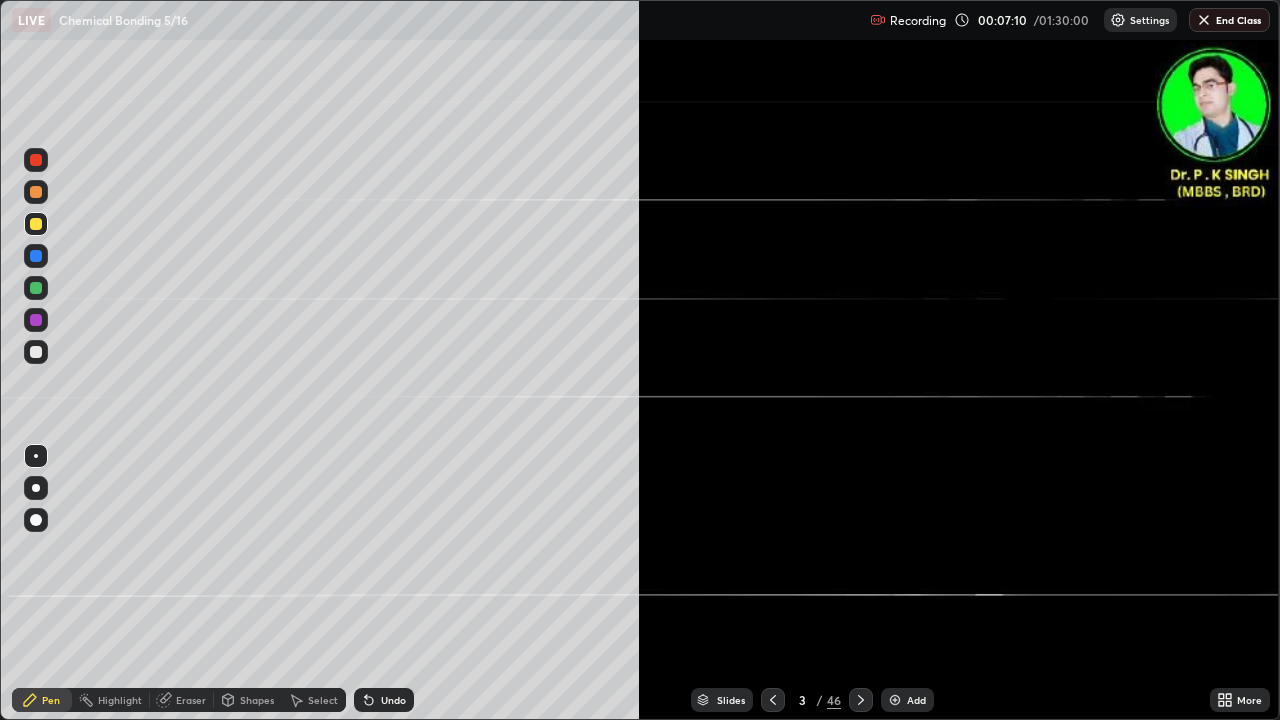 scroll, scrollTop: 720, scrollLeft: 1280, axis: both 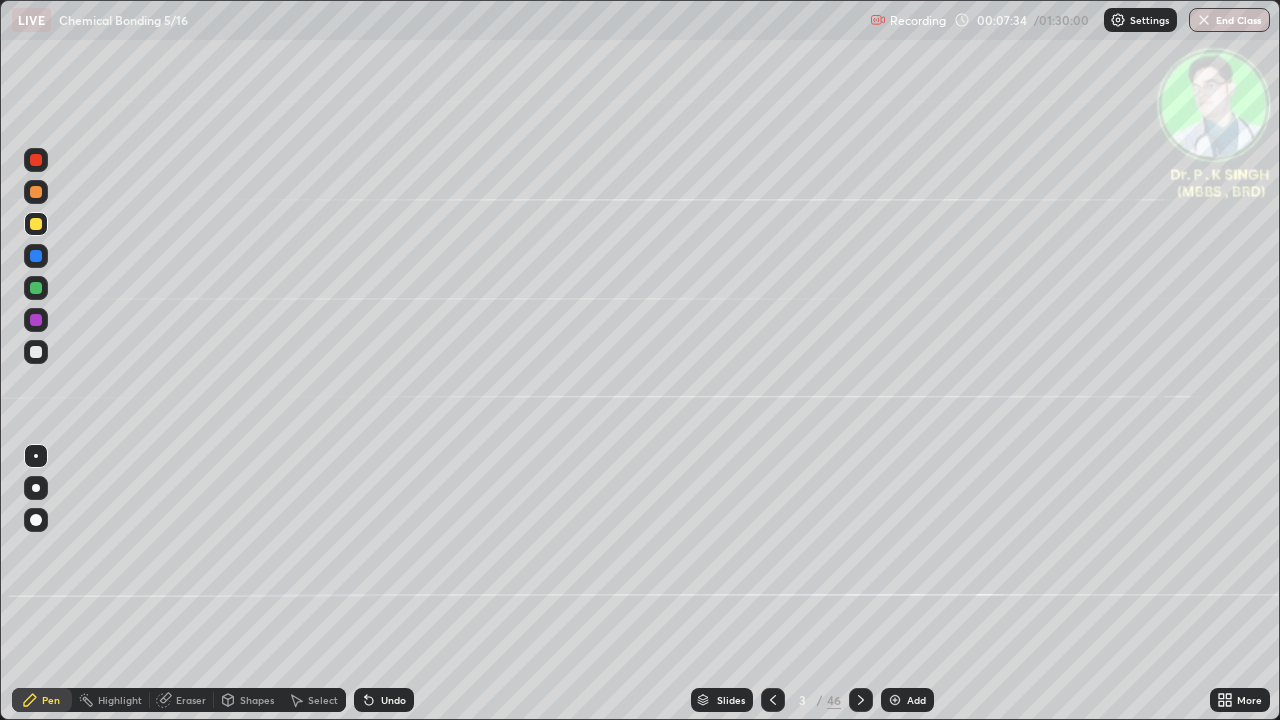 click on "Eraser" at bounding box center [182, 700] 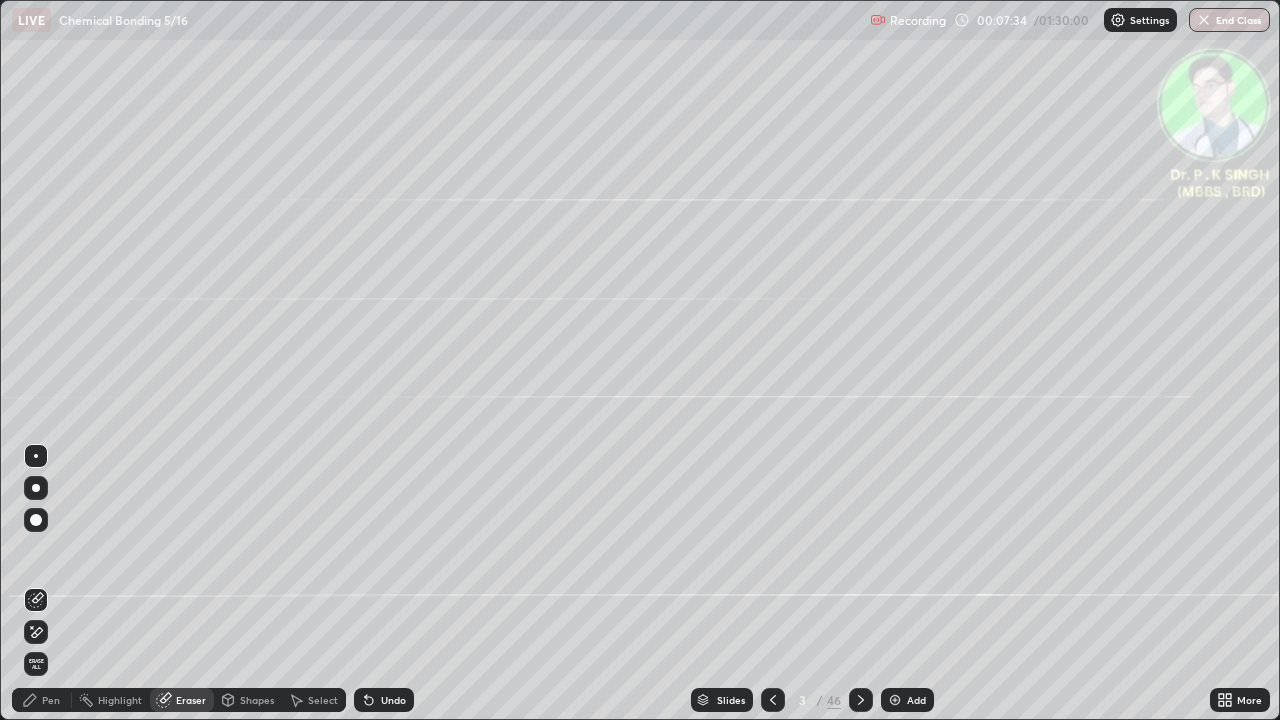 click 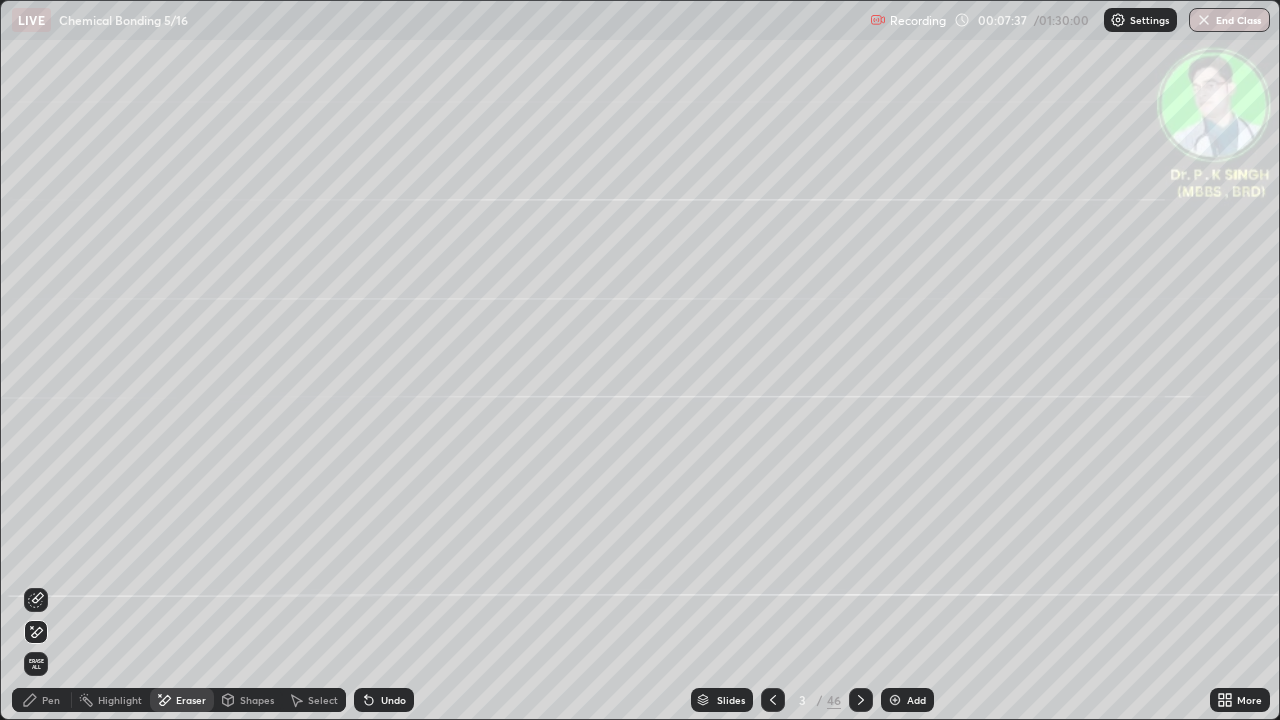 click 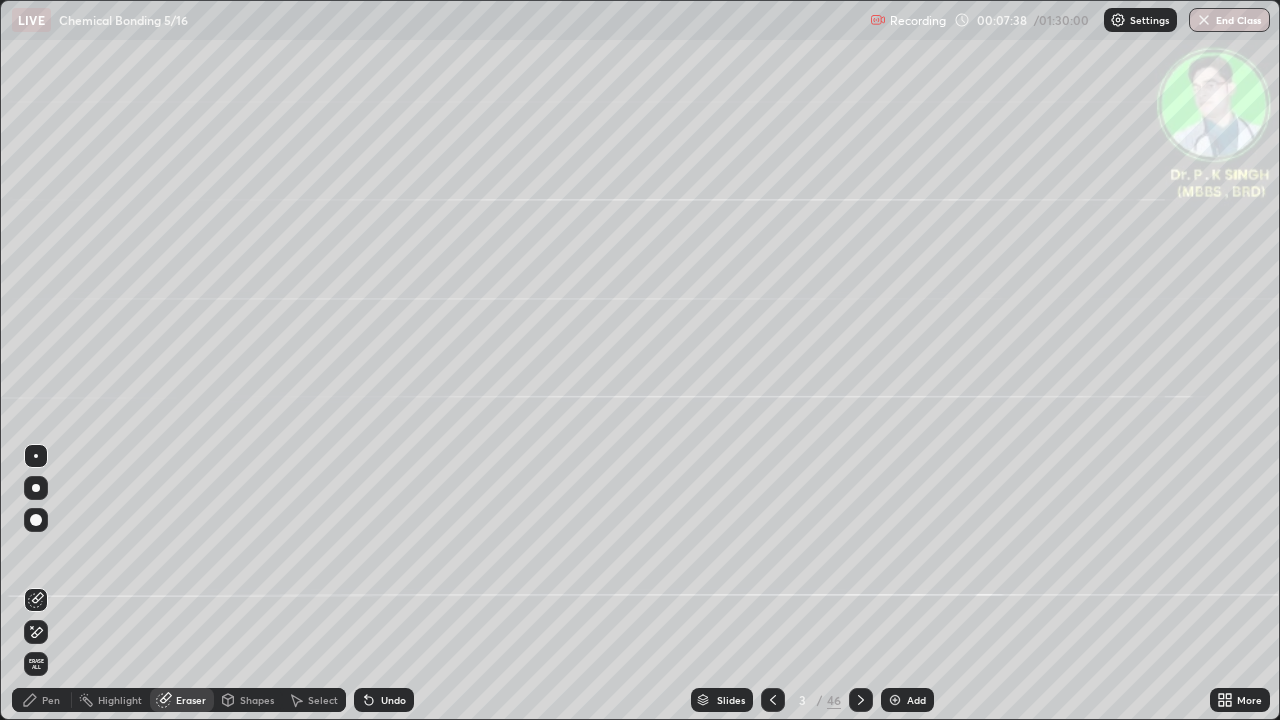 click at bounding box center (36, 600) 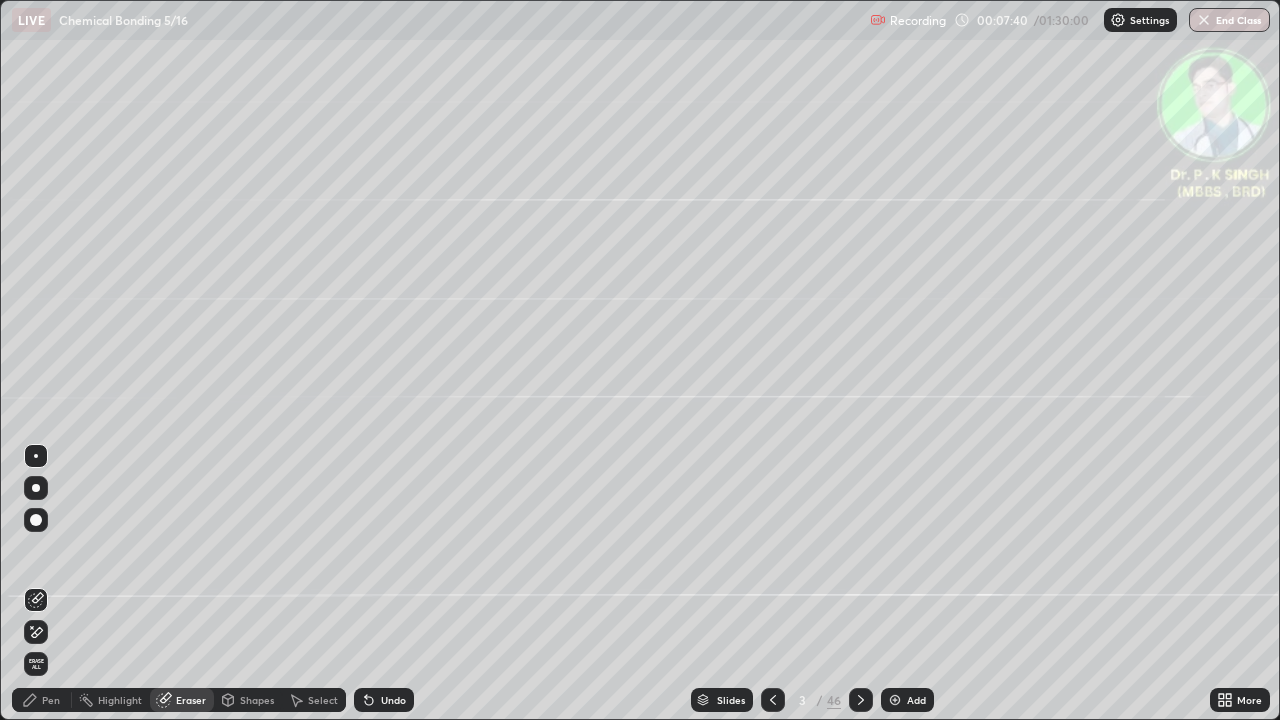 click on "Pen" at bounding box center (42, 700) 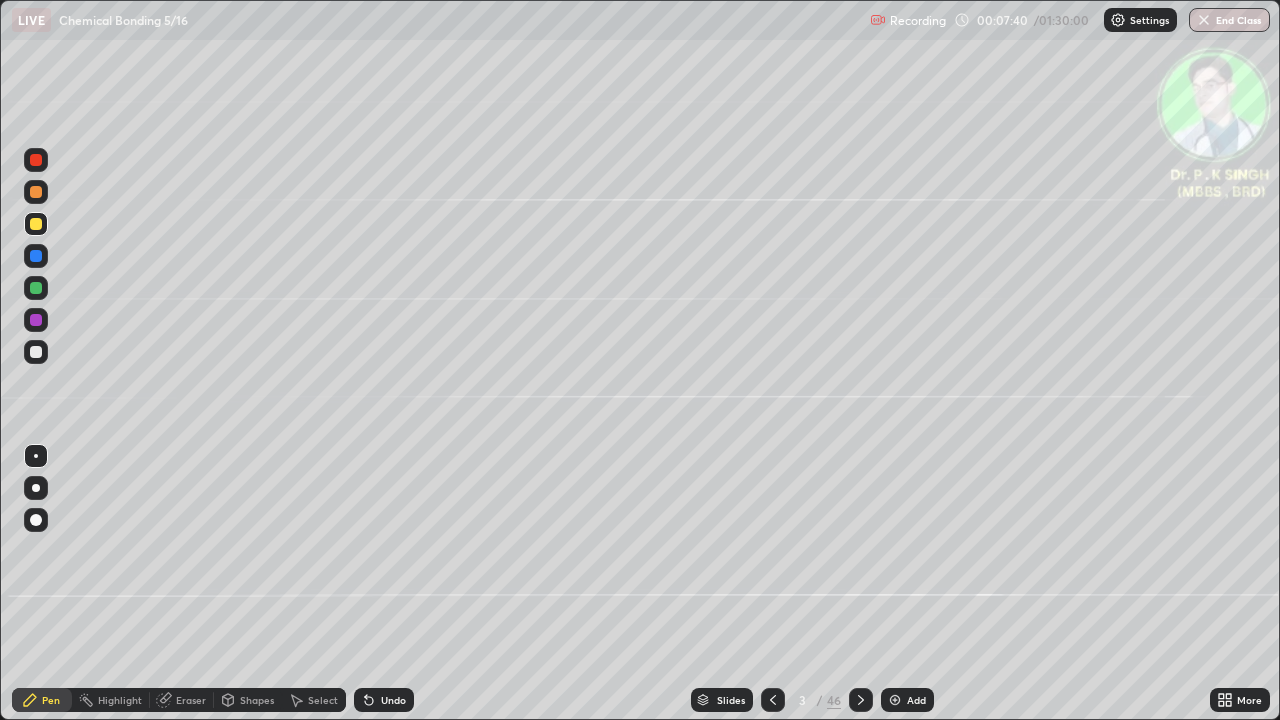 click on "Pen" at bounding box center (42, 700) 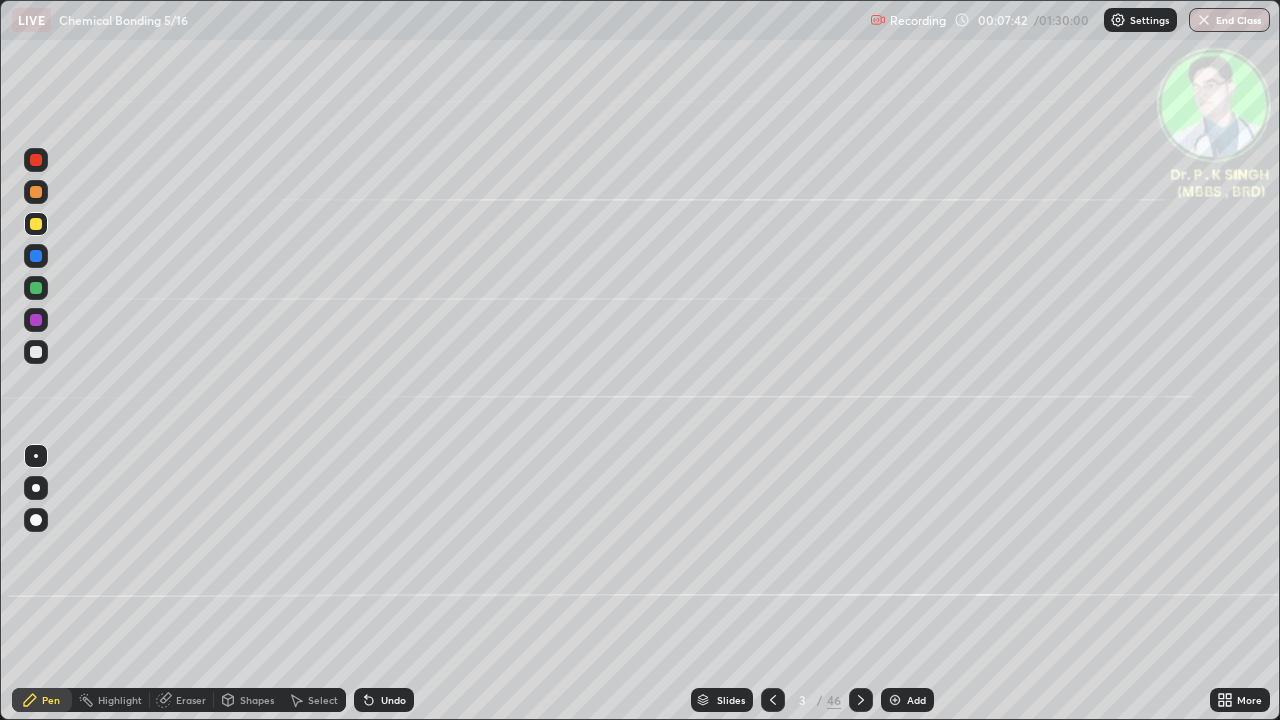 click at bounding box center (36, 256) 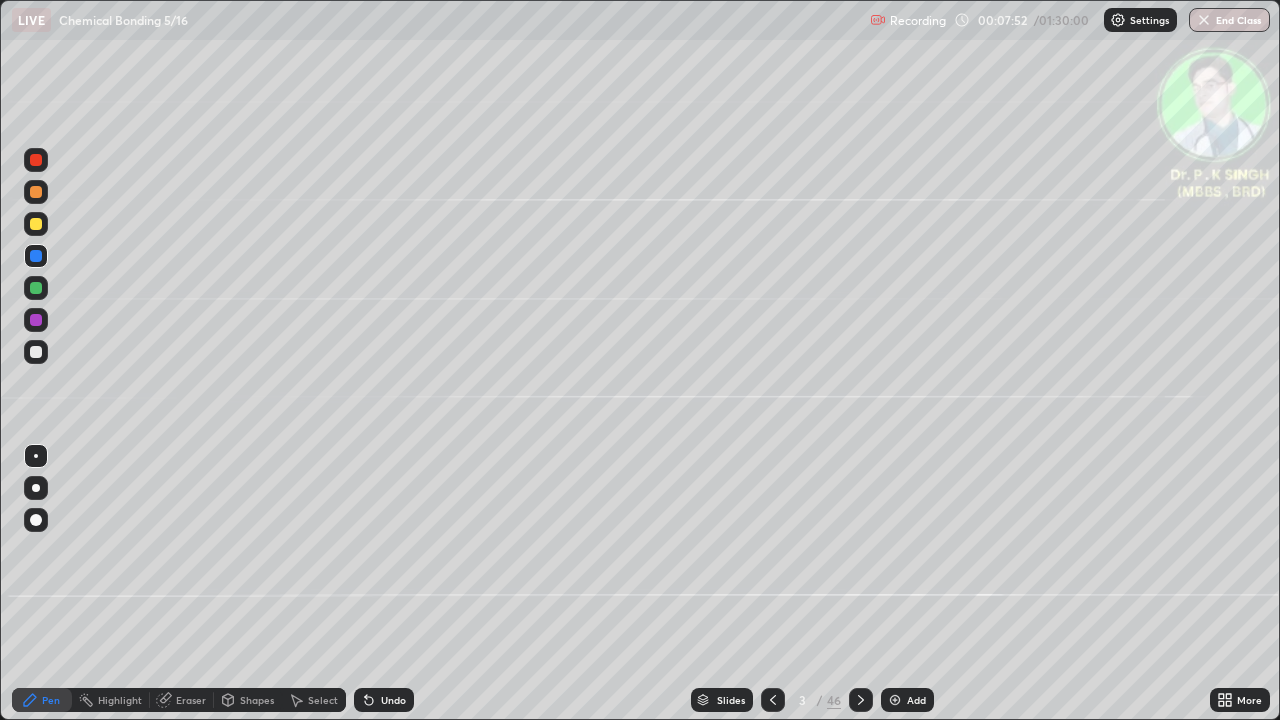 click at bounding box center (36, 224) 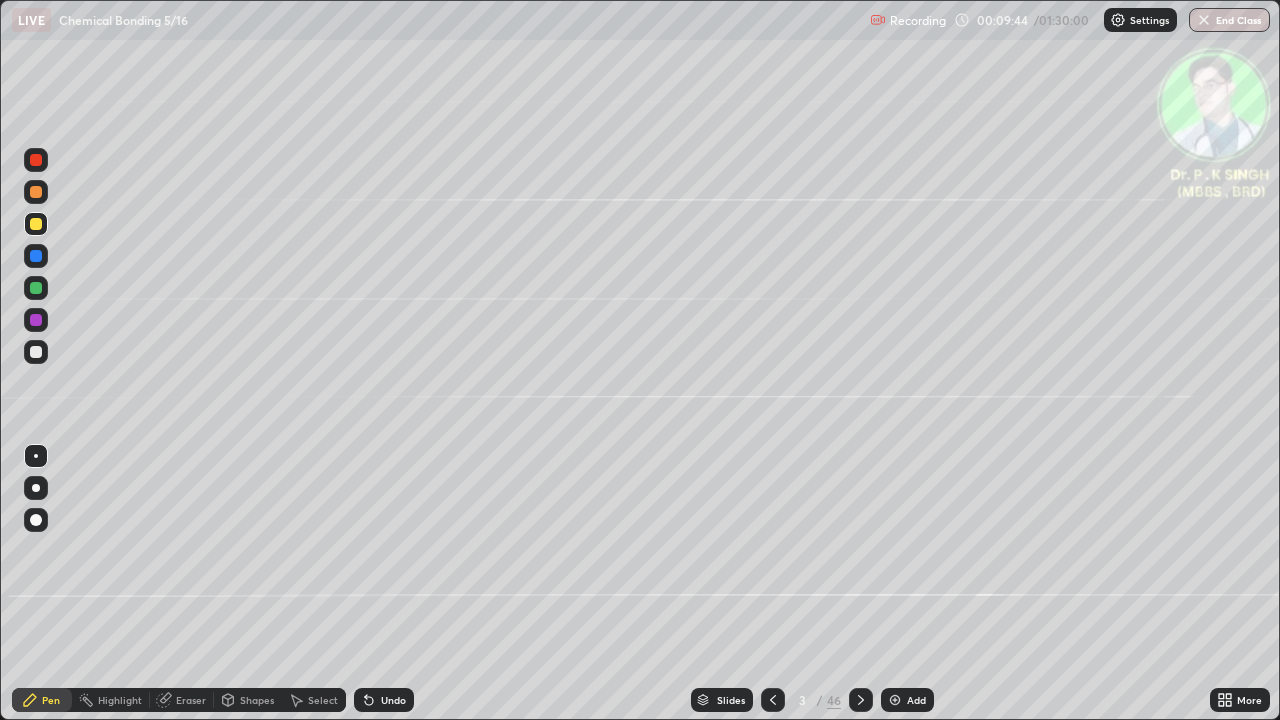 click on "Pen" at bounding box center (42, 700) 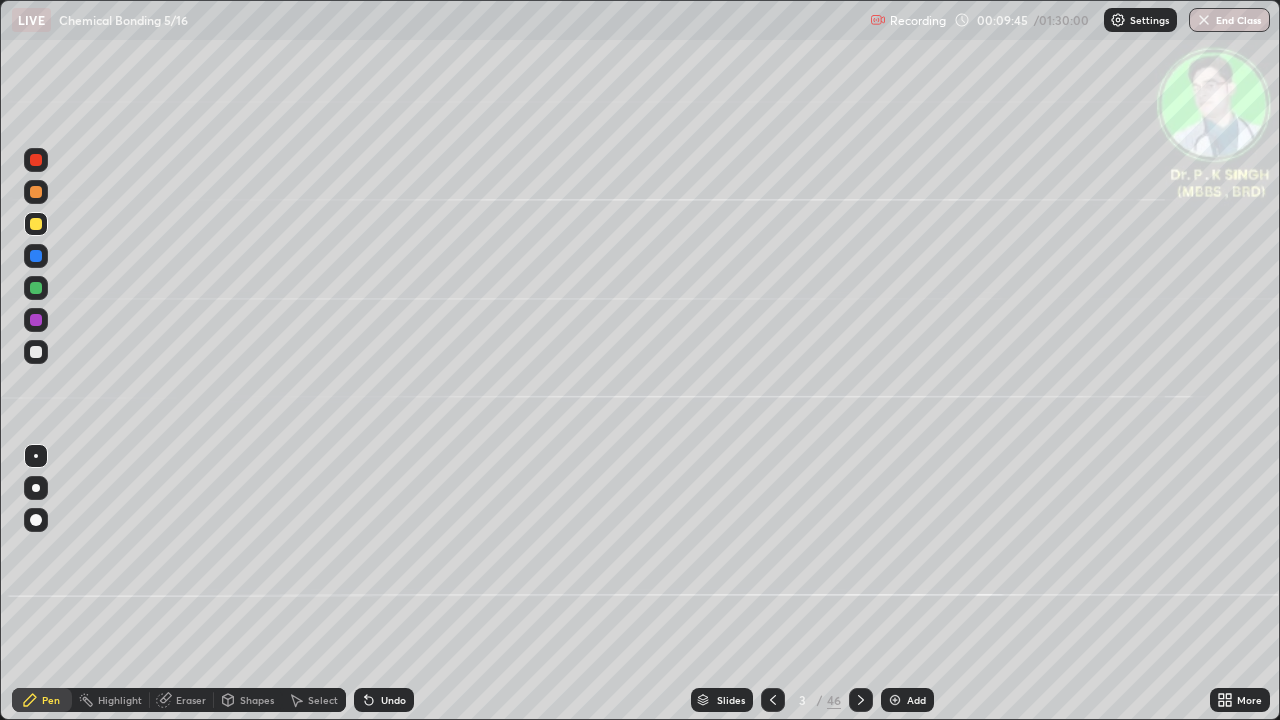 click at bounding box center [36, 256] 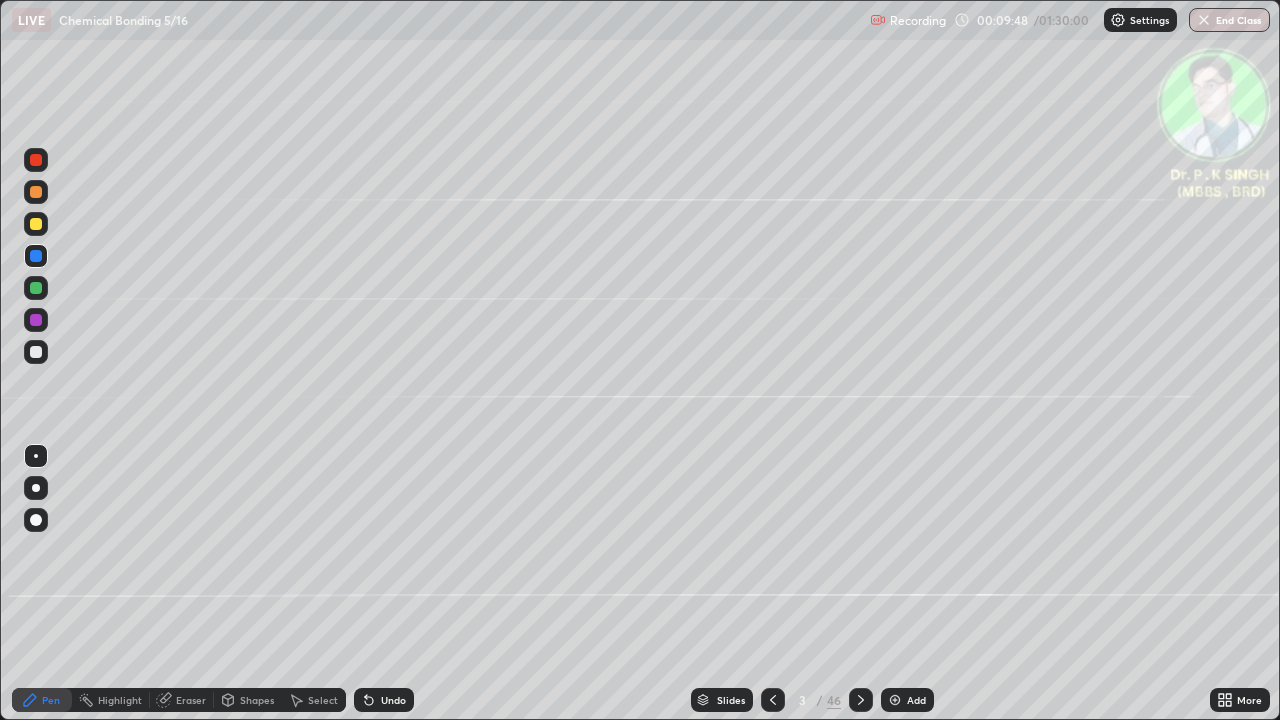 click at bounding box center [36, 256] 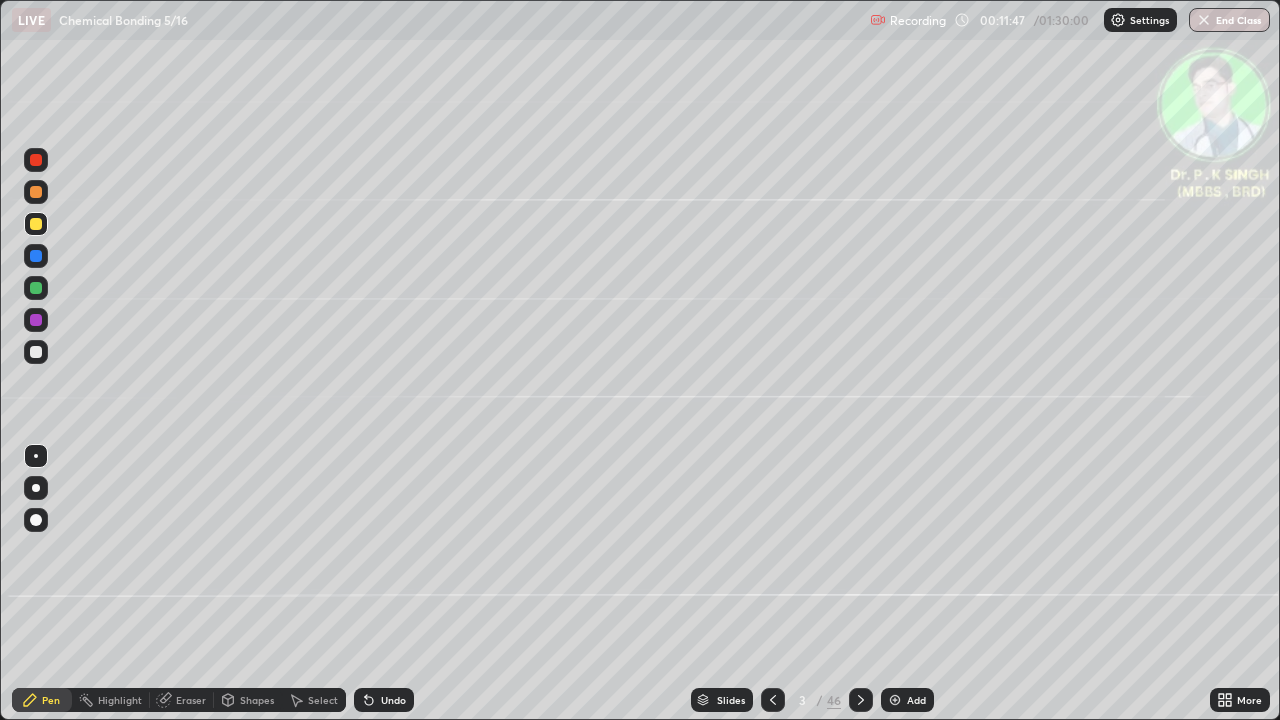 click 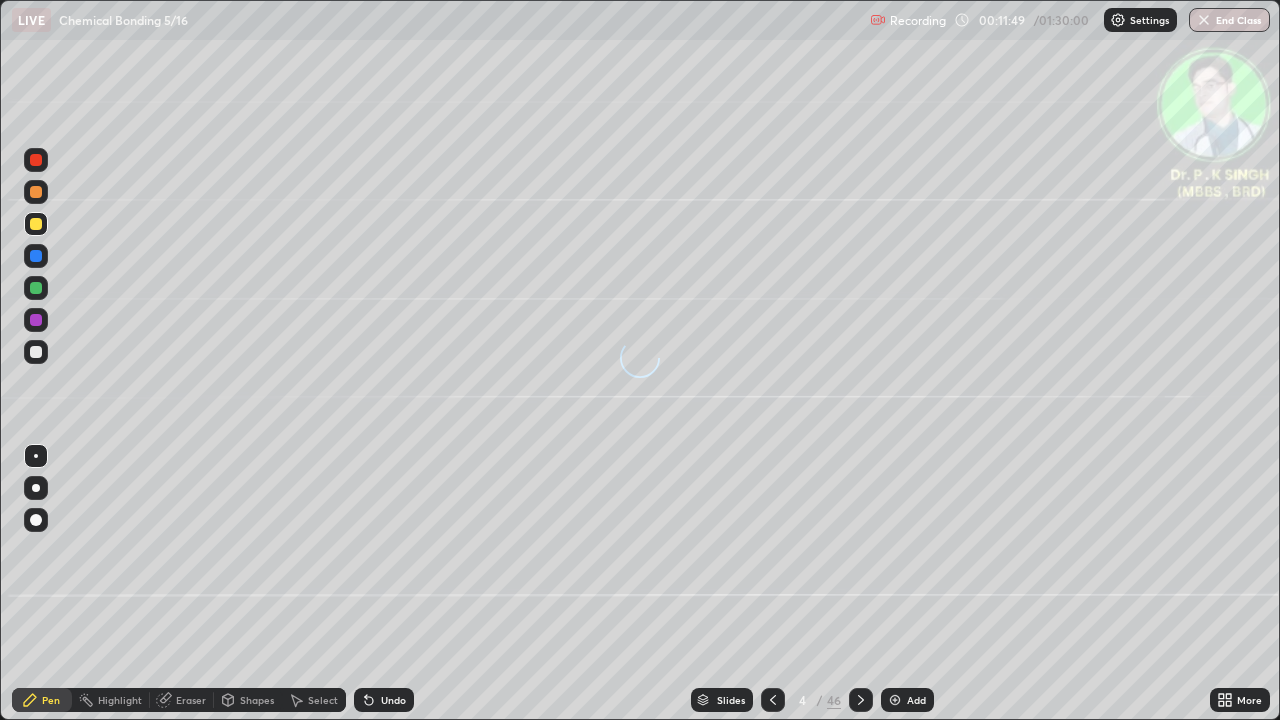 click at bounding box center [36, 224] 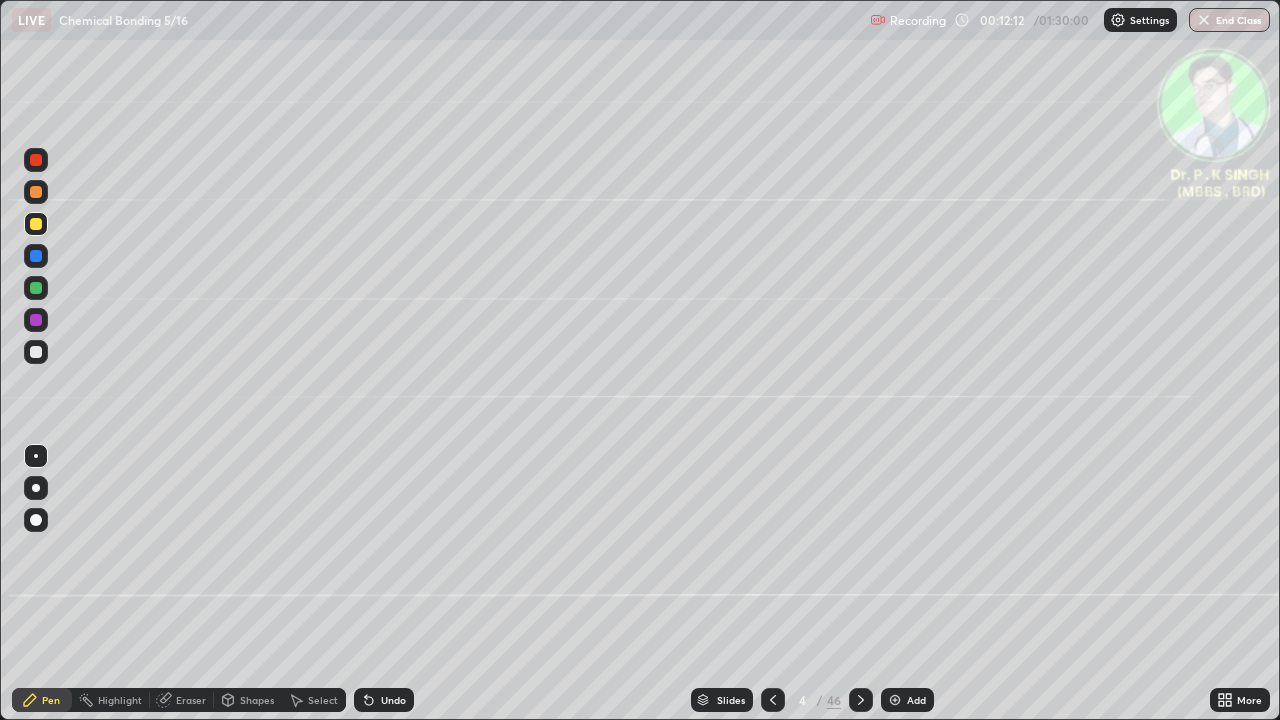 click at bounding box center (36, 224) 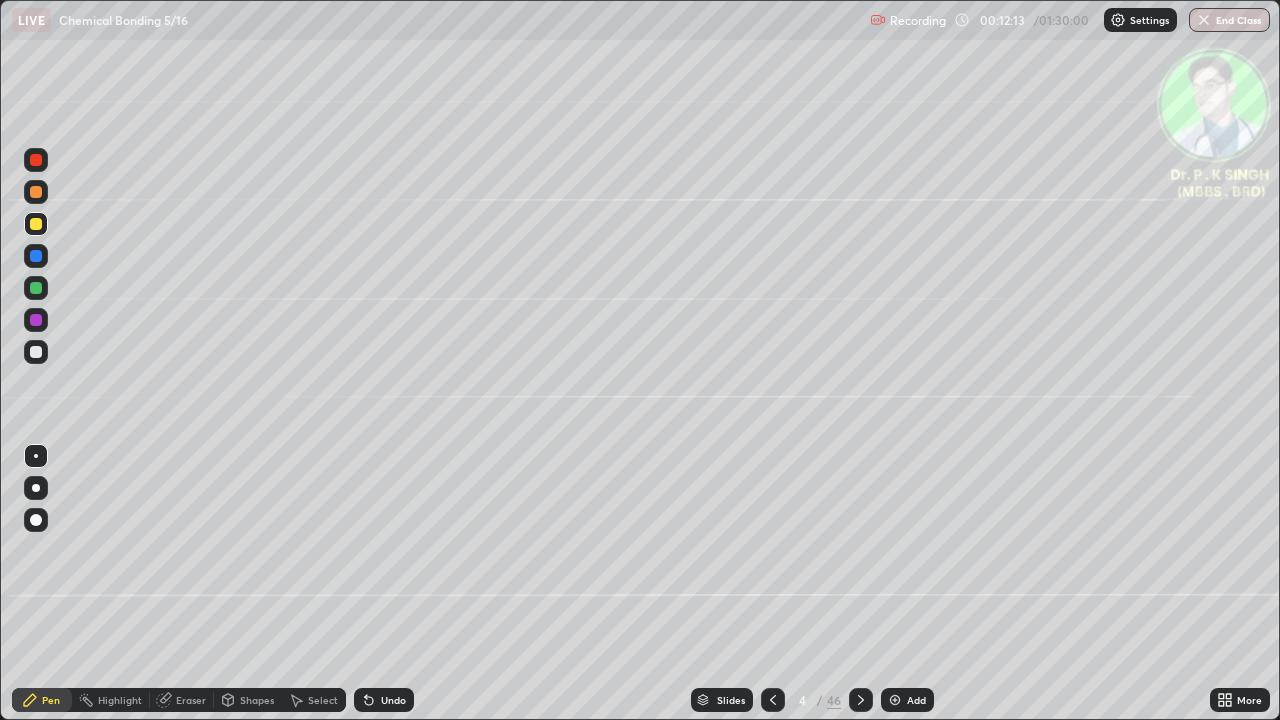 click at bounding box center [861, 700] 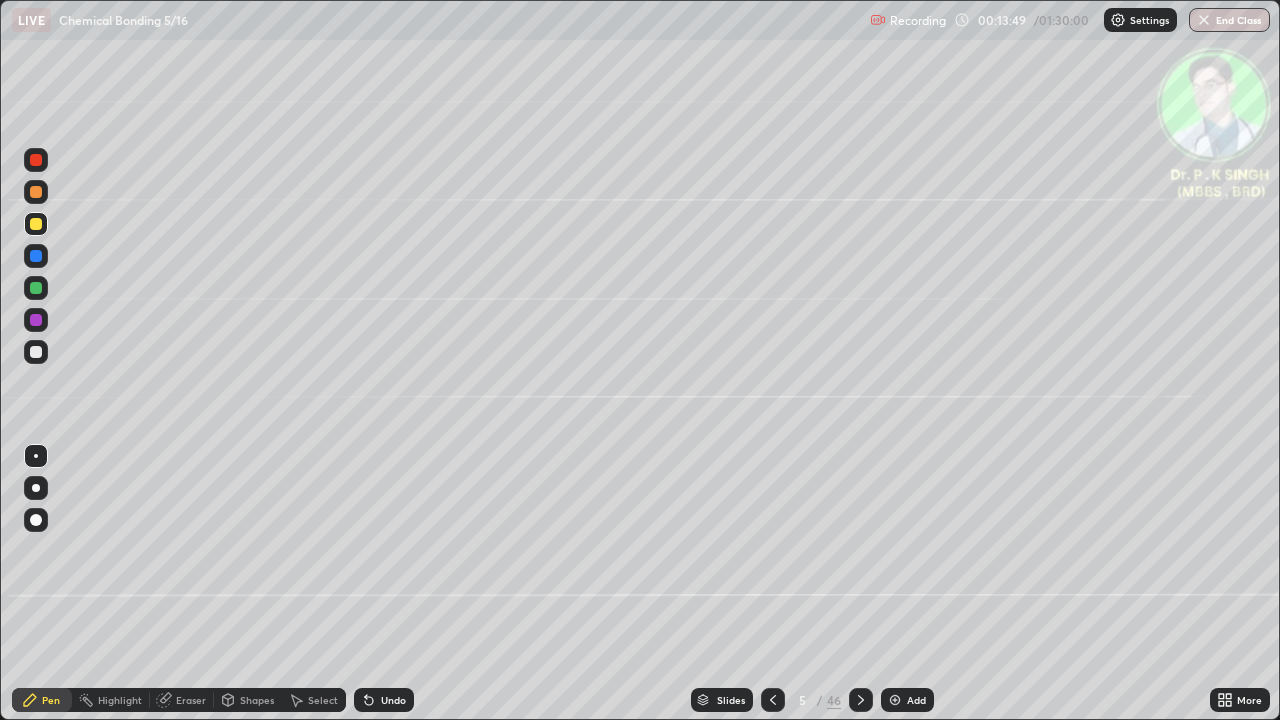 click 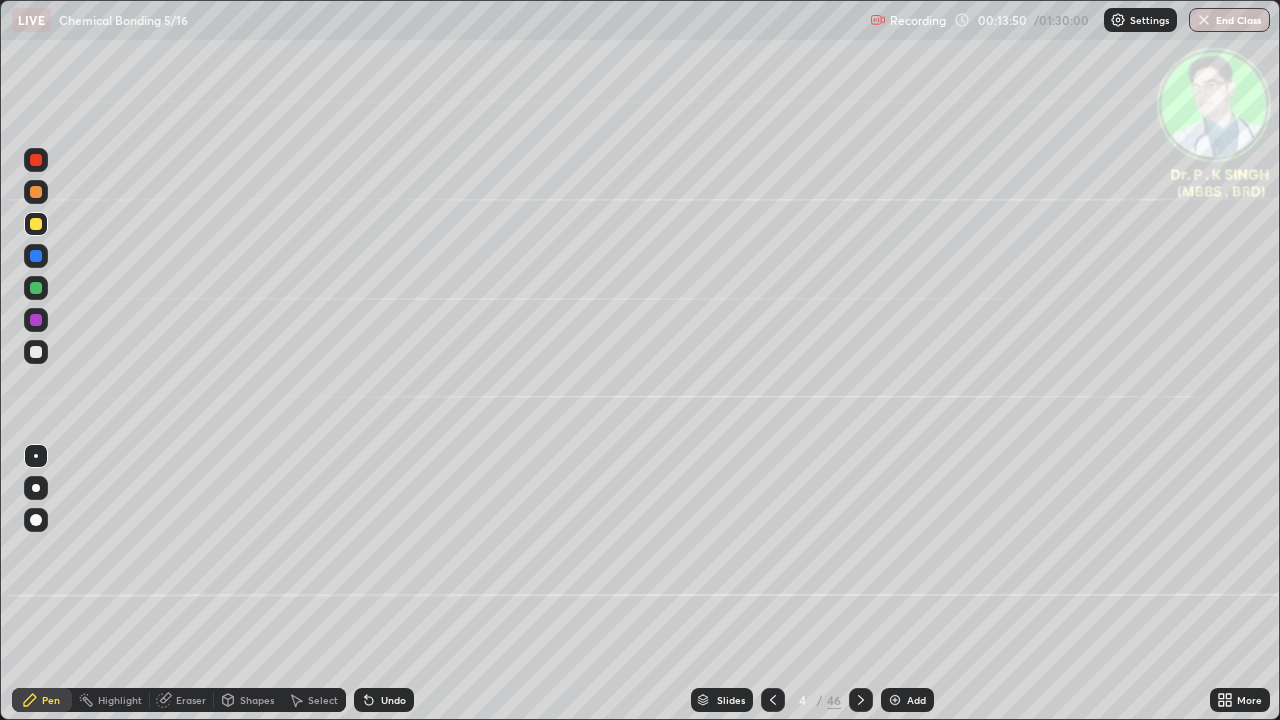 click at bounding box center (773, 700) 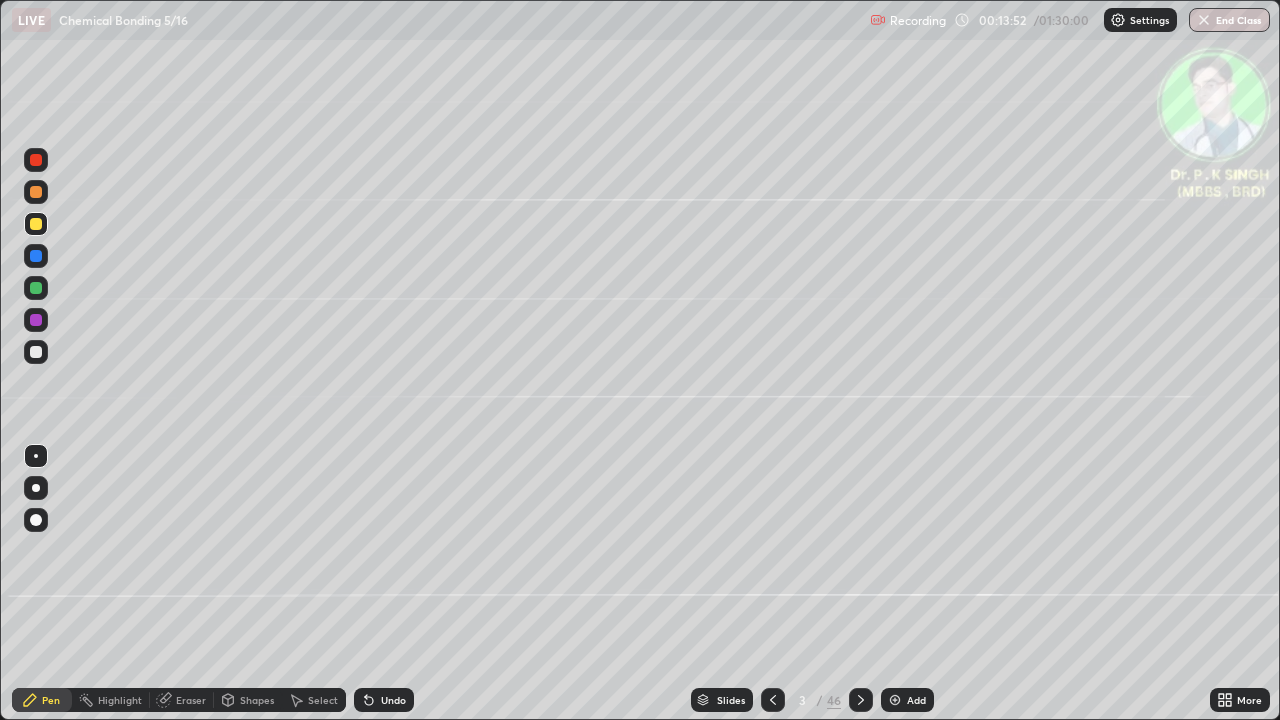 click 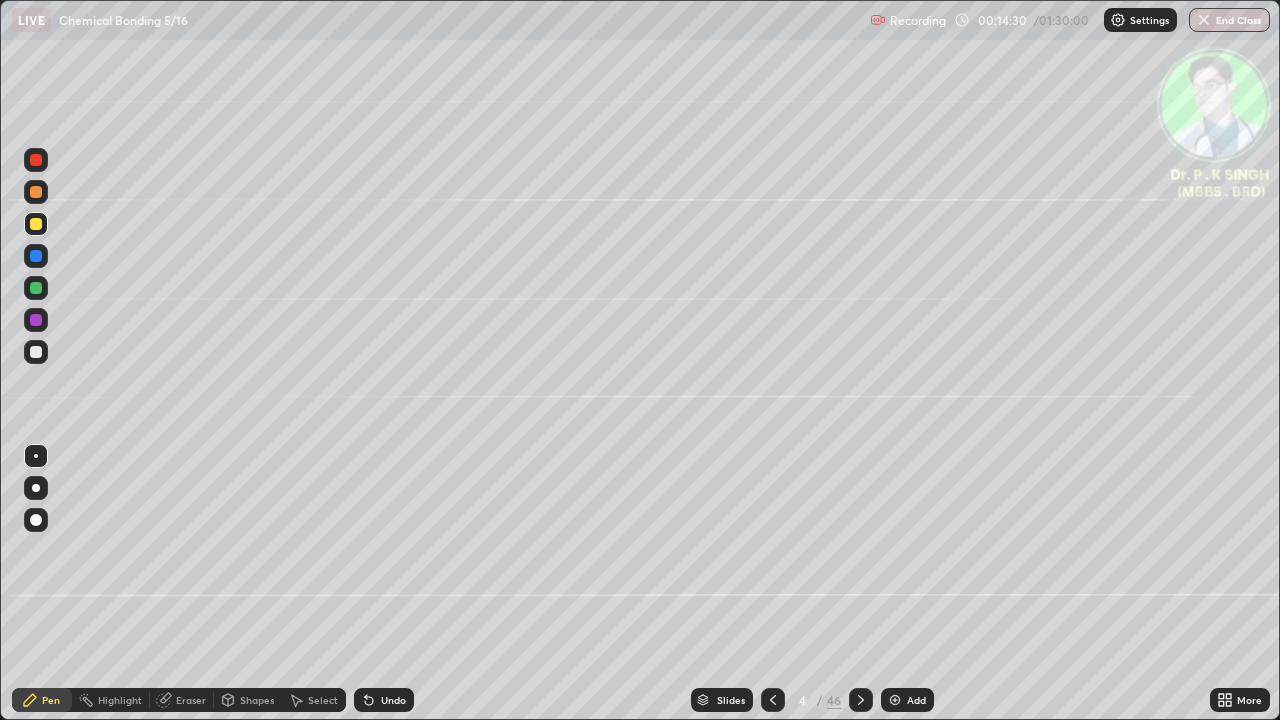 click at bounding box center (36, 224) 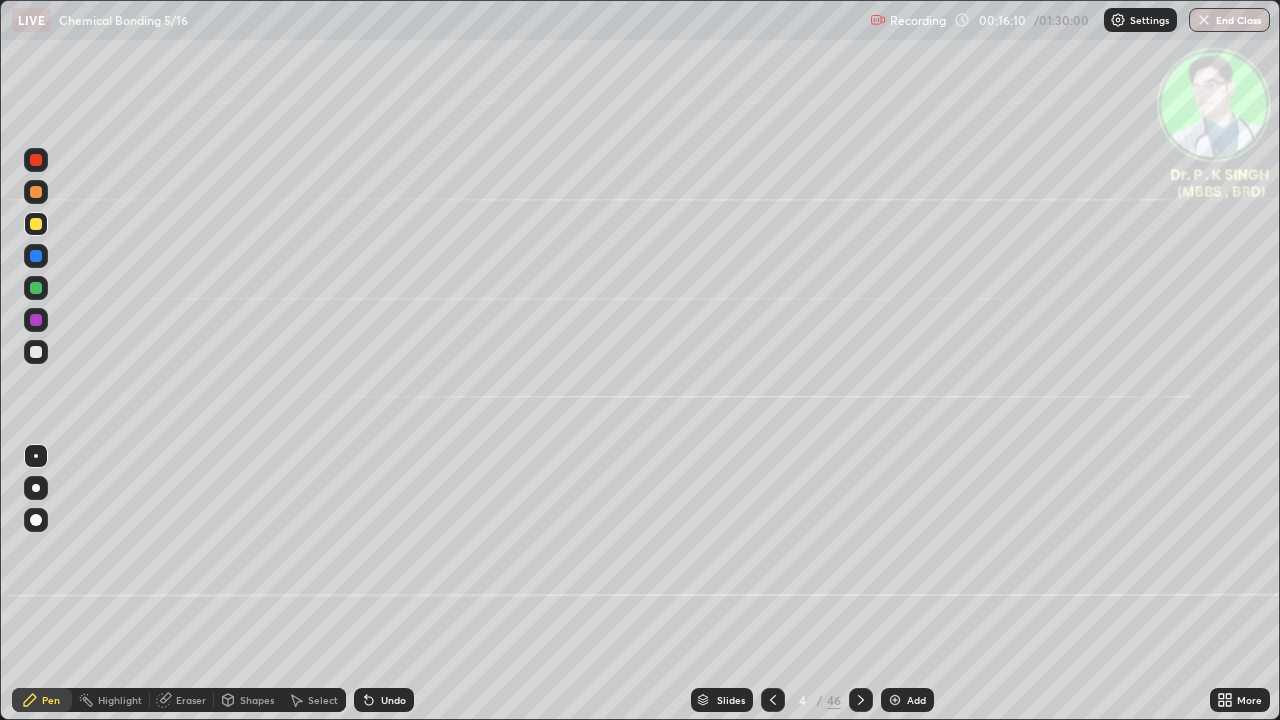 click at bounding box center [36, 224] 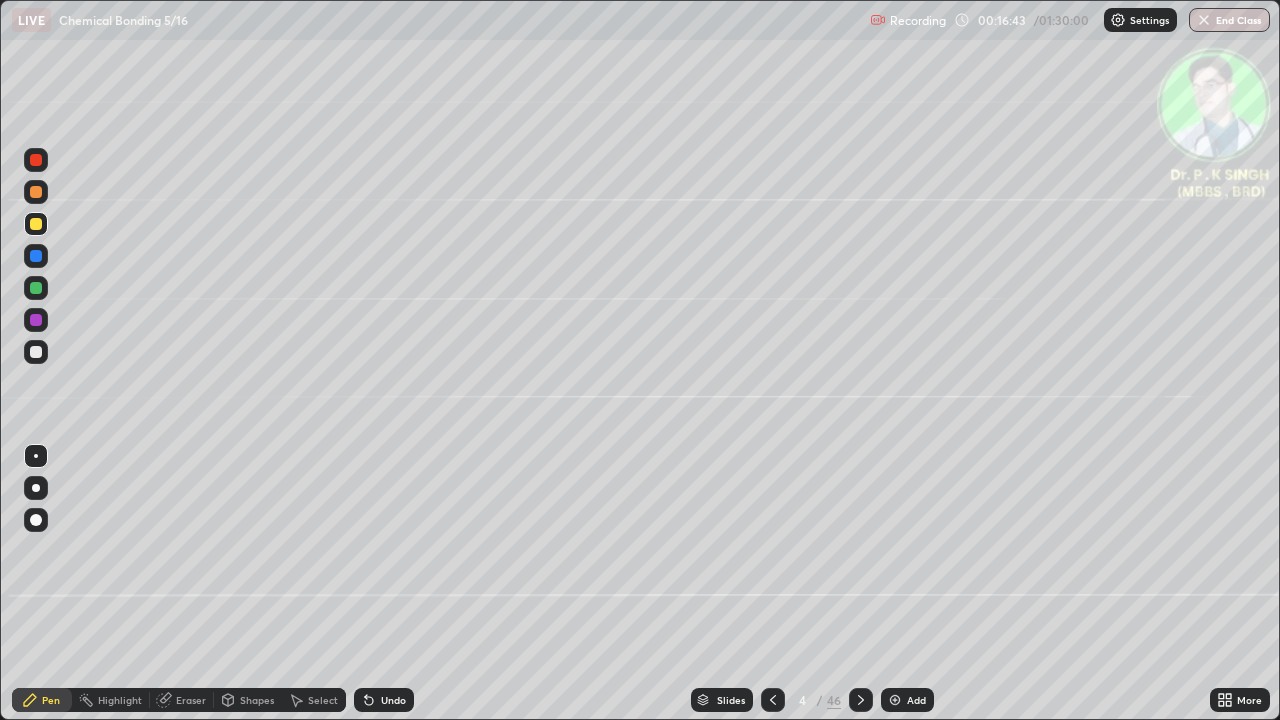 click 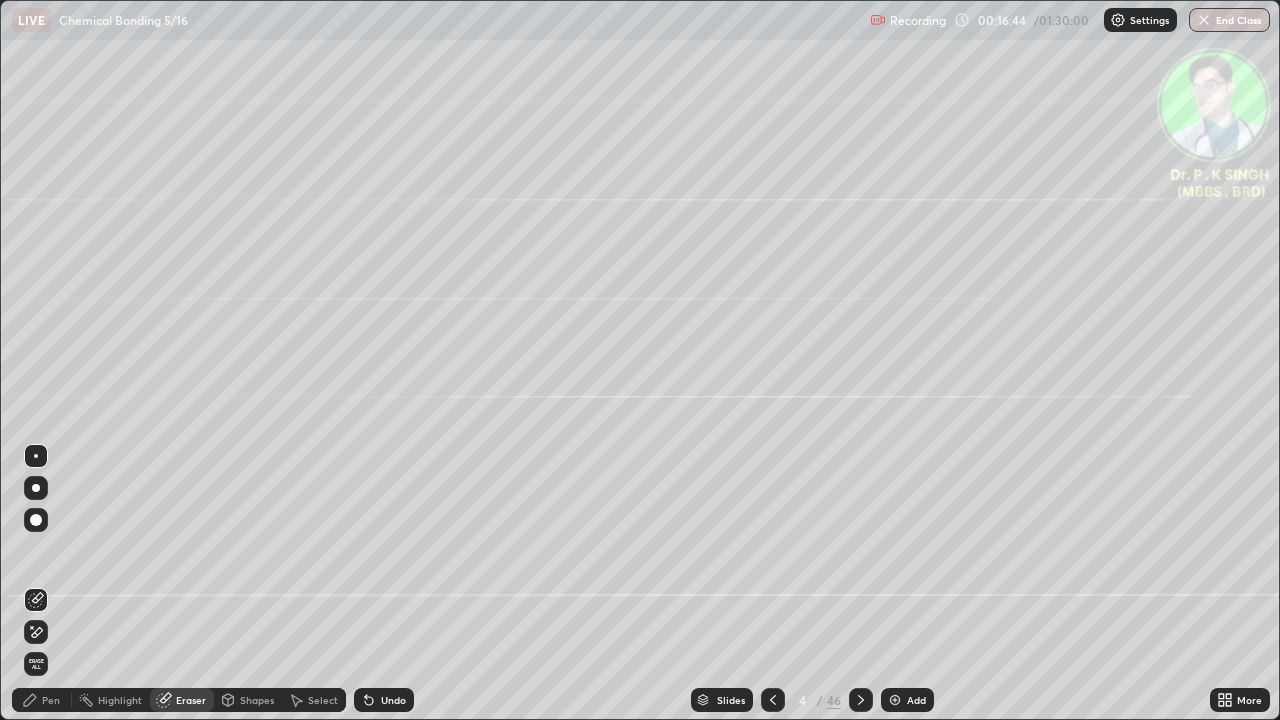 click 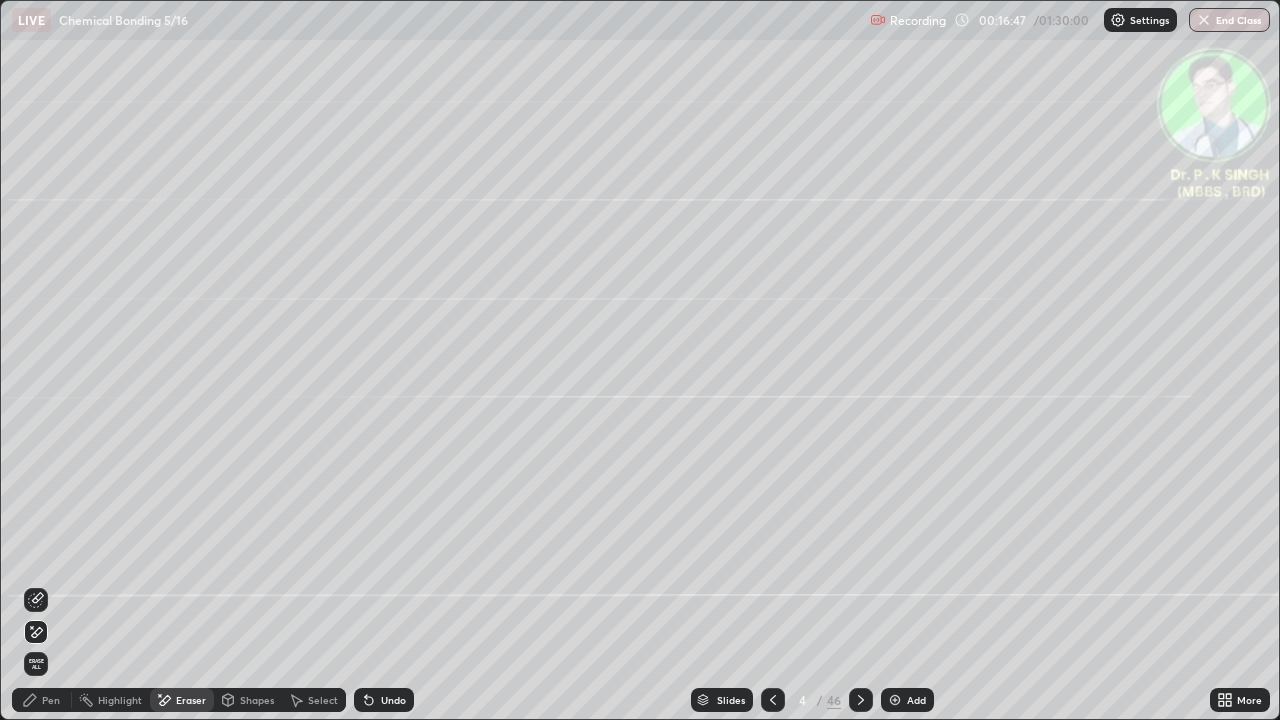 click 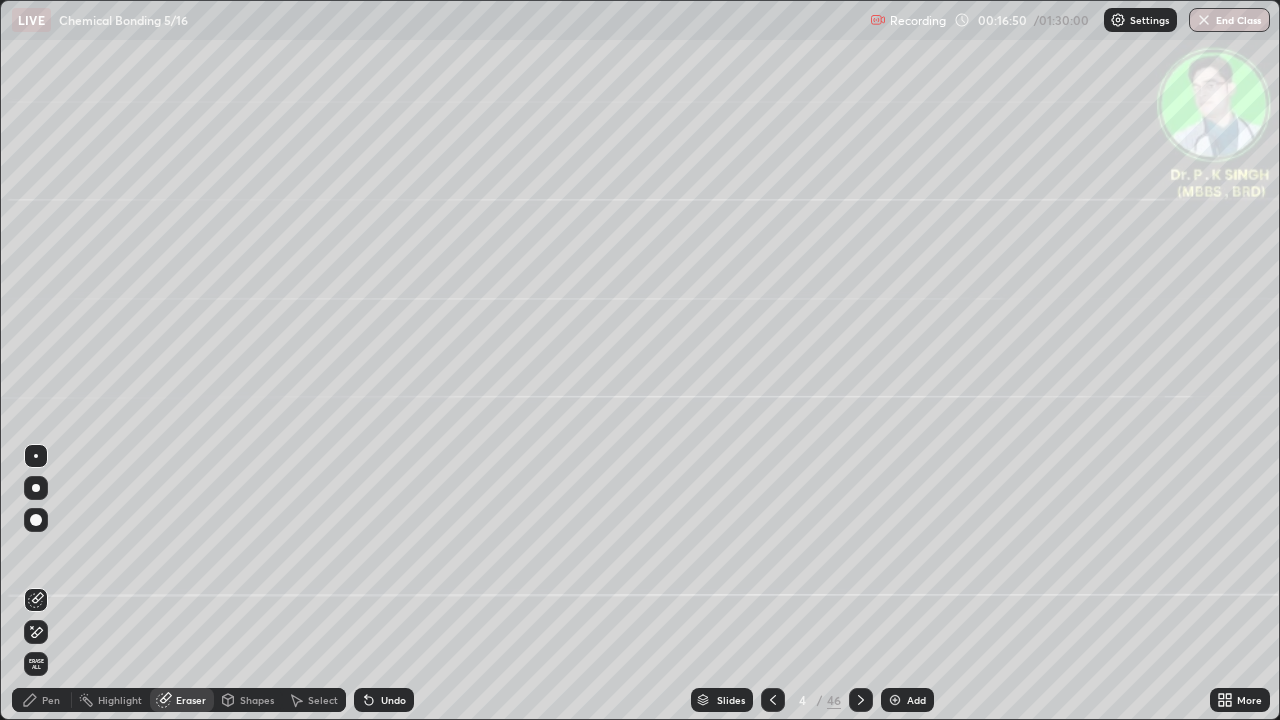 click on "Pen" at bounding box center [42, 700] 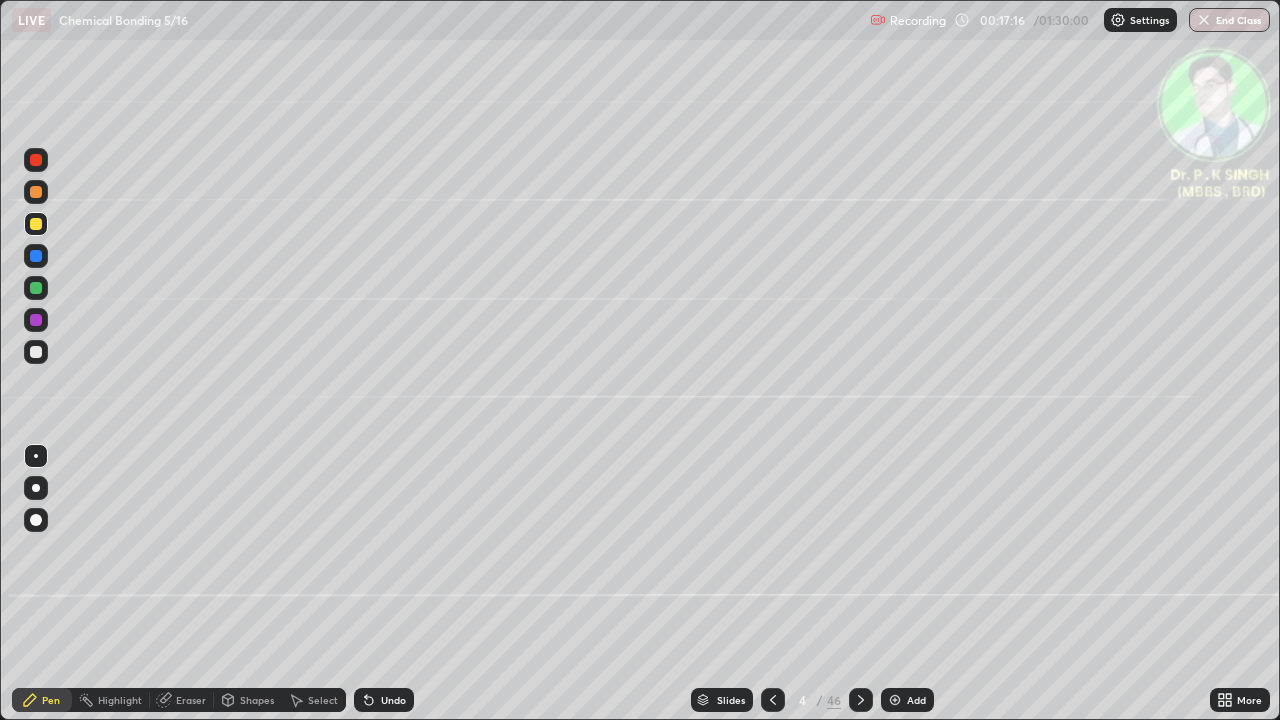 click 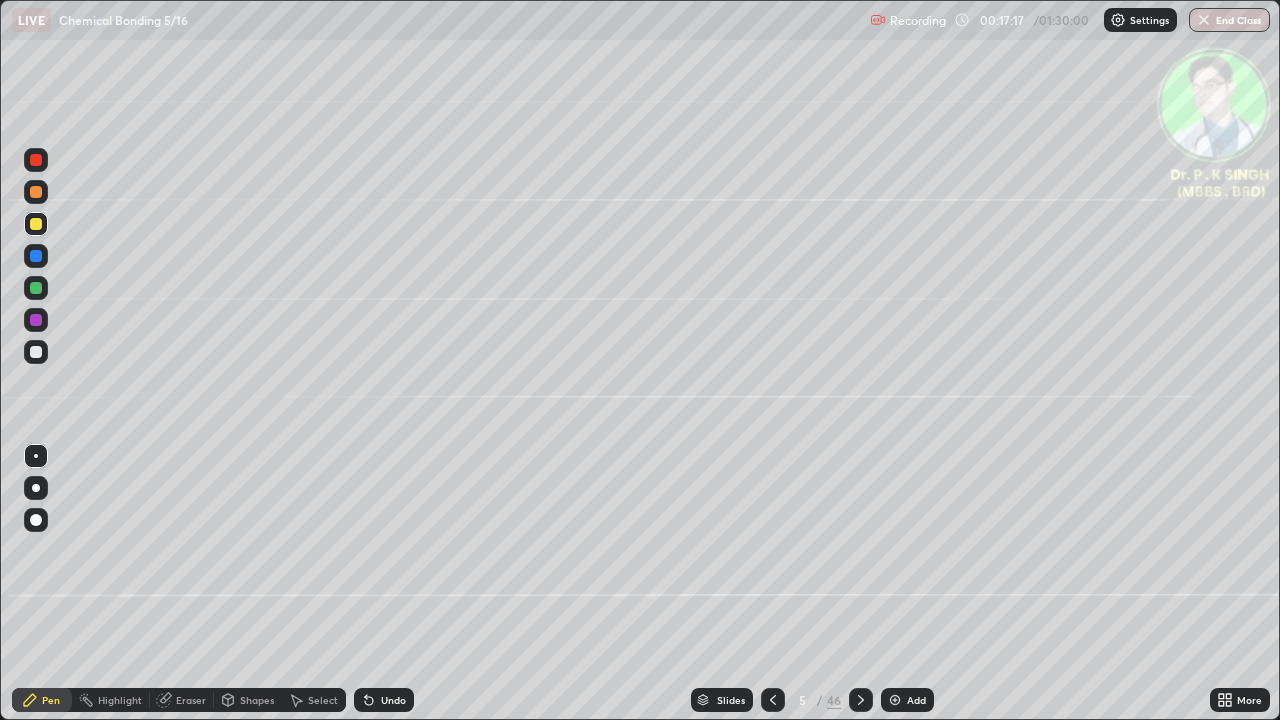 click 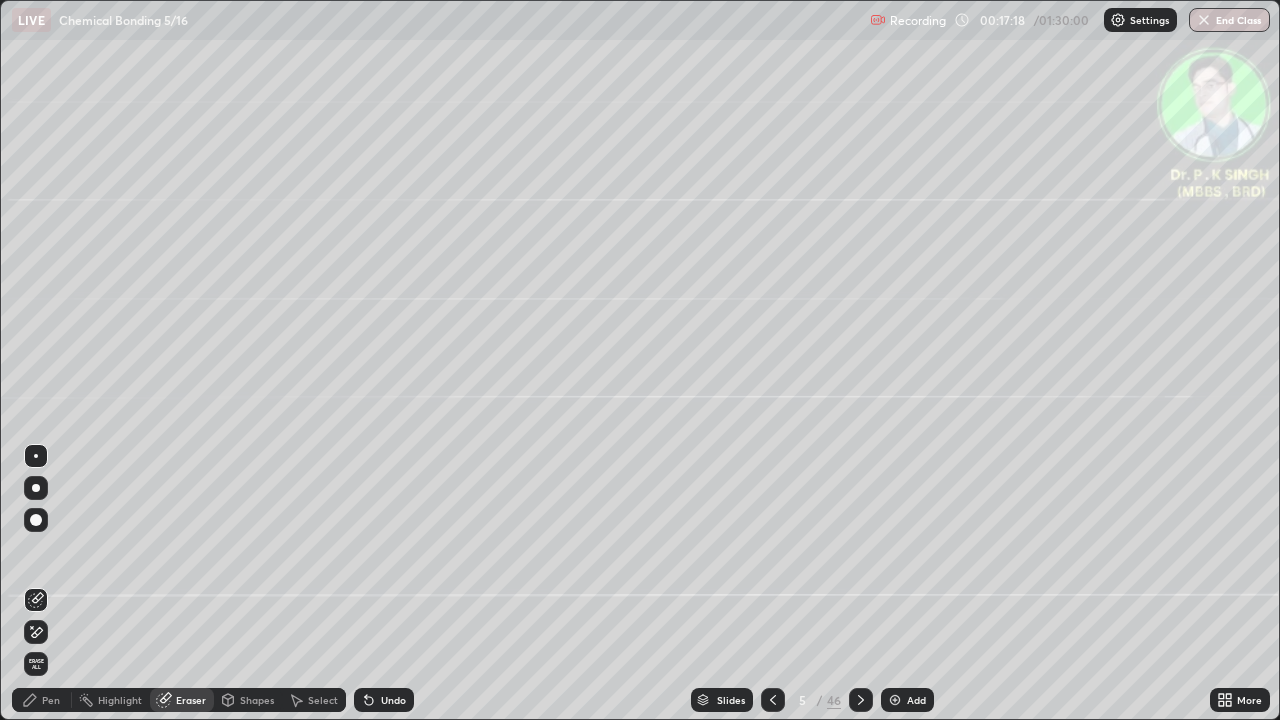click on "Erase all" at bounding box center [36, 664] 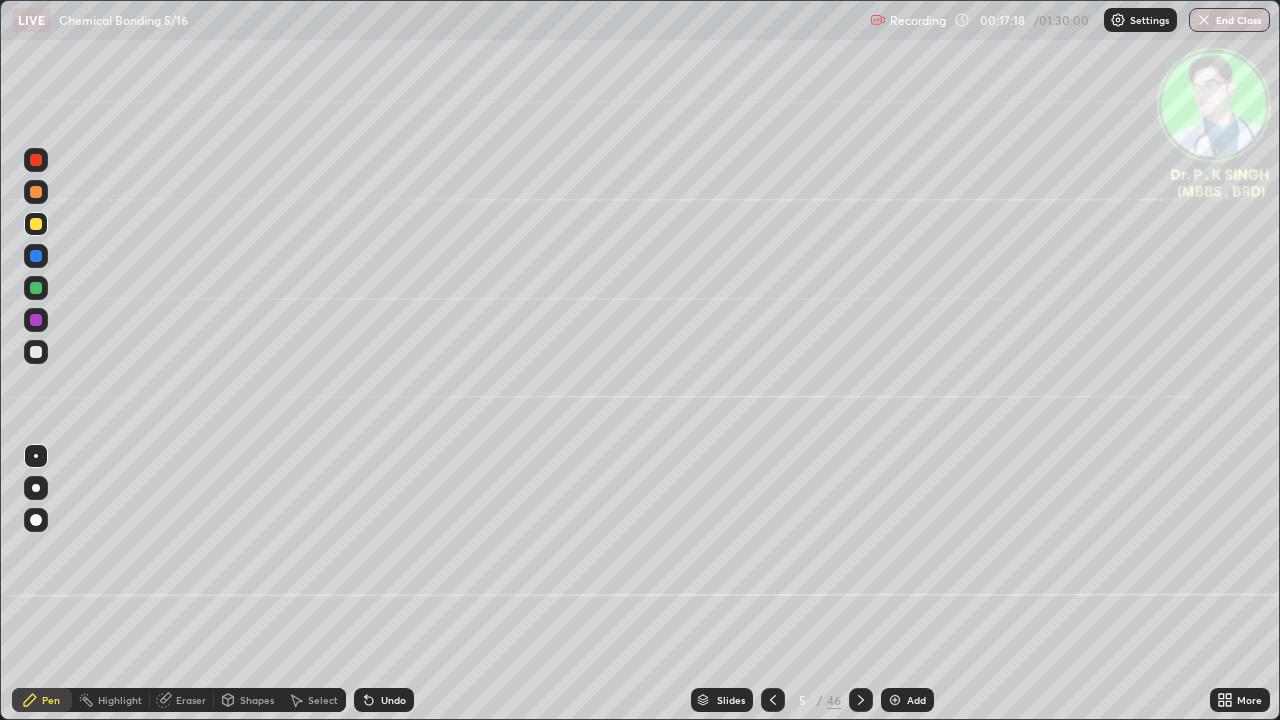 click on "Pen" at bounding box center [42, 700] 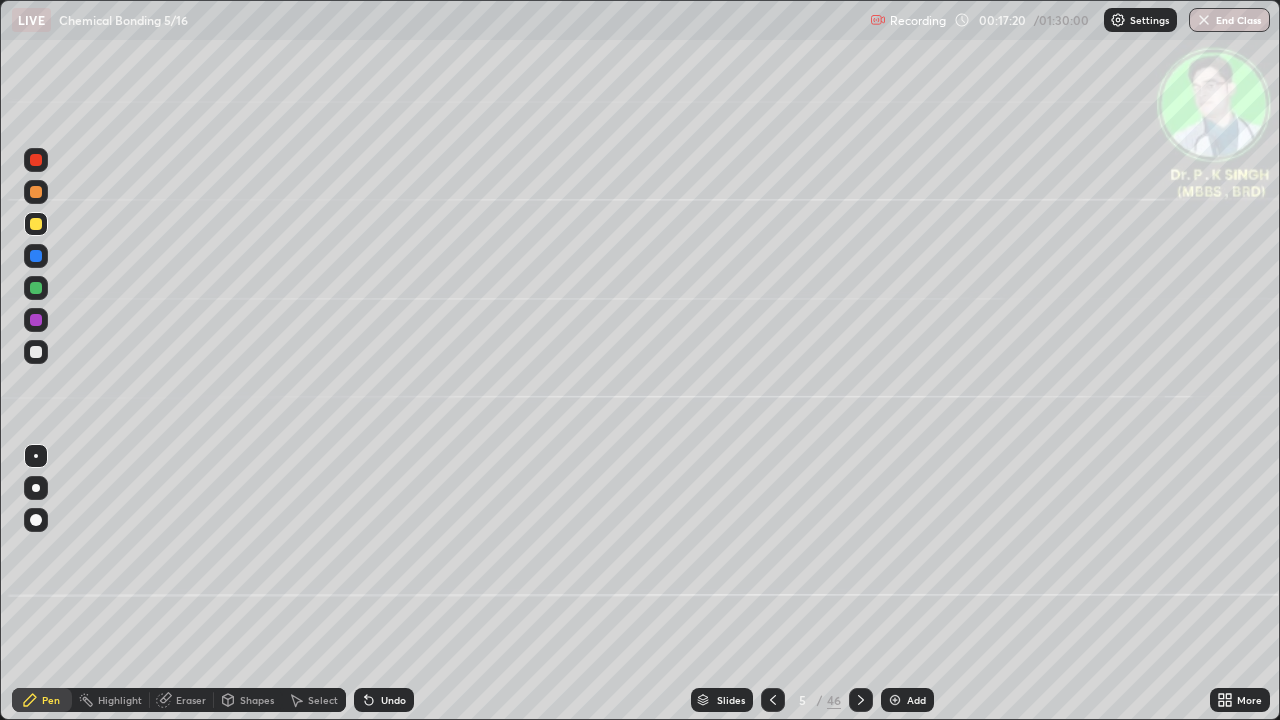 click at bounding box center (36, 256) 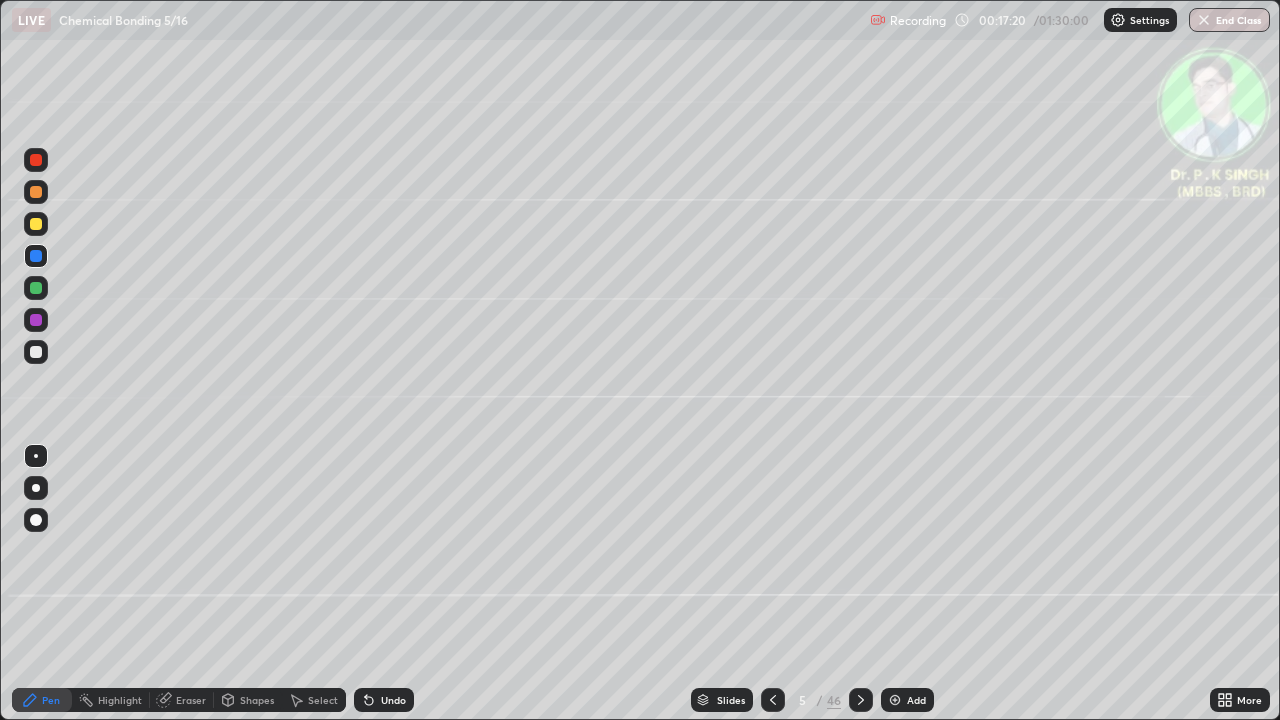 click at bounding box center (36, 256) 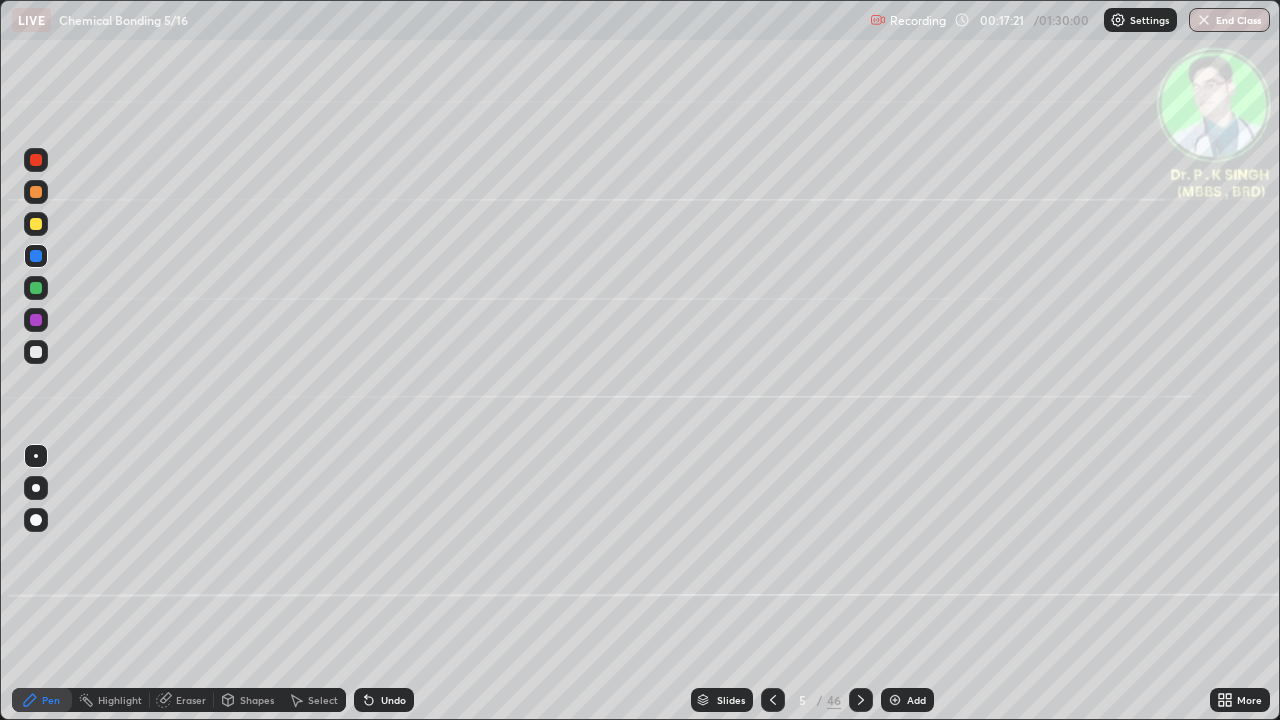click at bounding box center [36, 288] 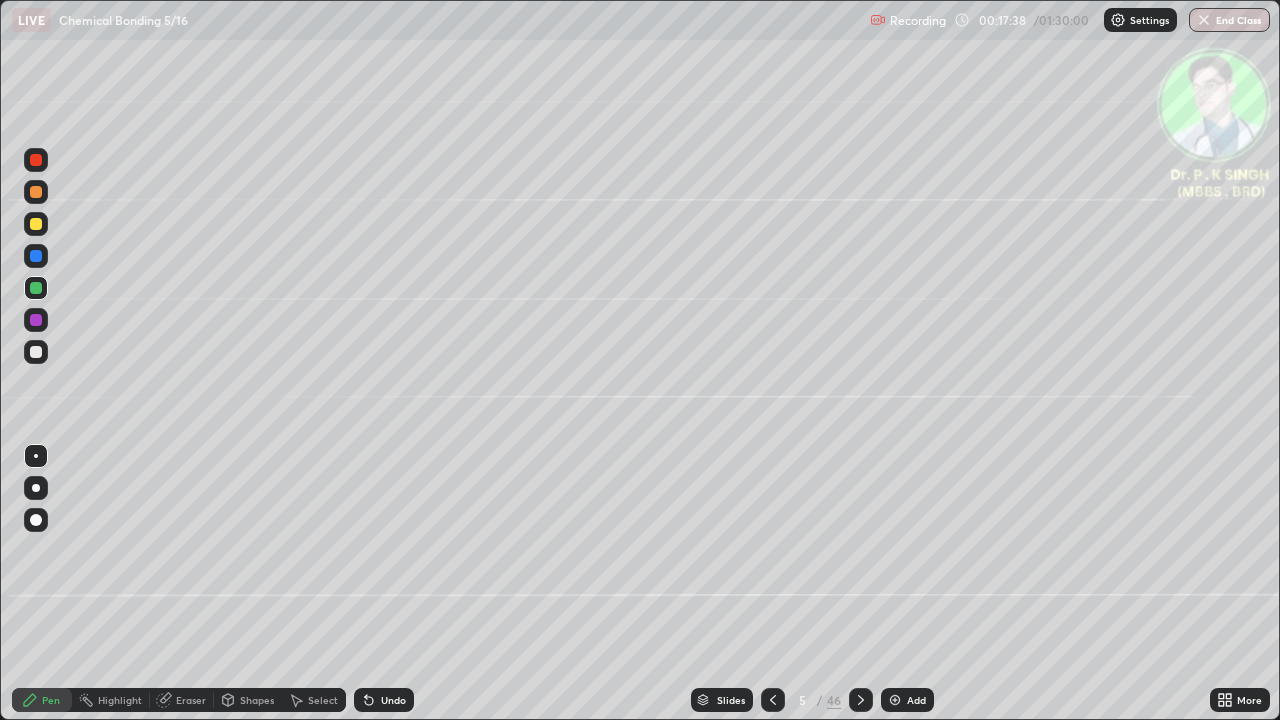 click at bounding box center [36, 224] 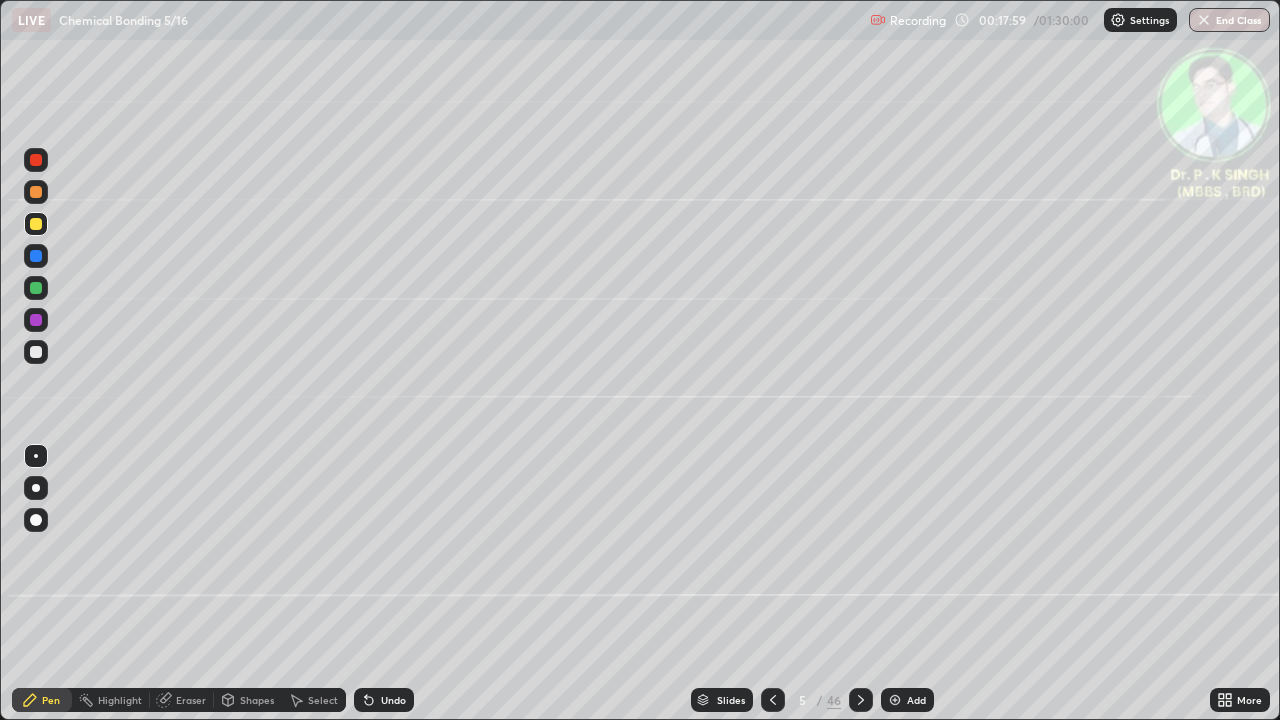 click at bounding box center (36, 224) 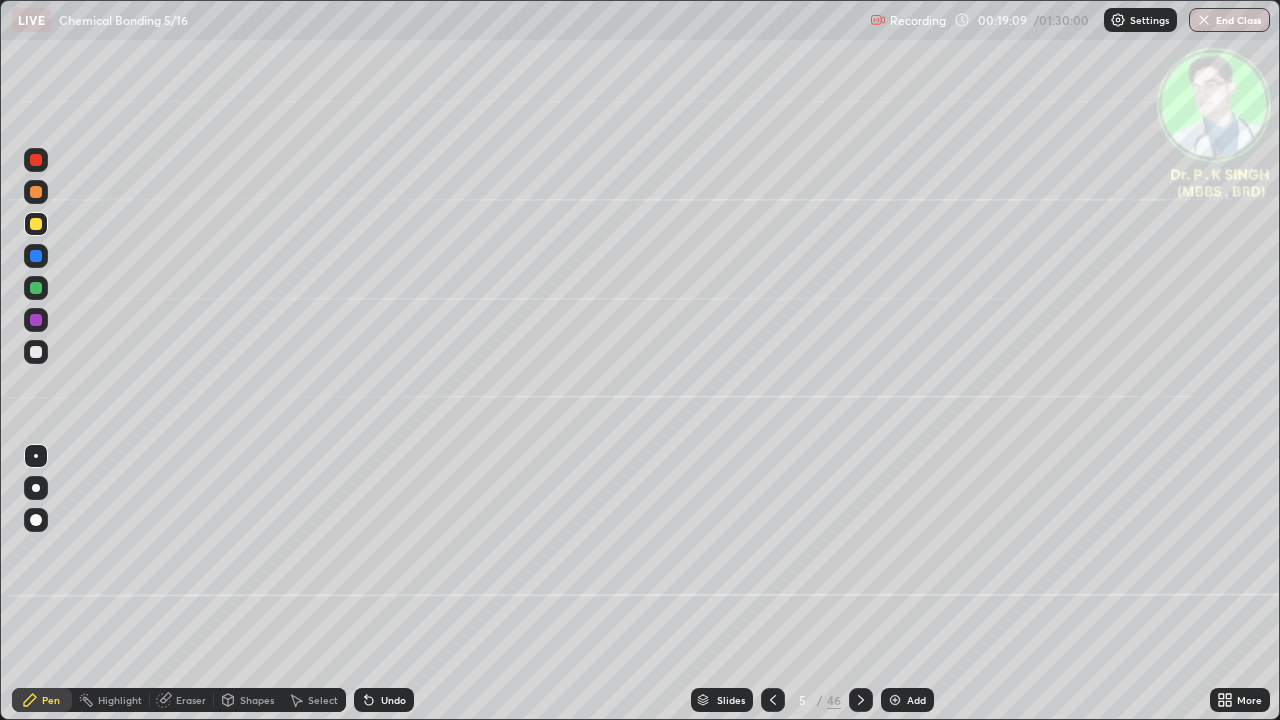click at bounding box center [36, 224] 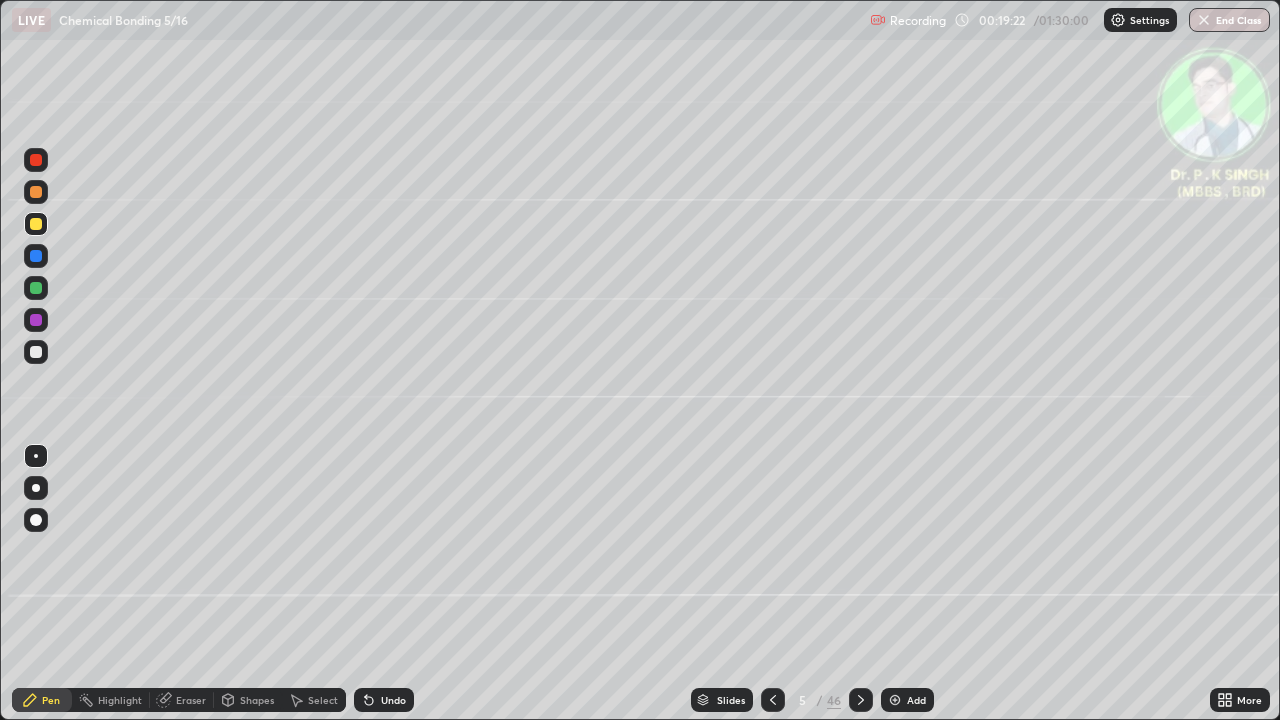 click 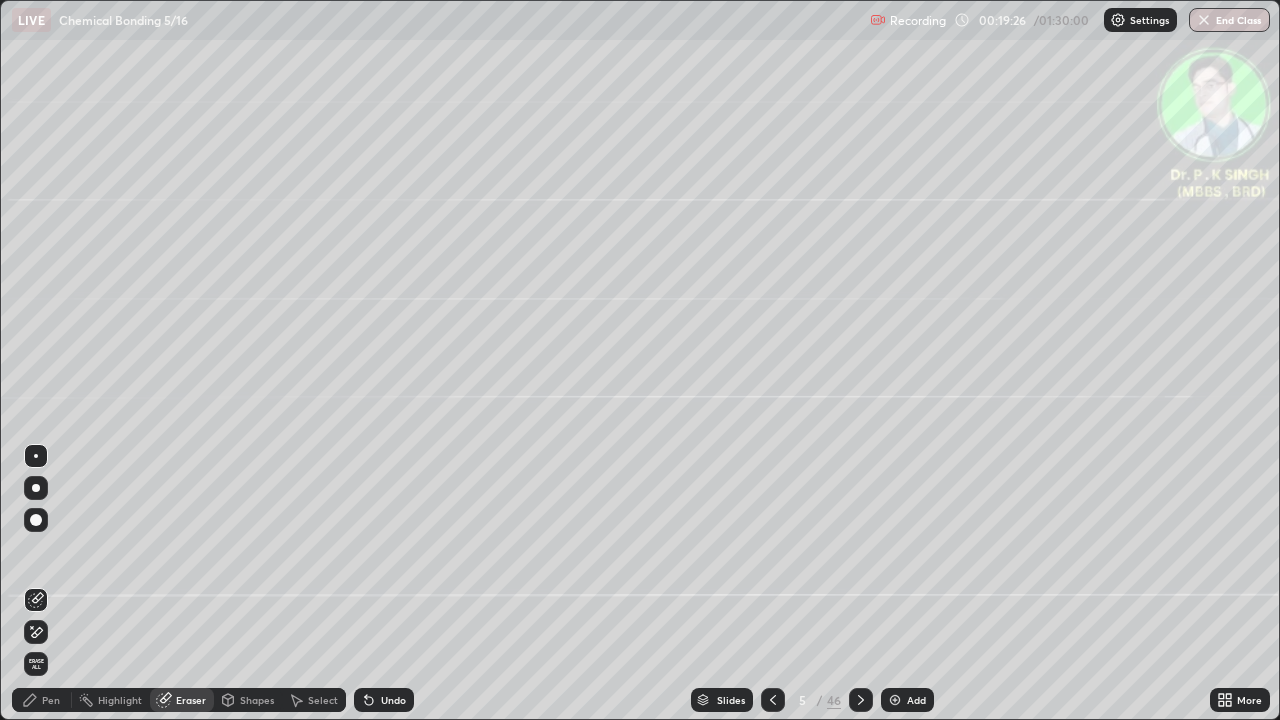 click 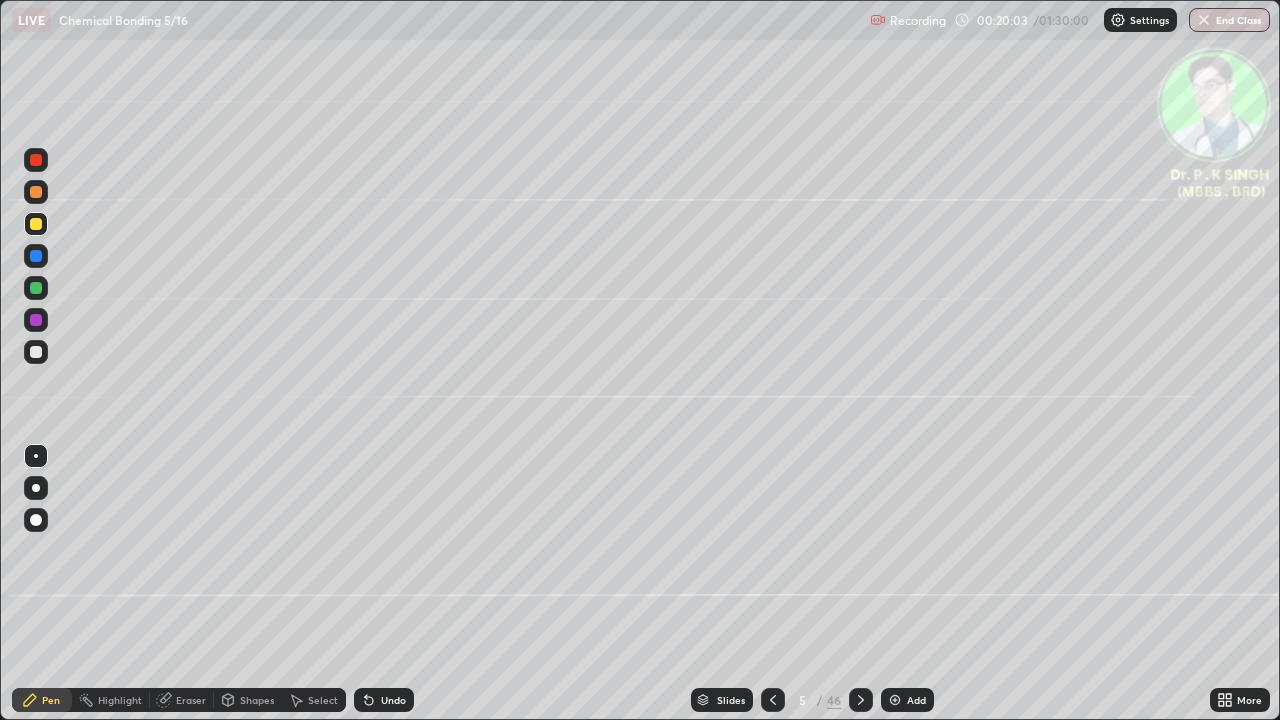 click 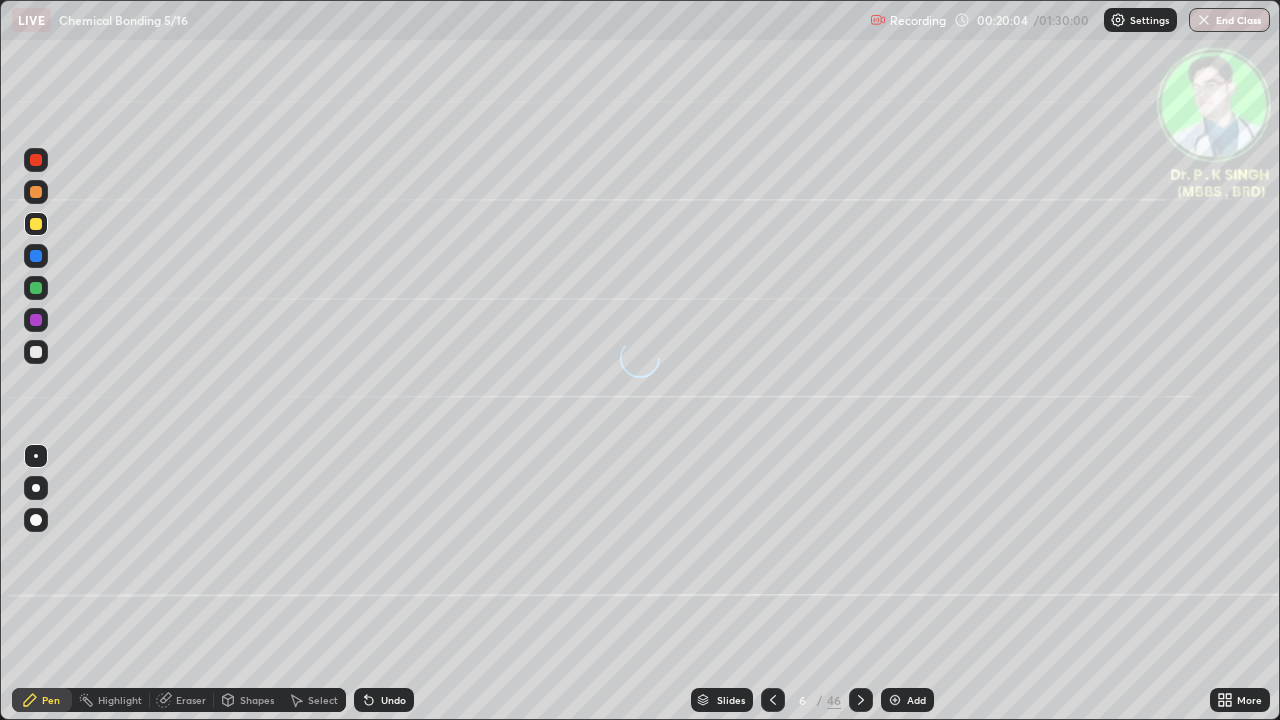 click at bounding box center [36, 224] 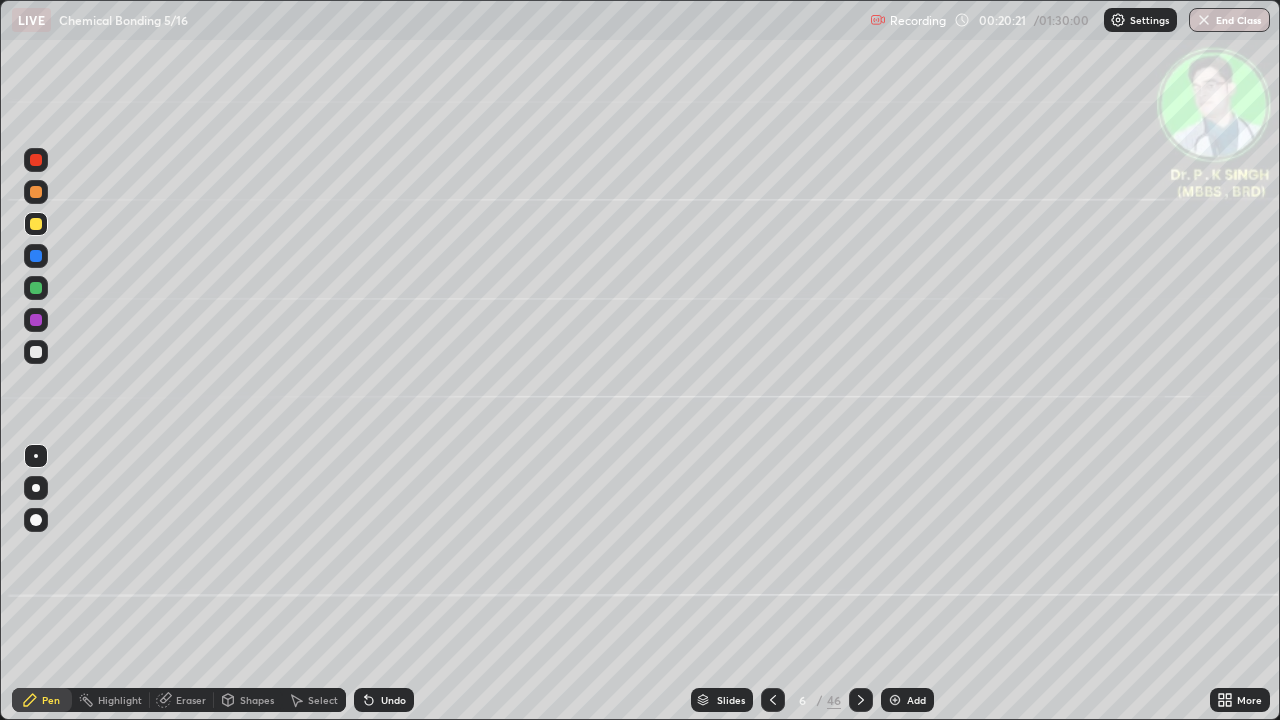 click on "Eraser" at bounding box center (182, 700) 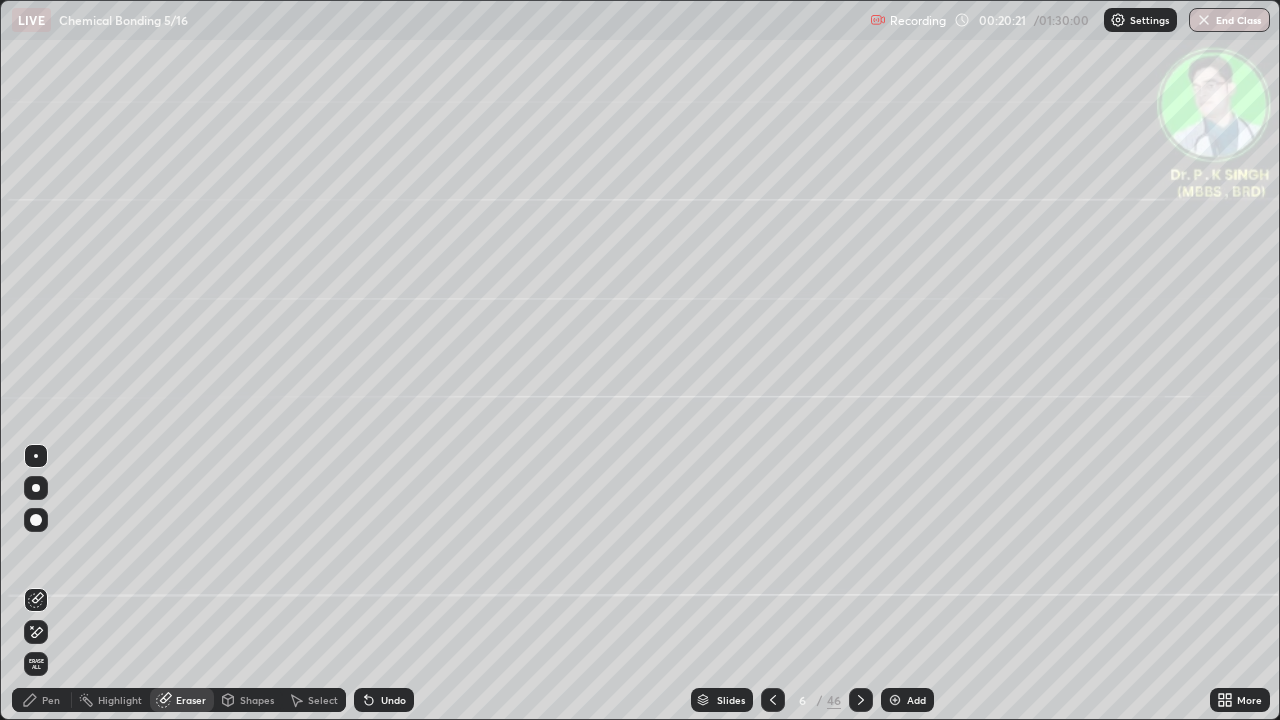 click 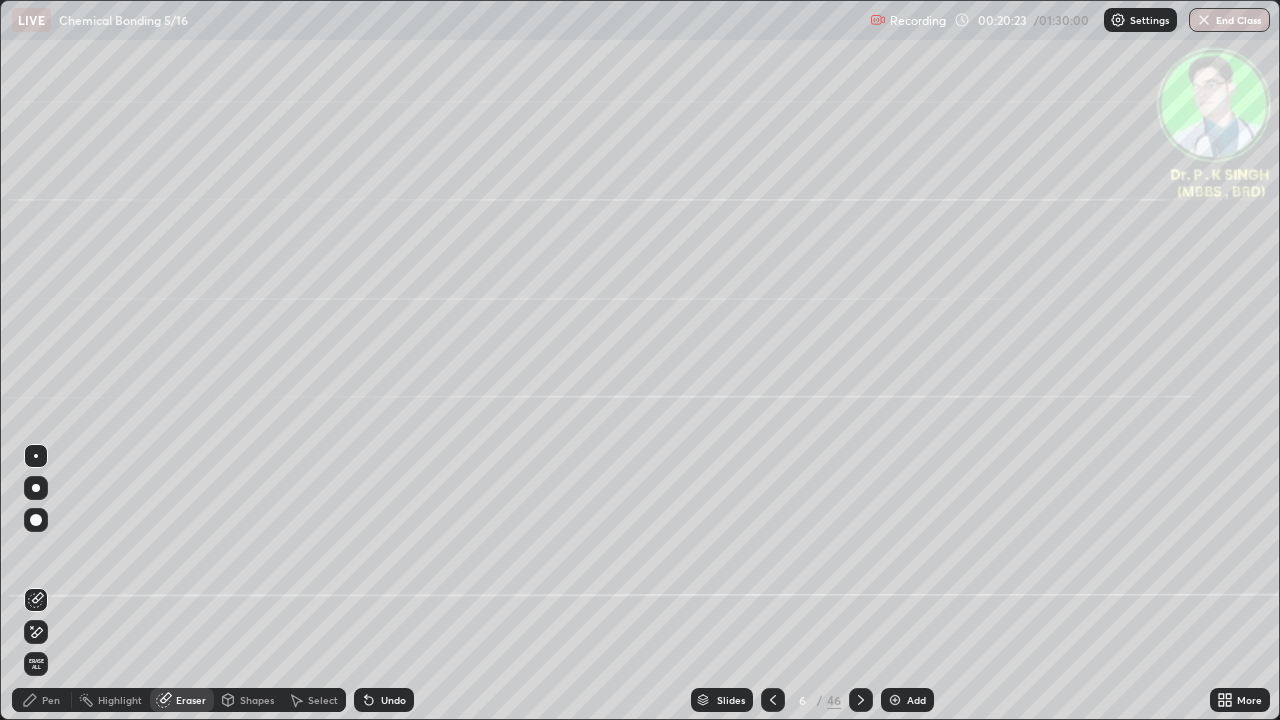 click on "Pen" at bounding box center (42, 700) 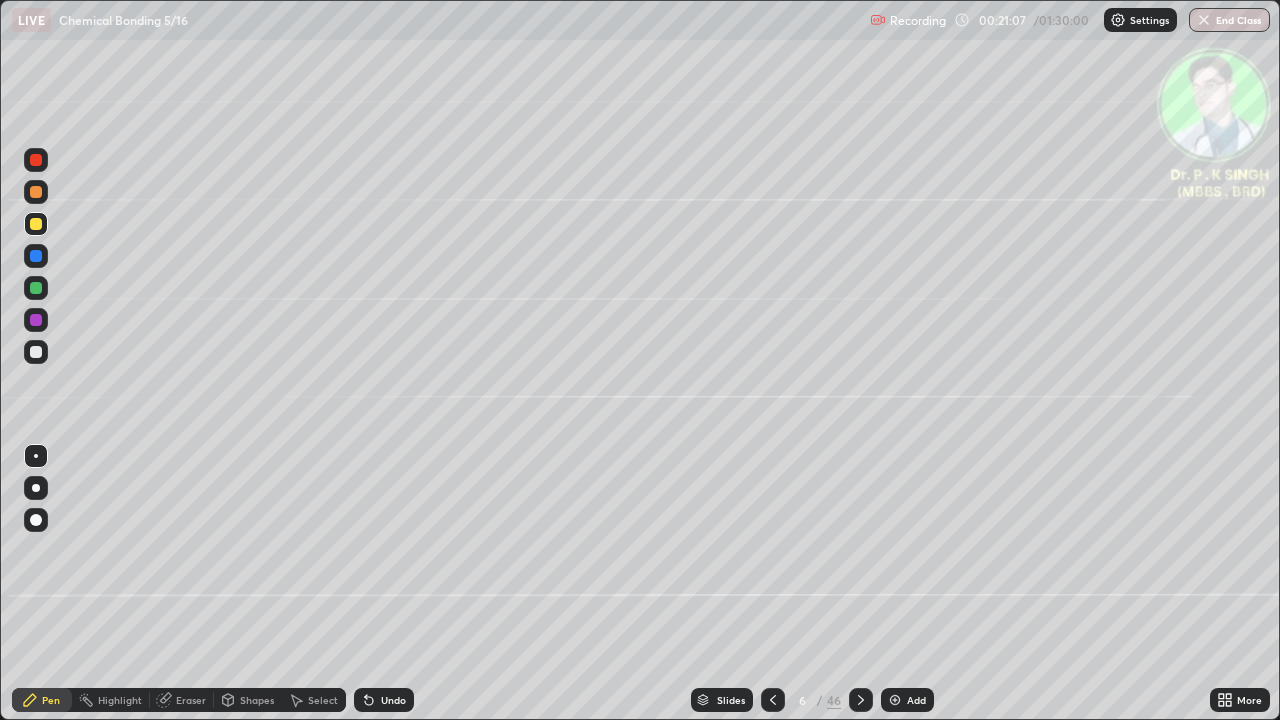 click on "LIVE Chemical Bonding 5/16" at bounding box center (437, 20) 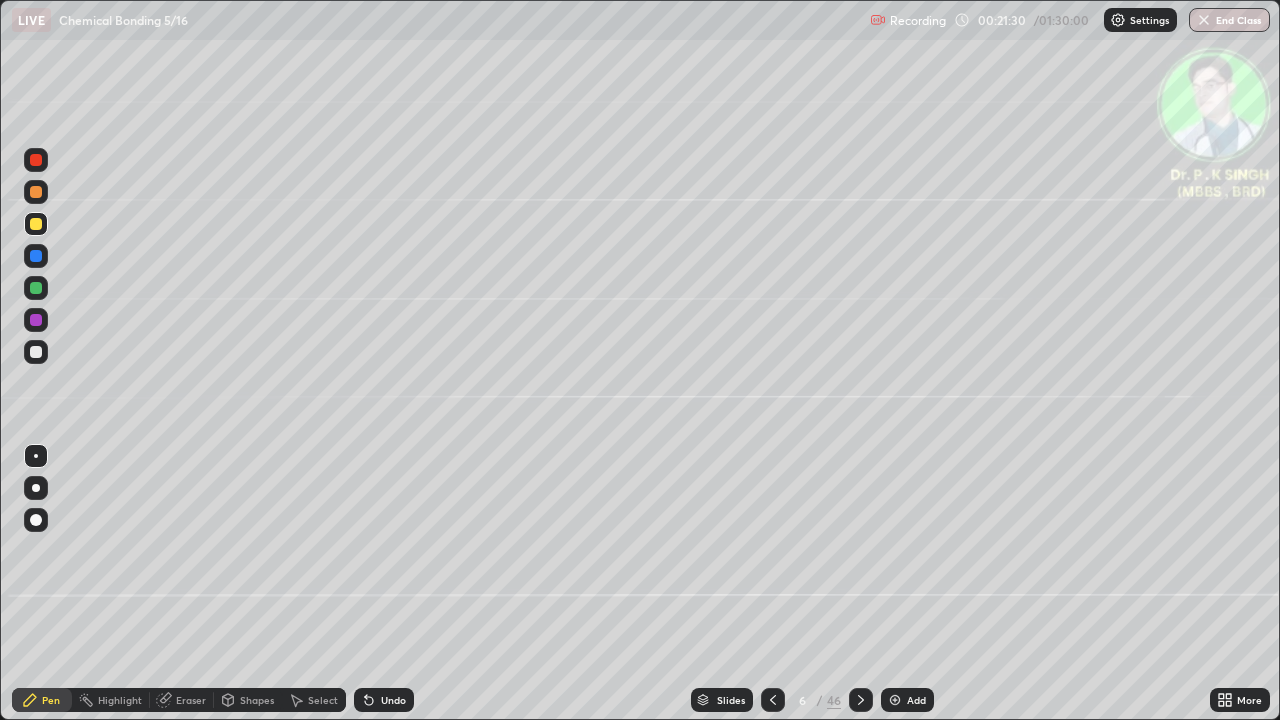 click 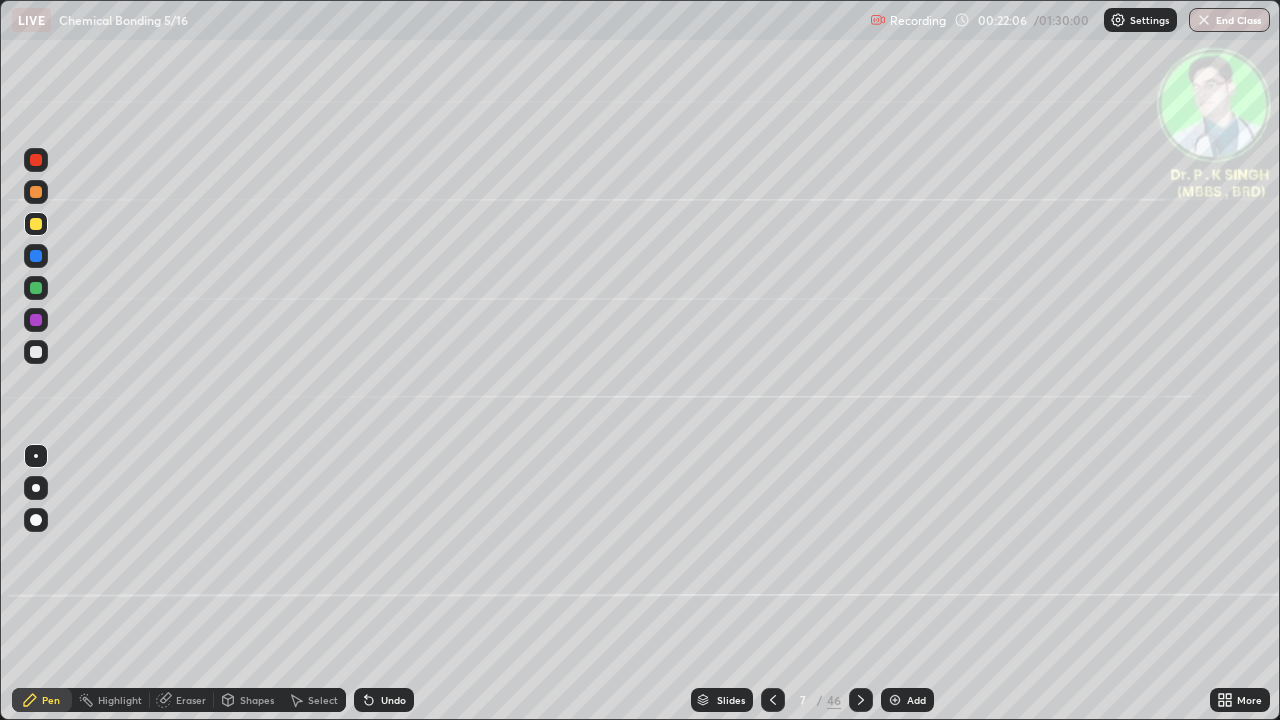 click 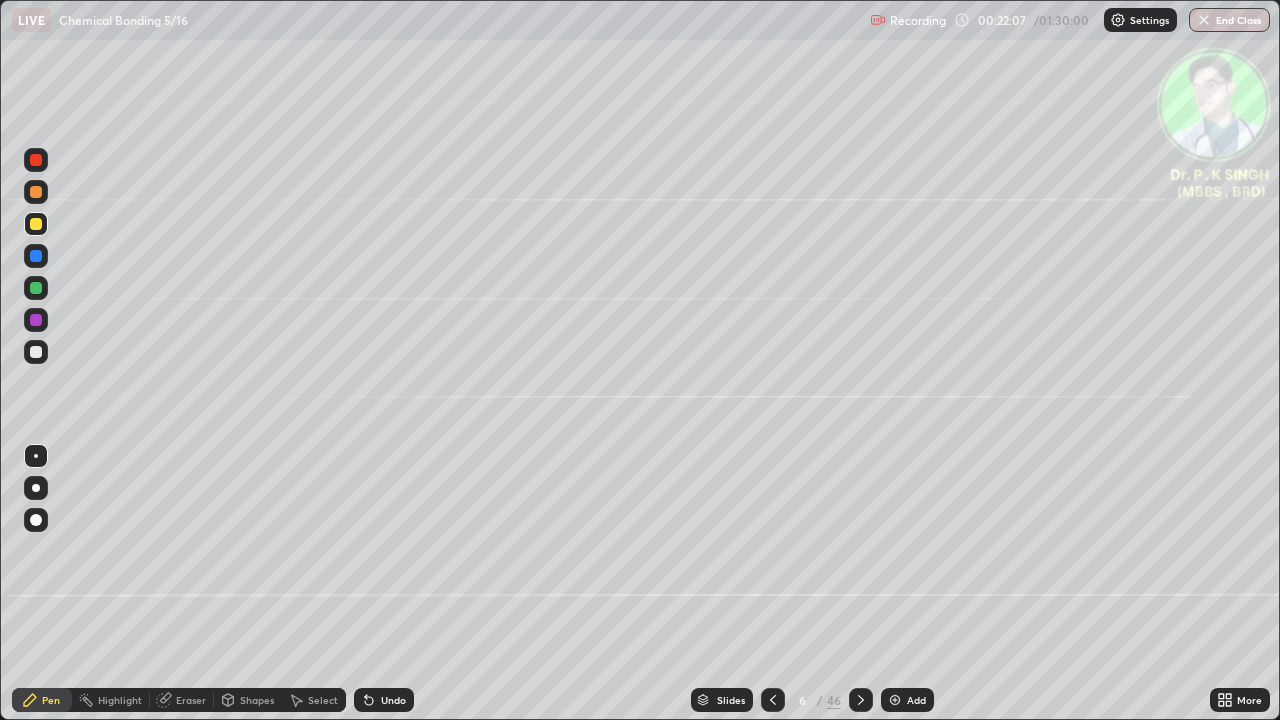 click 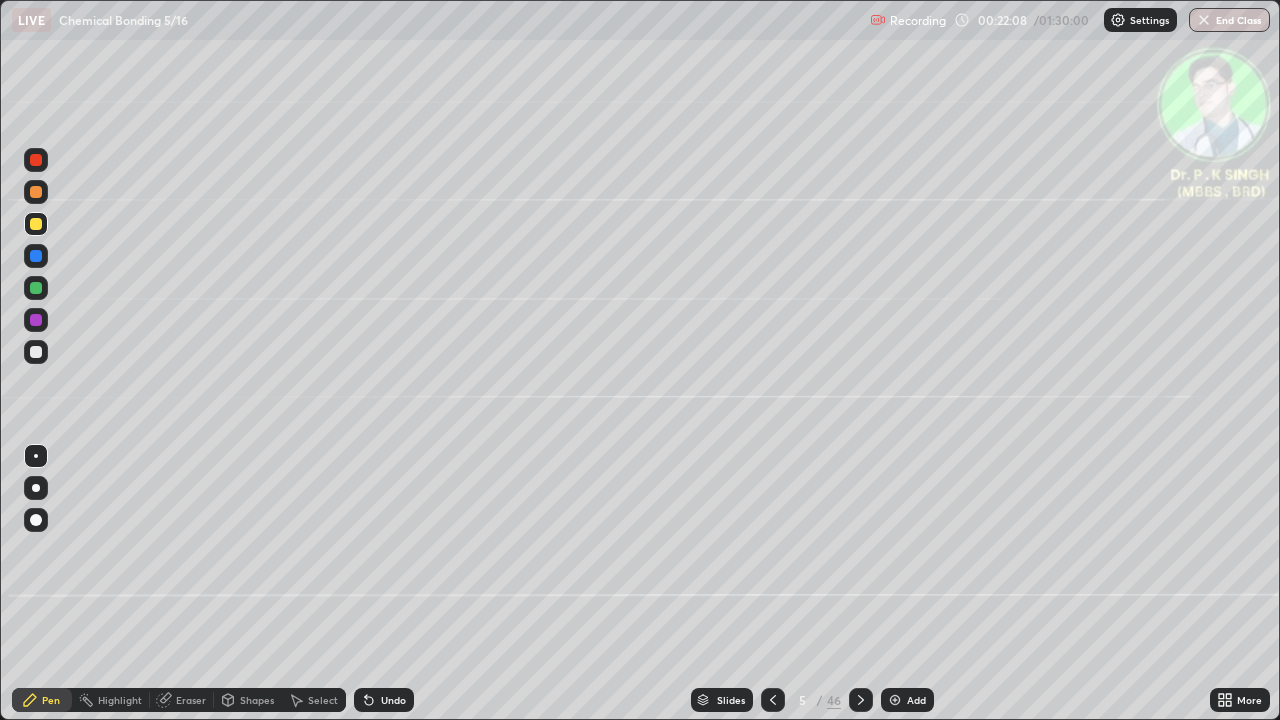 click at bounding box center [861, 700] 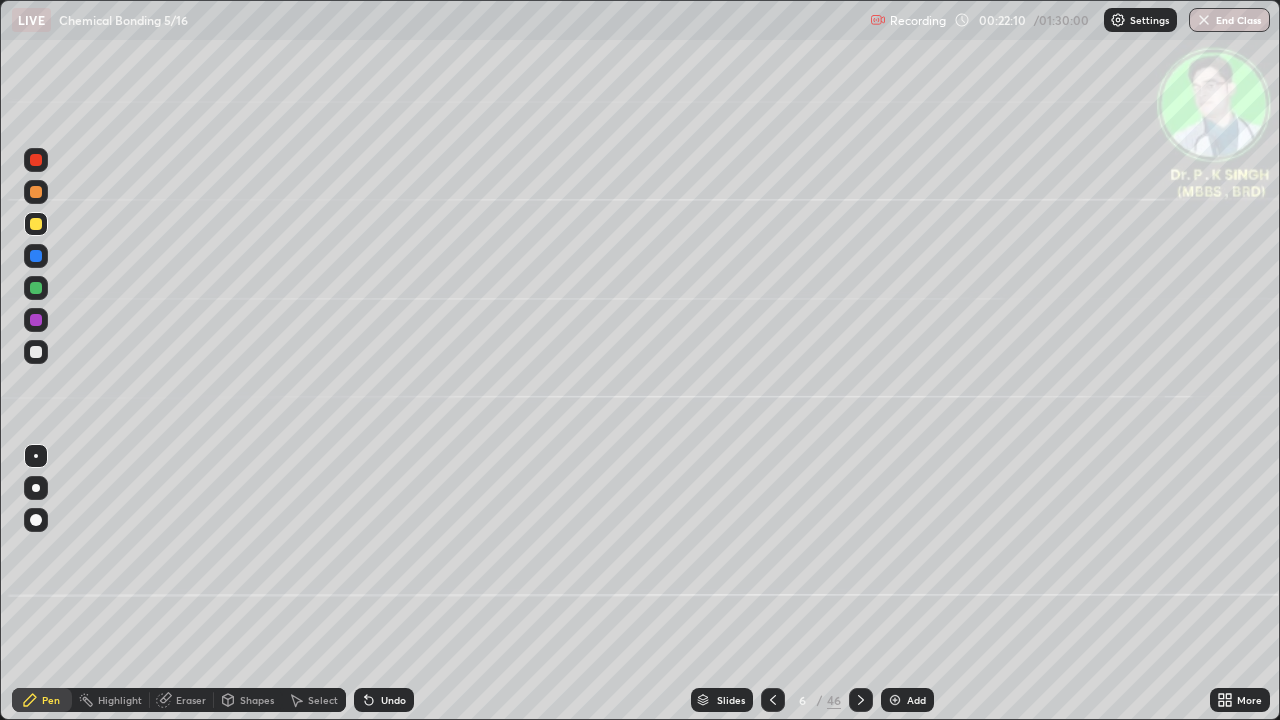 click on "LIVE Chemical Bonding 5/16" at bounding box center [437, 20] 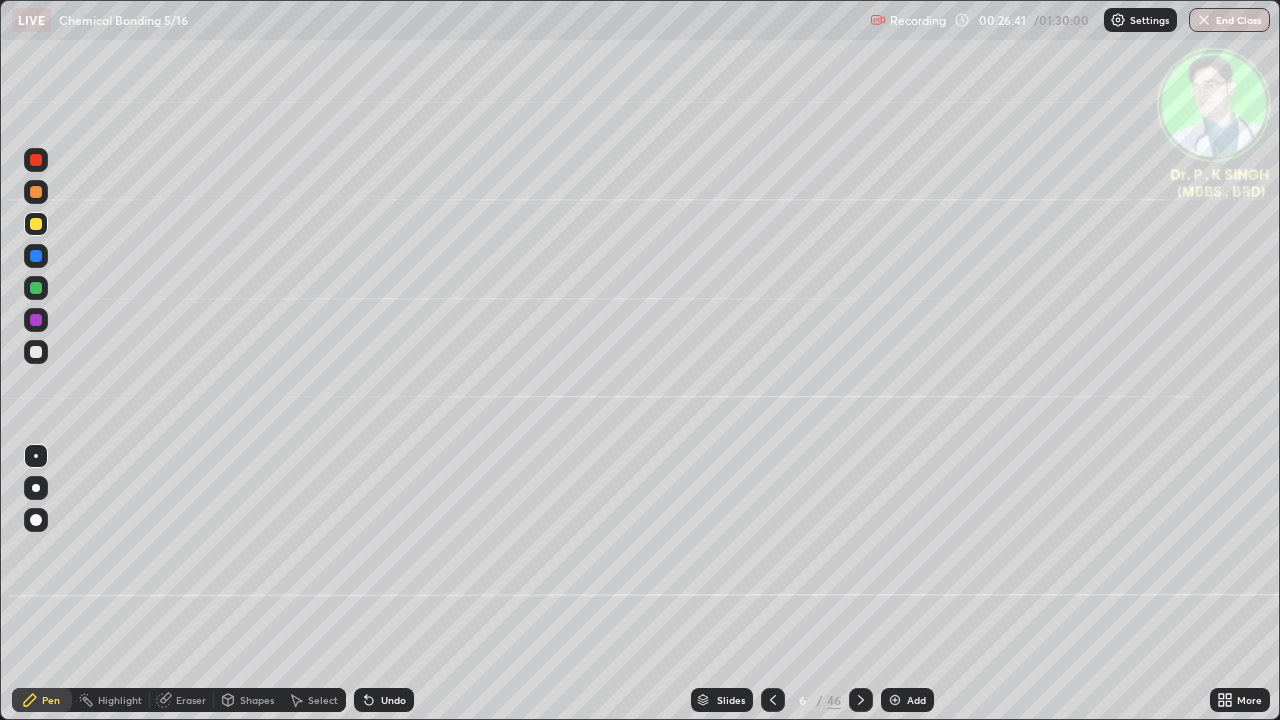 click 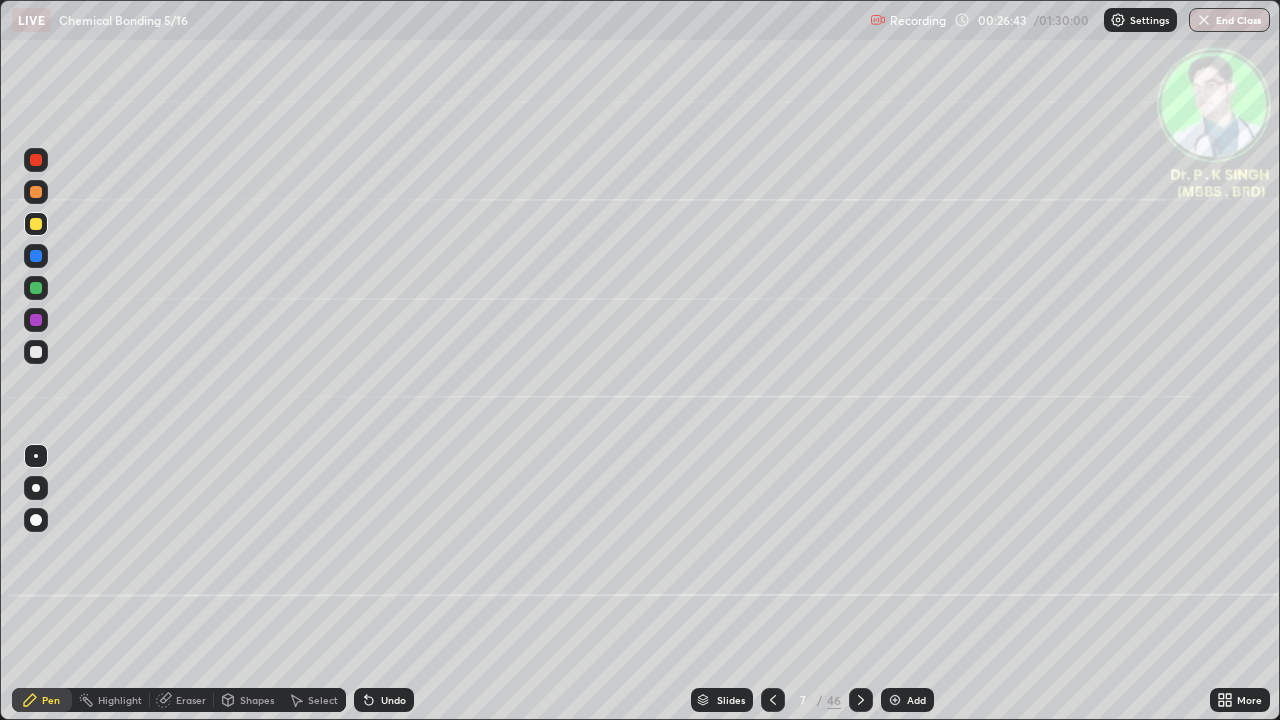 click on "Eraser" at bounding box center [182, 700] 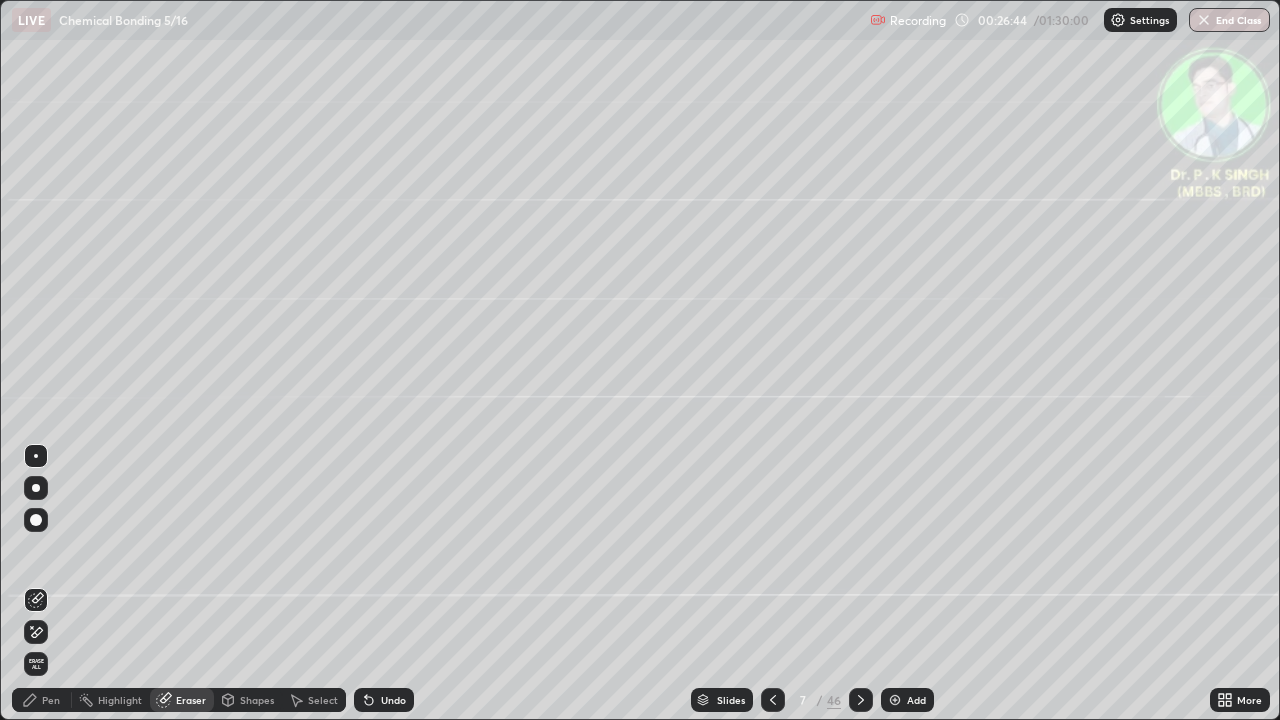 click on "Erase all" at bounding box center (36, 664) 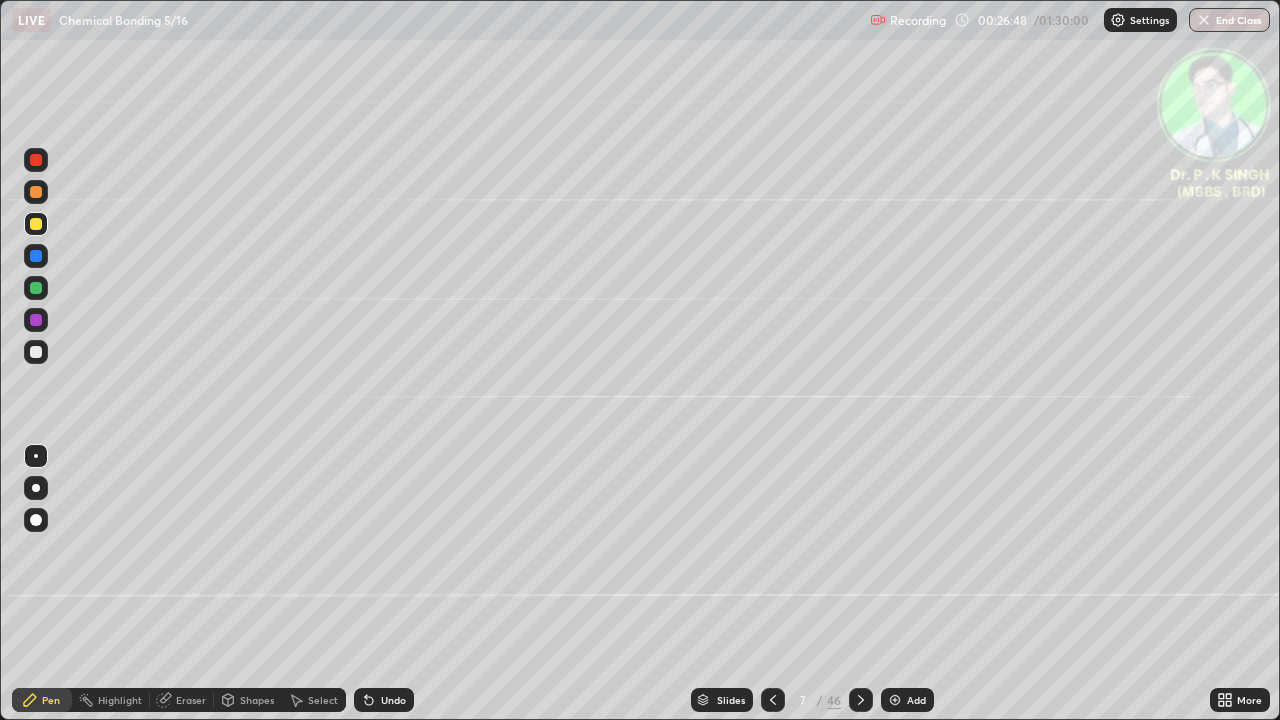click at bounding box center [36, 288] 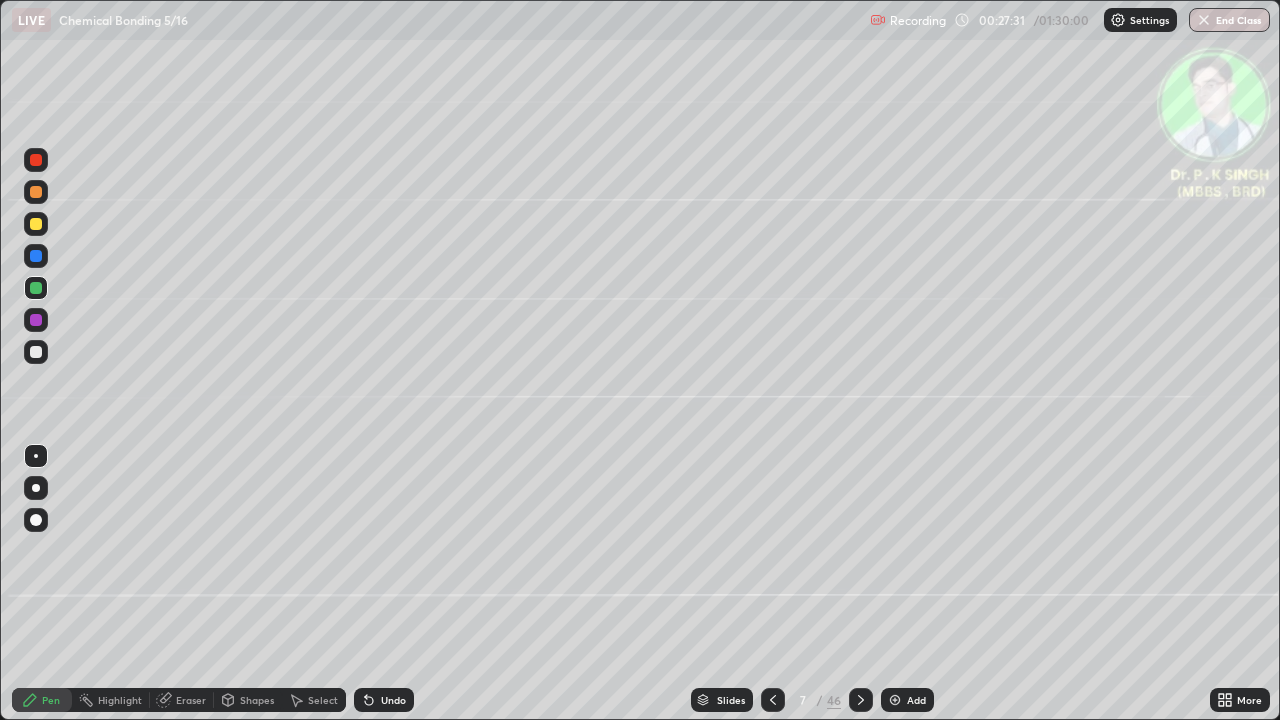 click at bounding box center (36, 224) 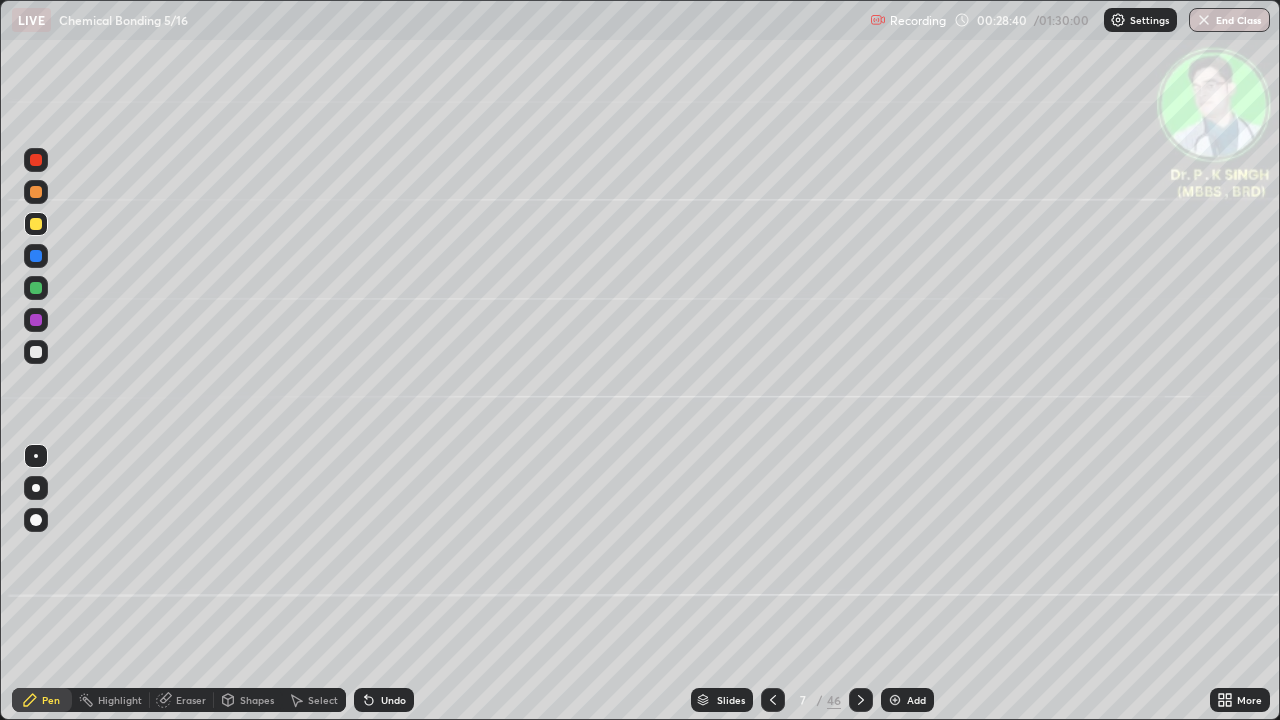 click at bounding box center (36, 256) 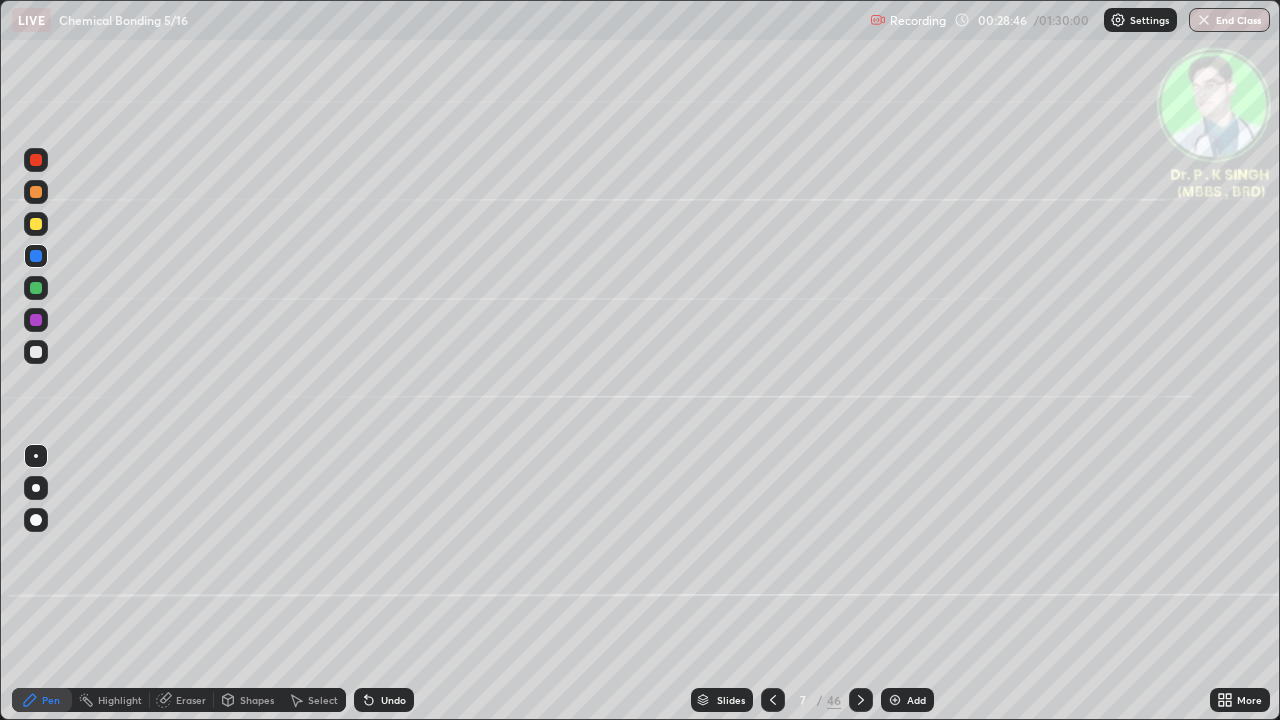 click at bounding box center (36, 224) 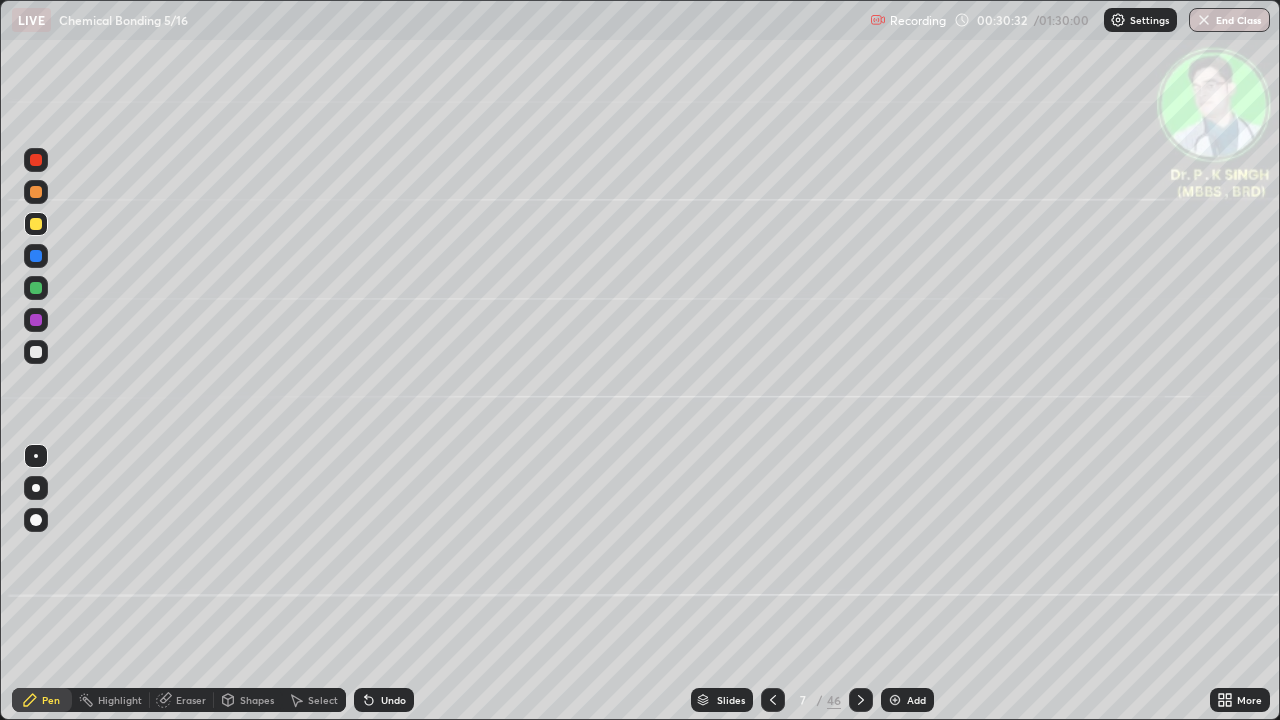 click 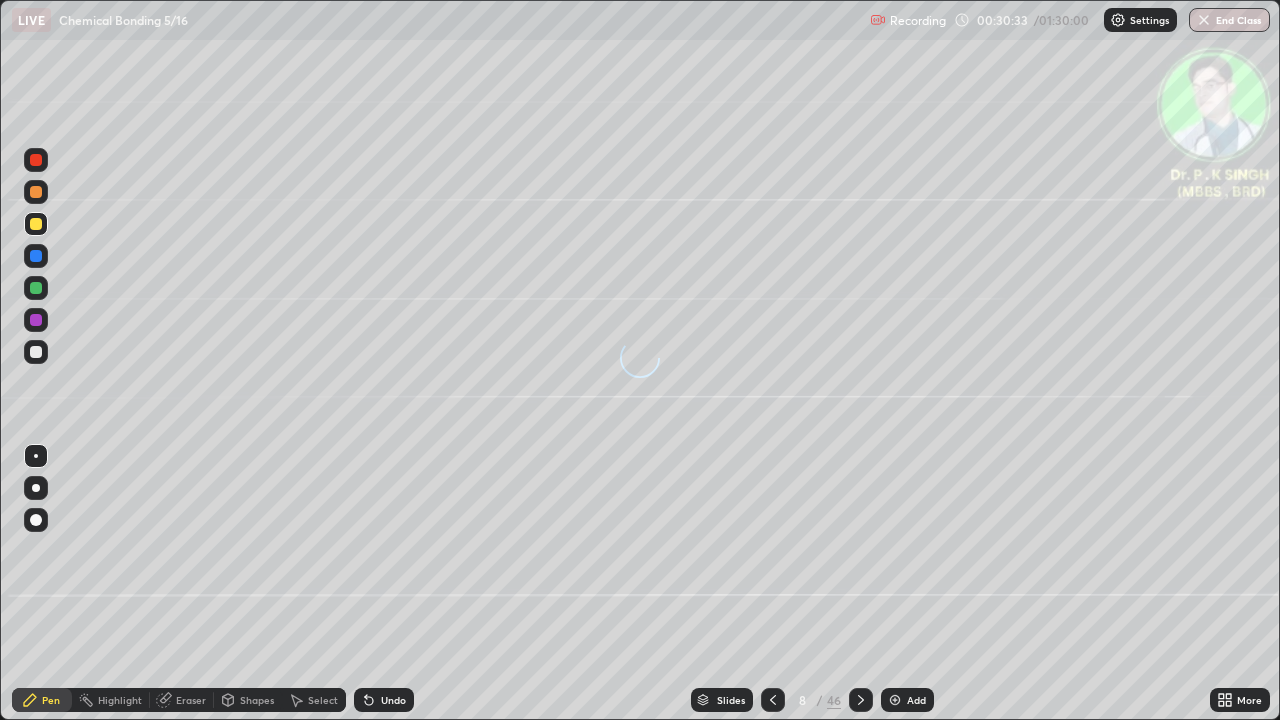 click at bounding box center [36, 256] 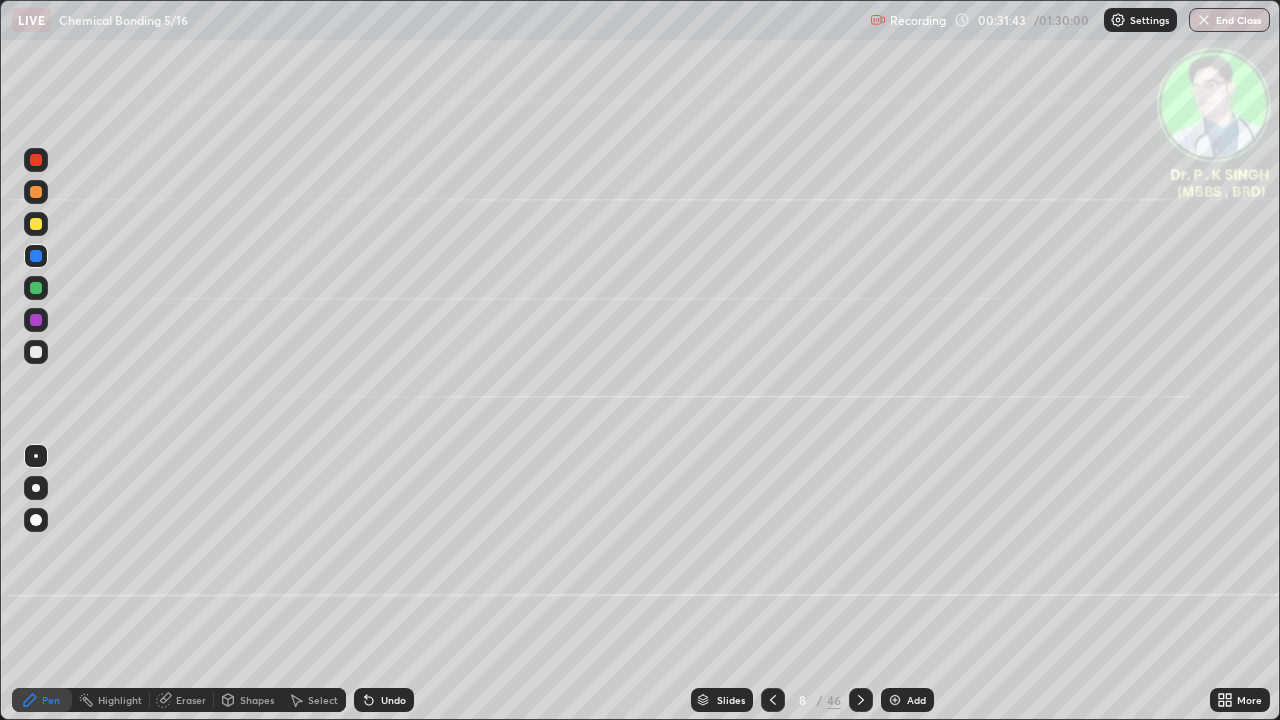 click at bounding box center [36, 224] 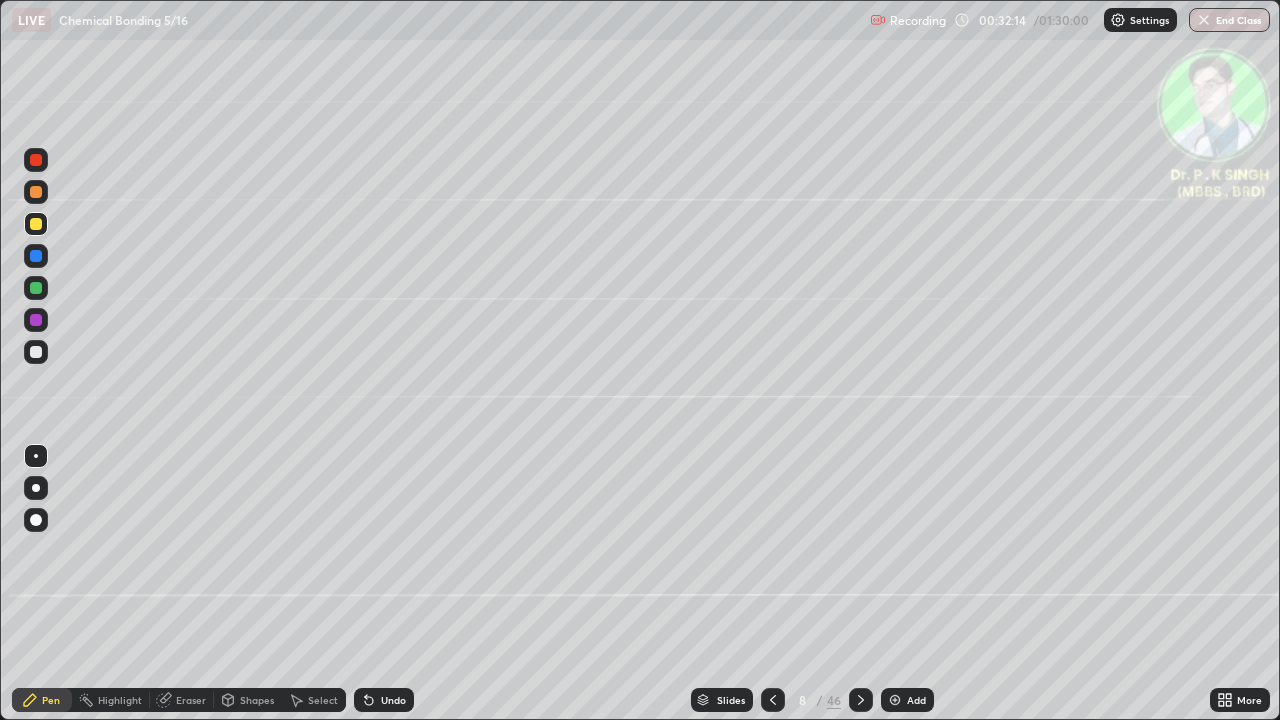 click at bounding box center [861, 700] 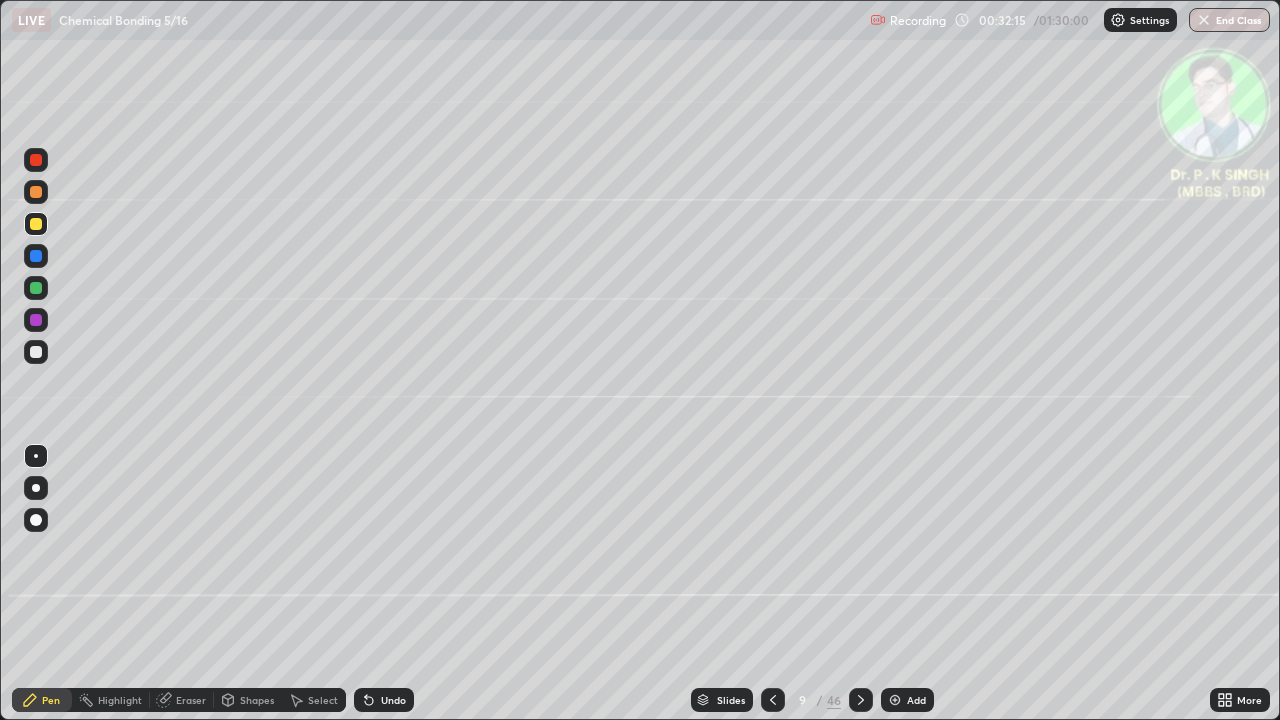 click at bounding box center (36, 288) 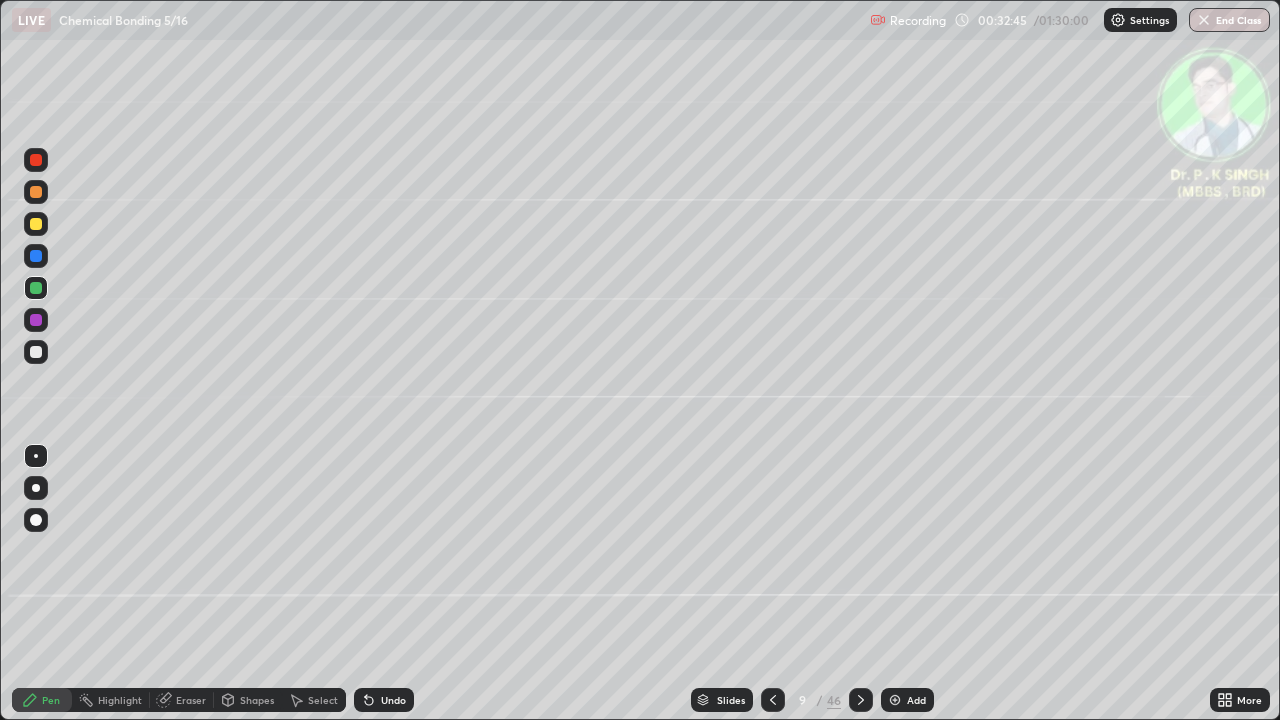 click at bounding box center [36, 224] 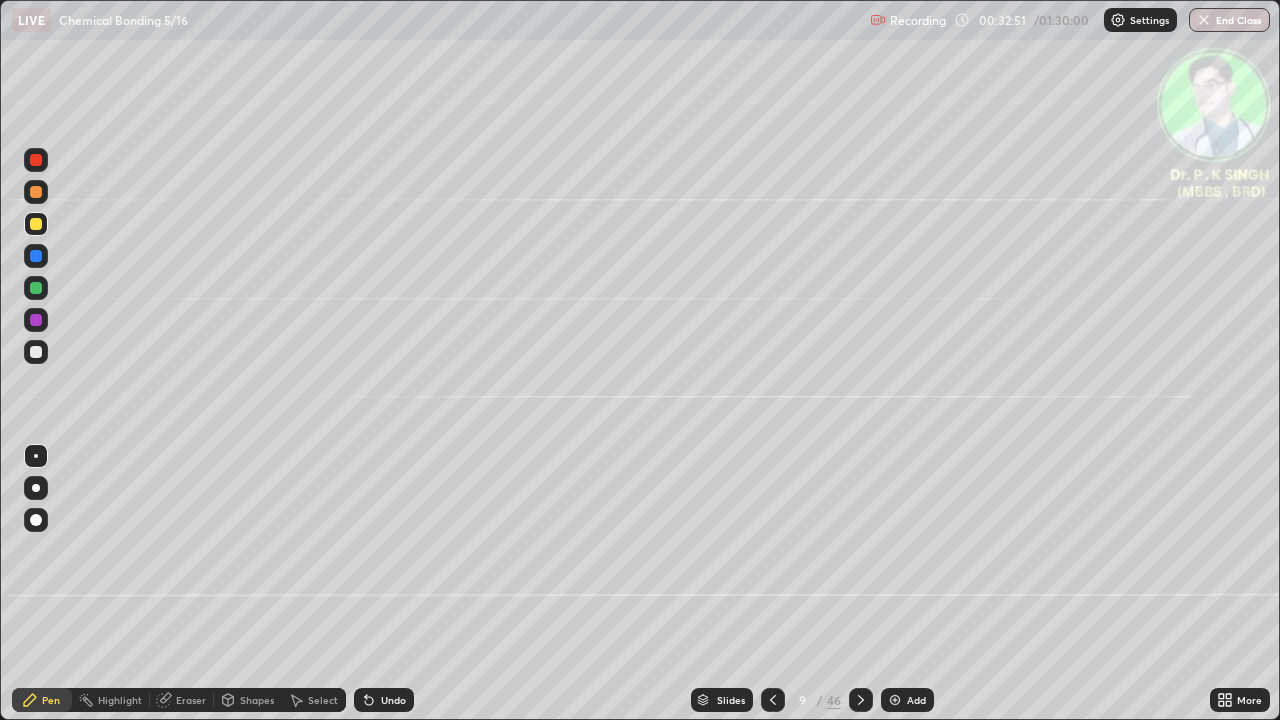 click on "Eraser" at bounding box center [182, 700] 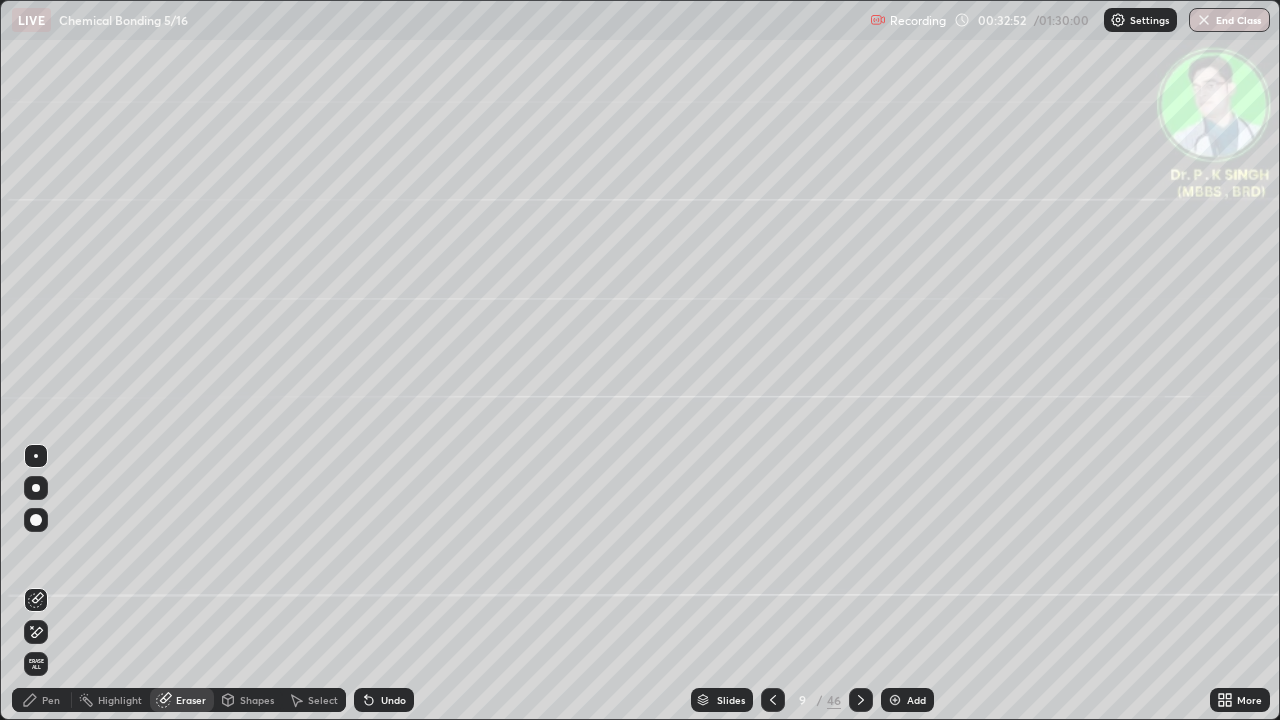 click 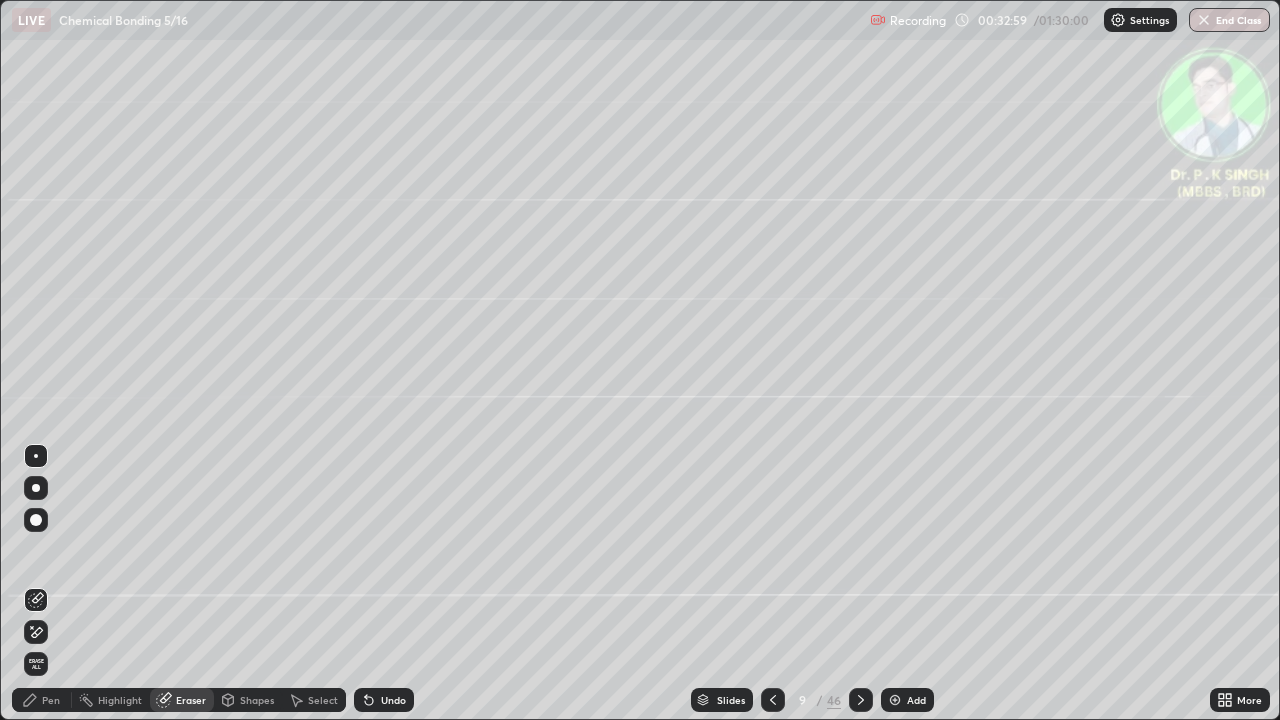 click 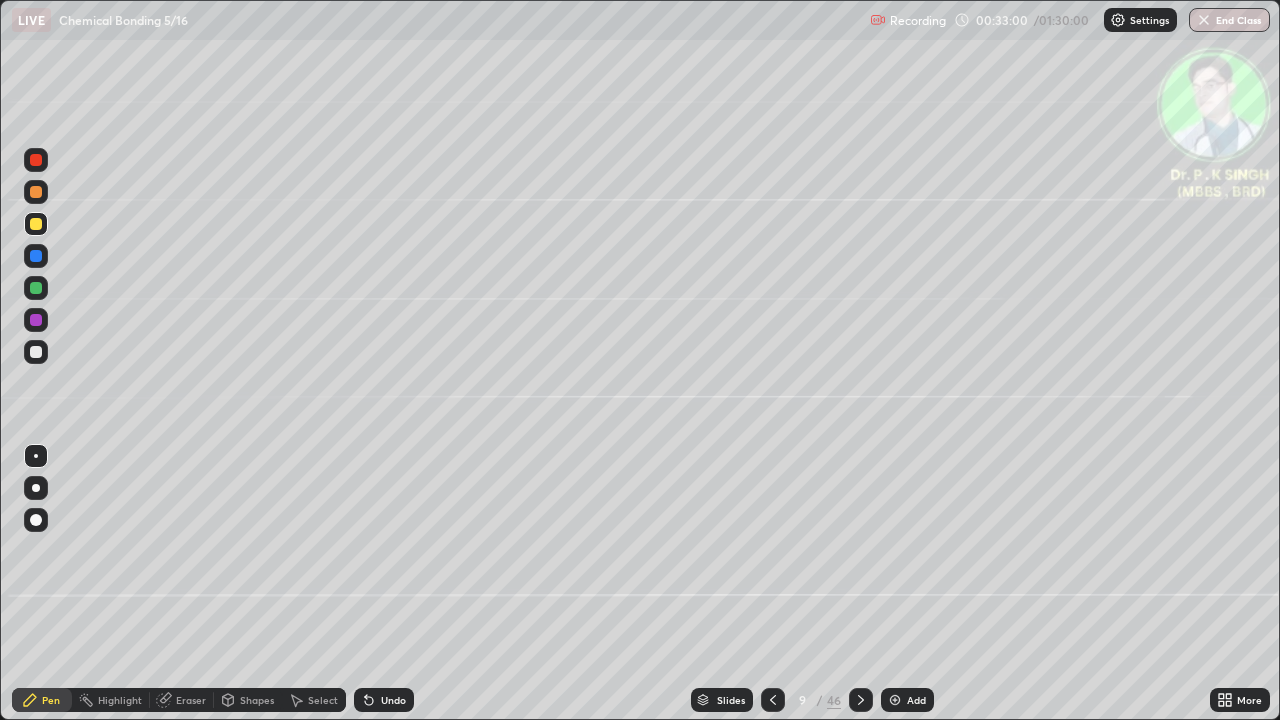 click 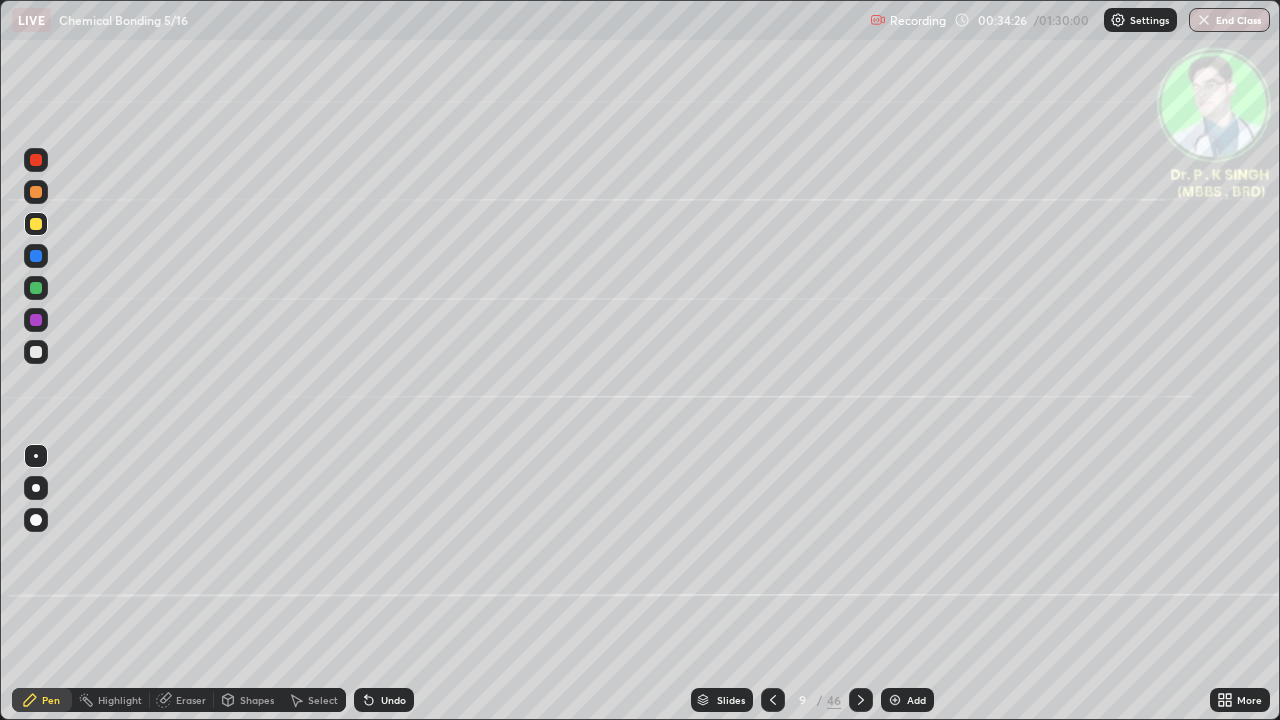 click at bounding box center [36, 256] 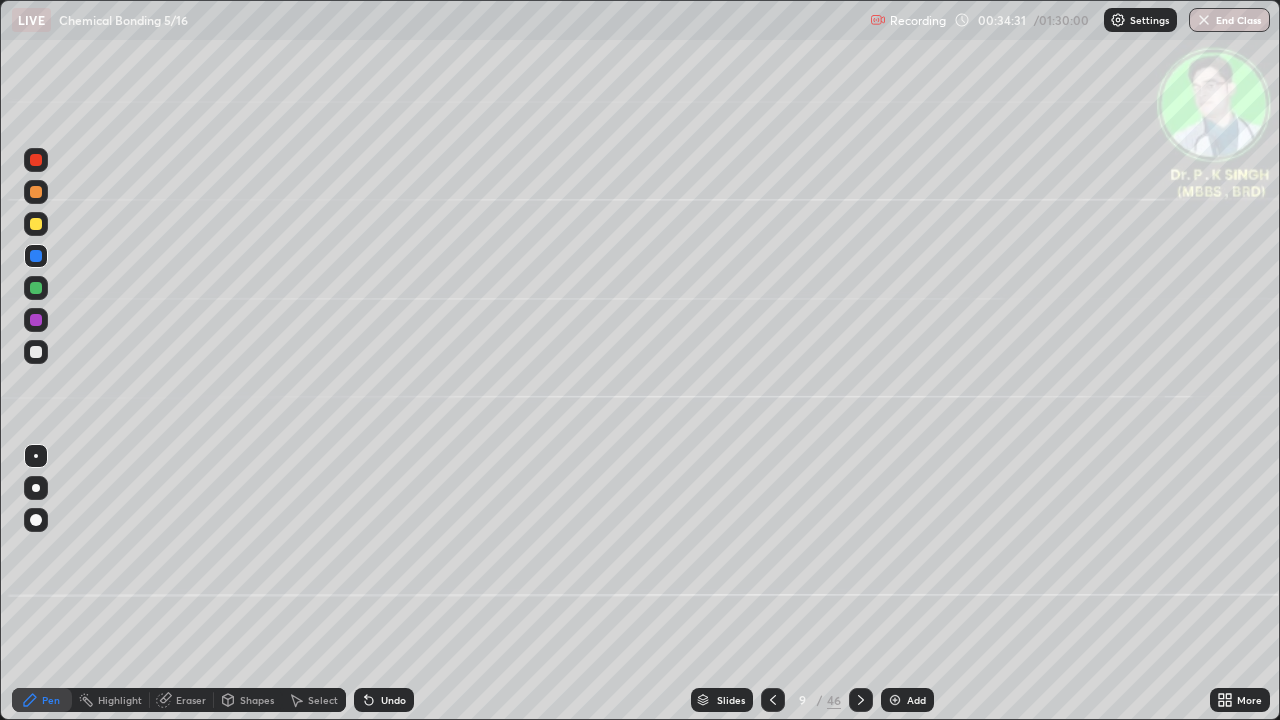 click at bounding box center (36, 224) 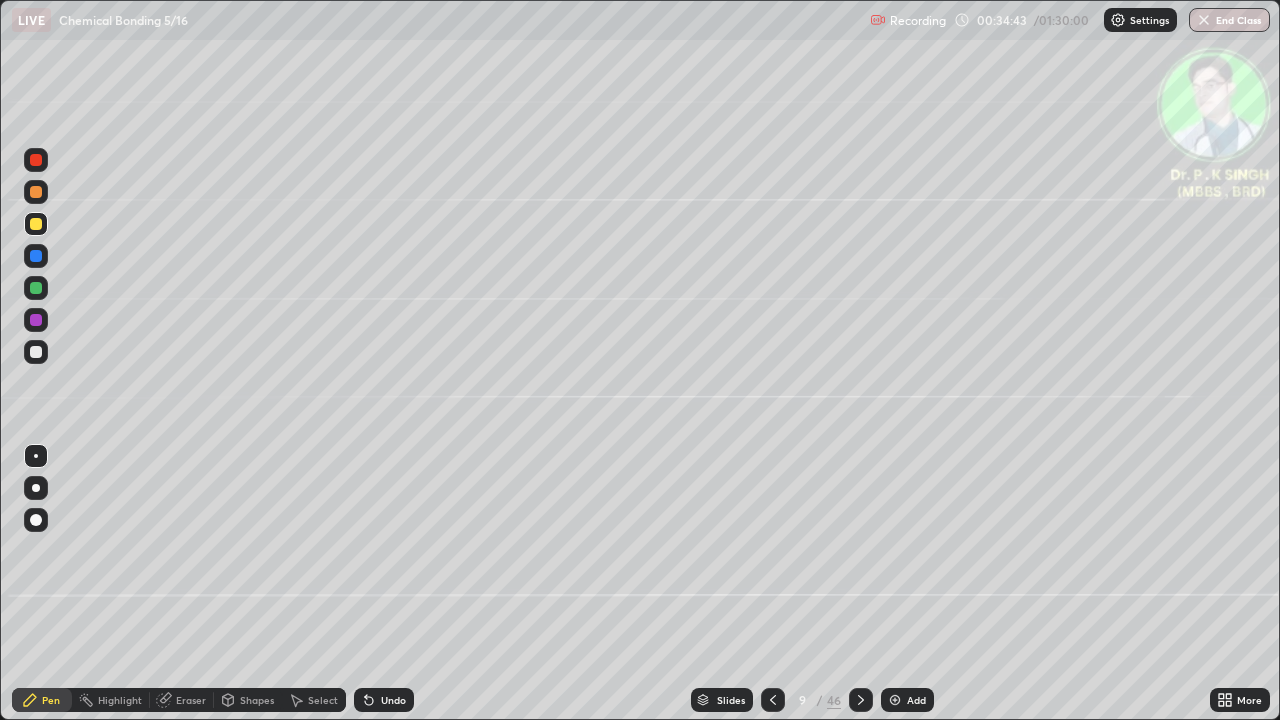 click 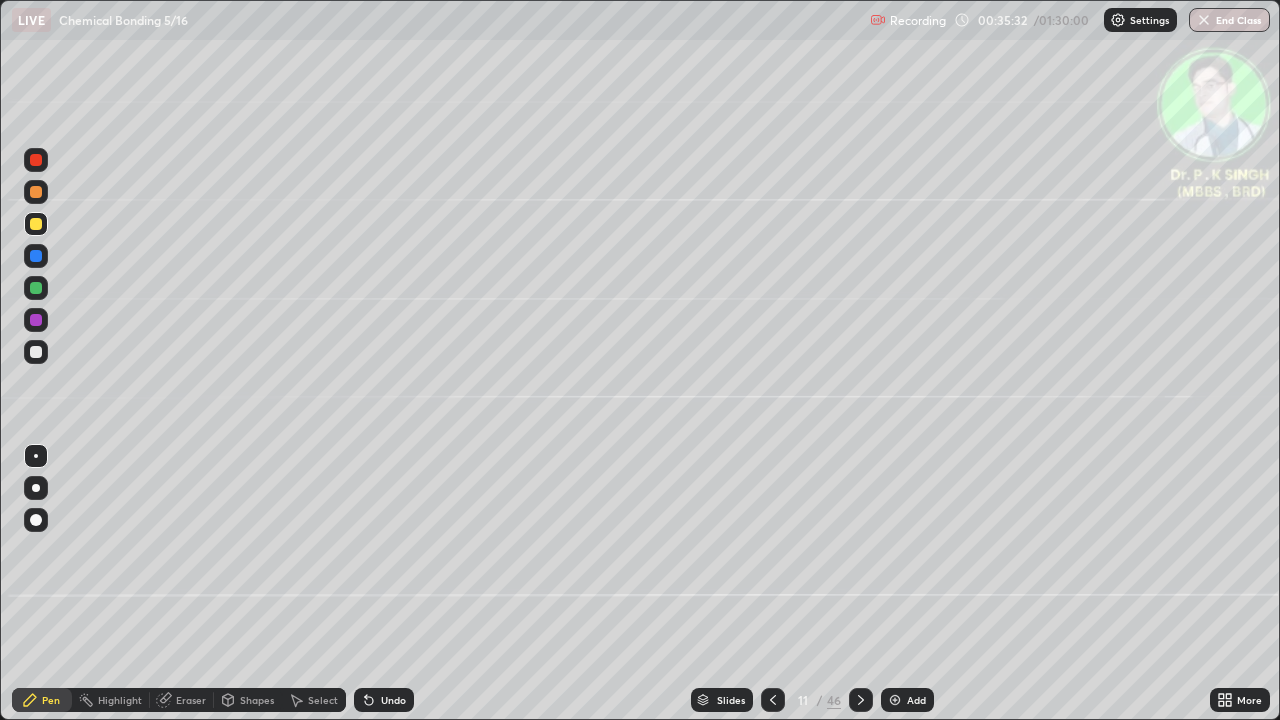 click 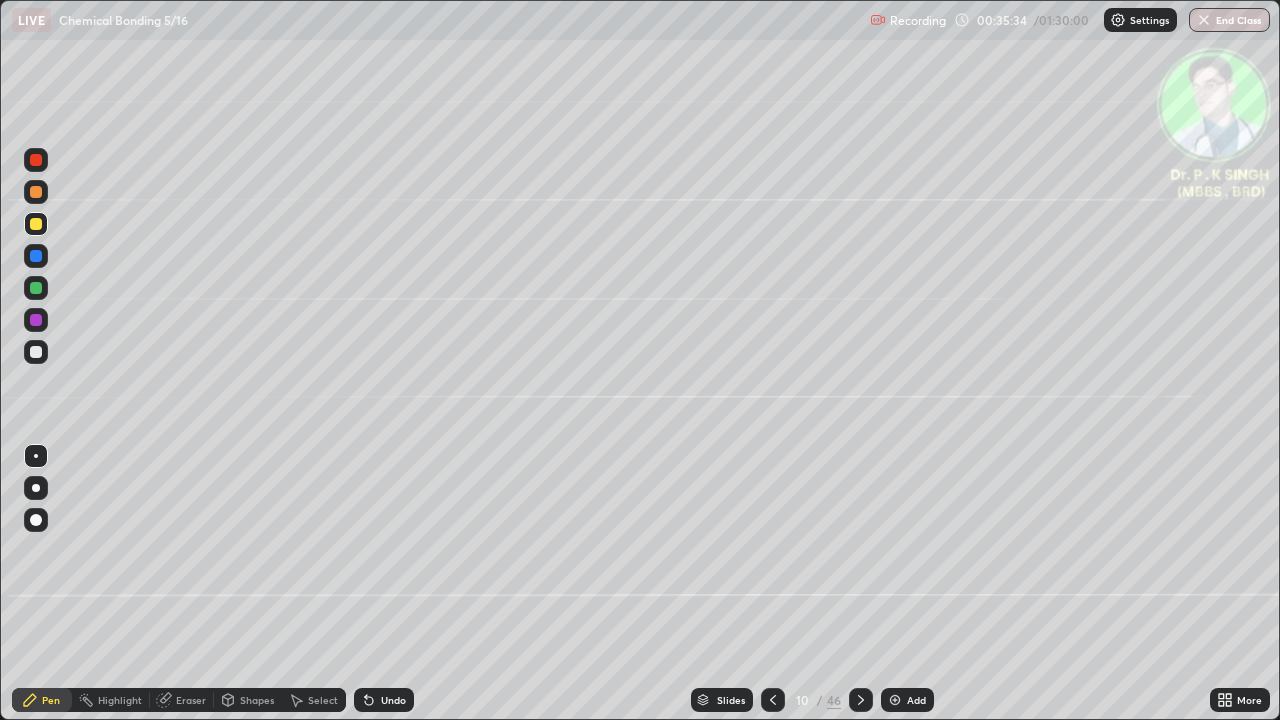 click 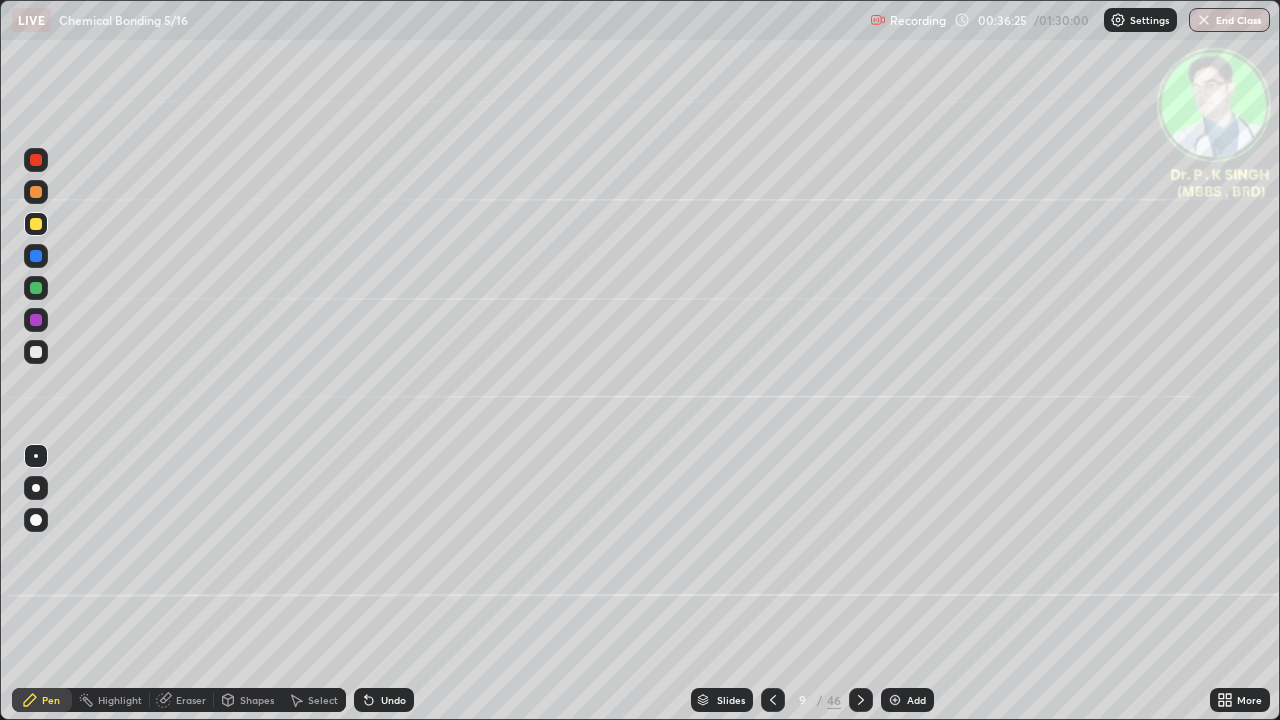 click 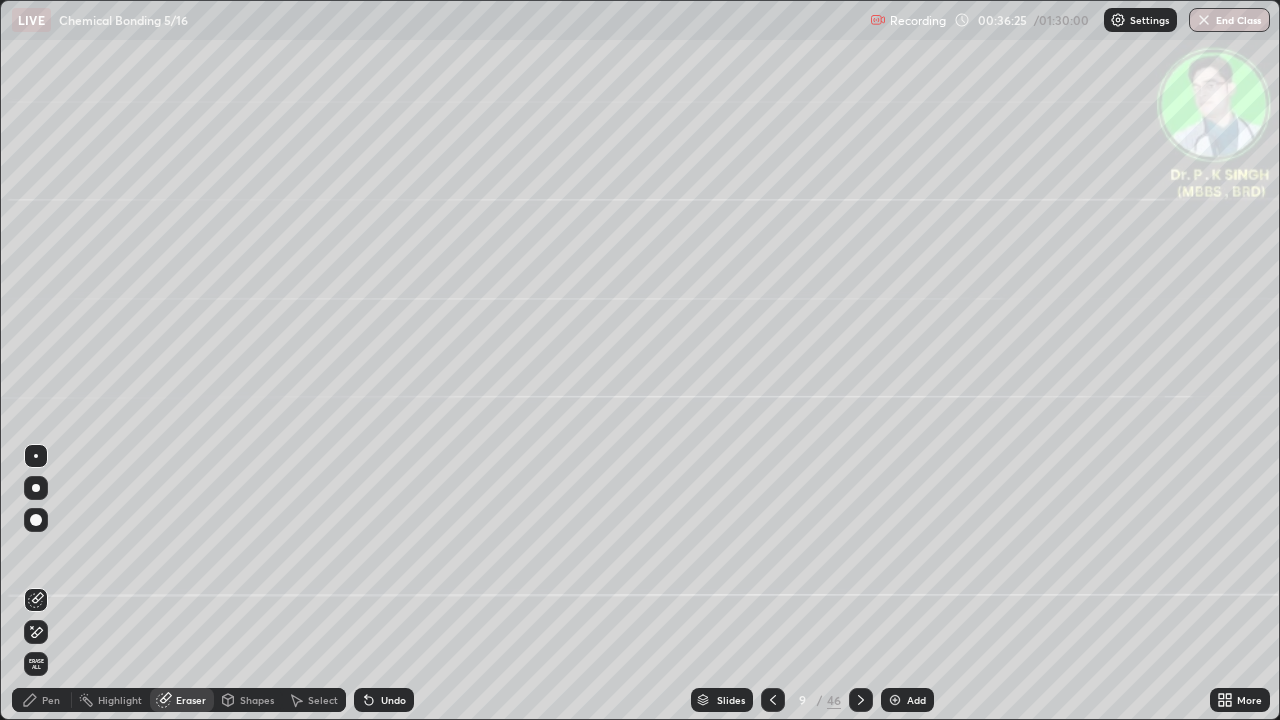 click 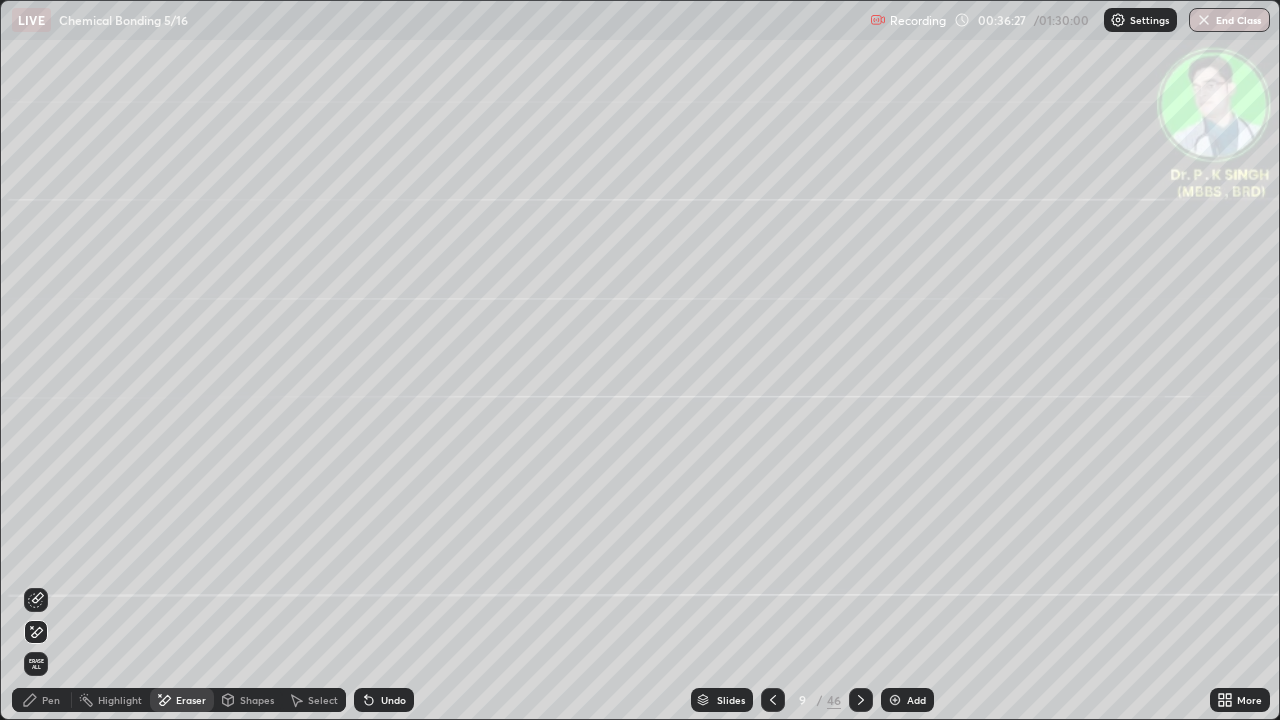 click 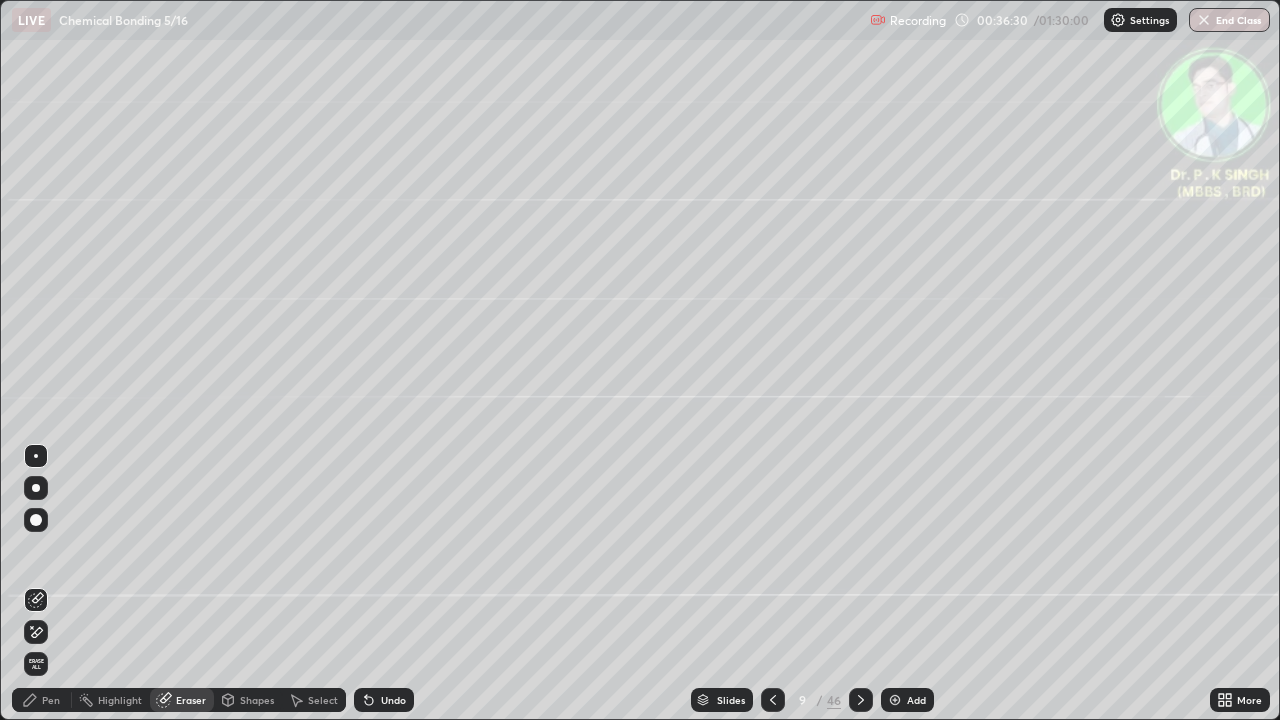 click 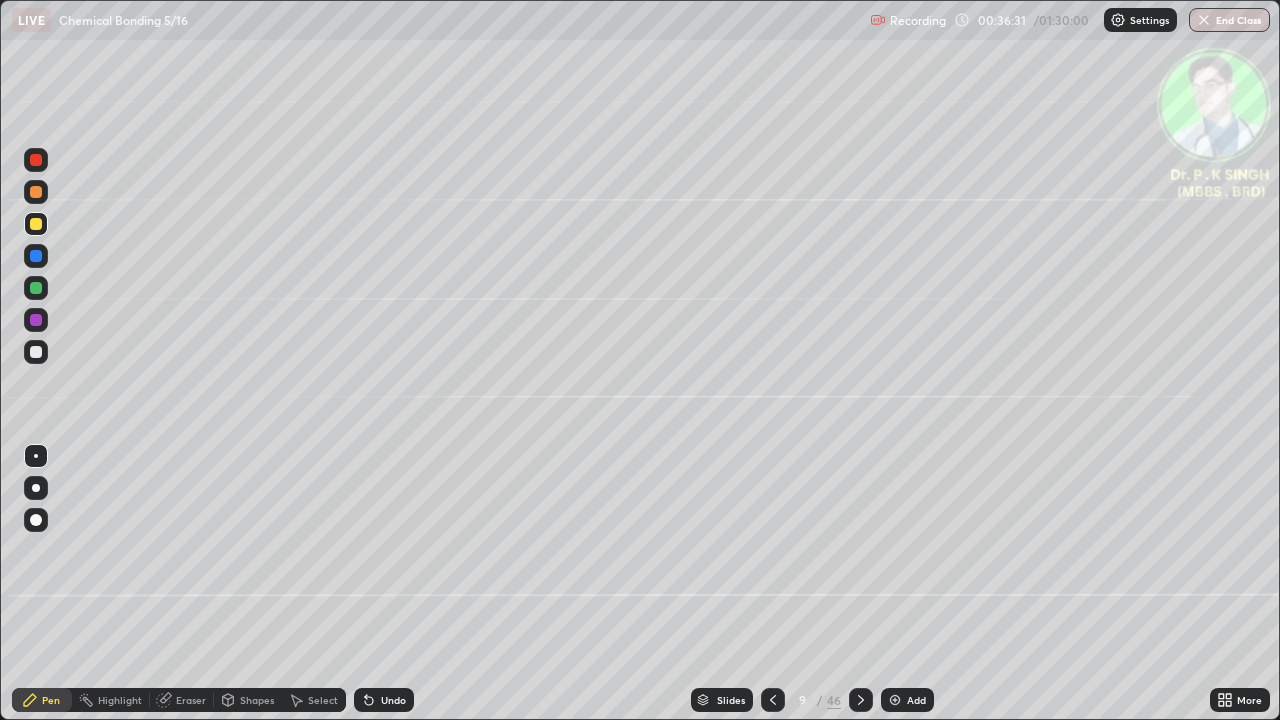 click at bounding box center (36, 224) 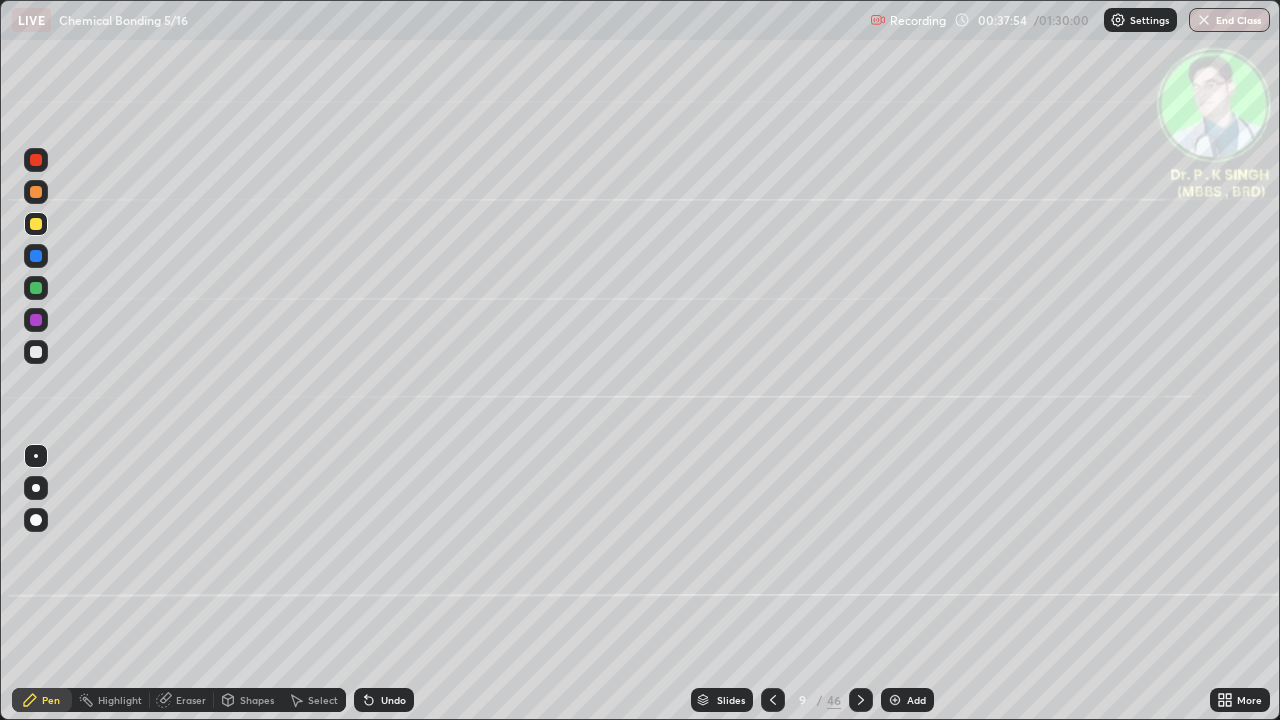 click 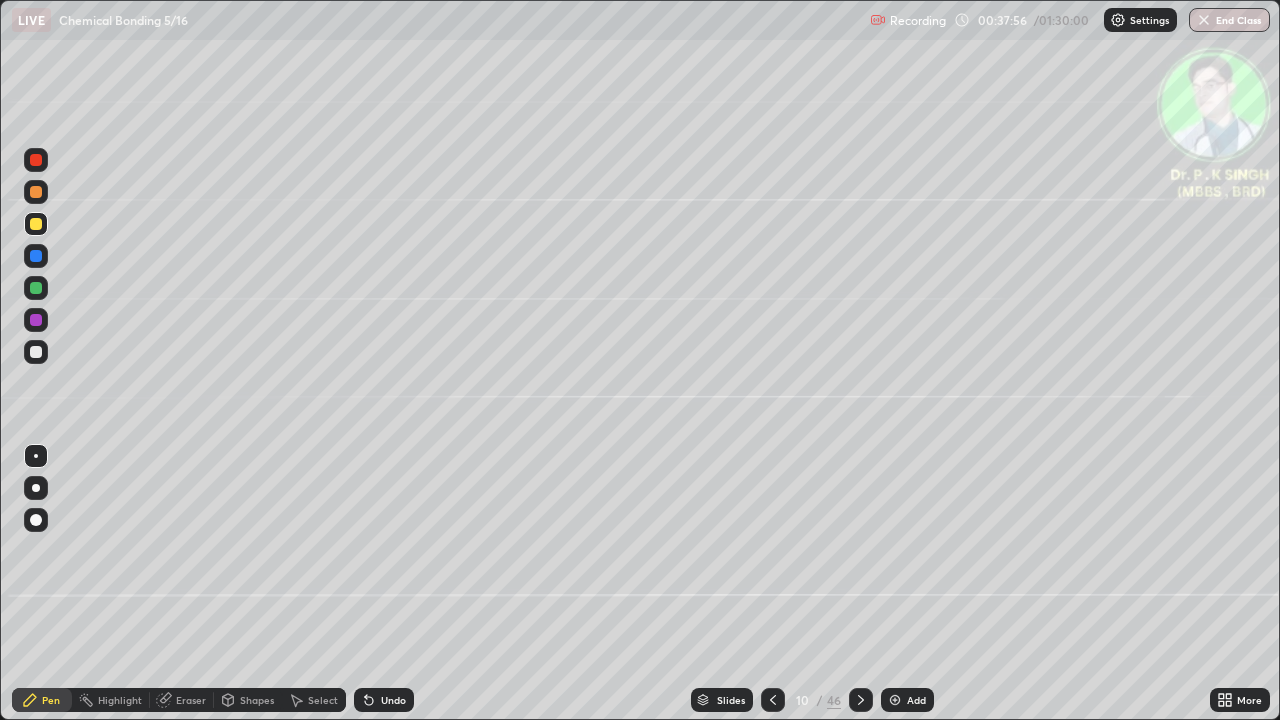 click at bounding box center [36, 224] 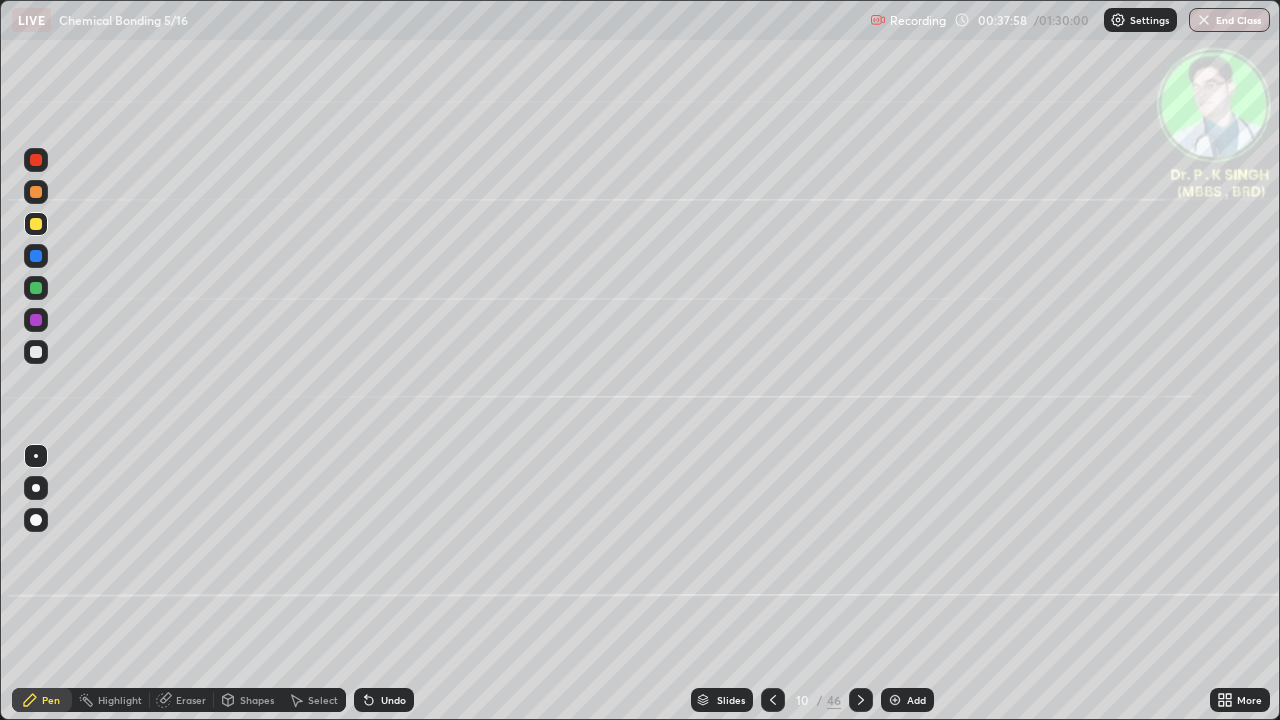 click at bounding box center [36, 256] 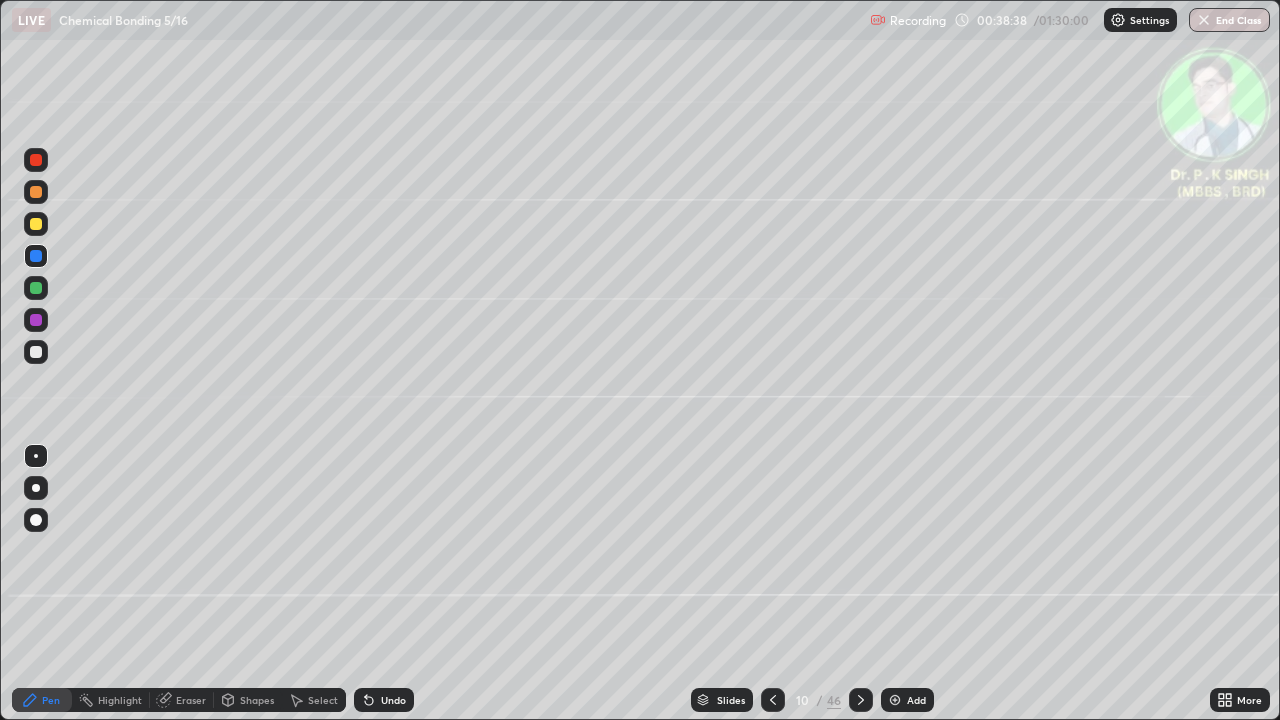 click 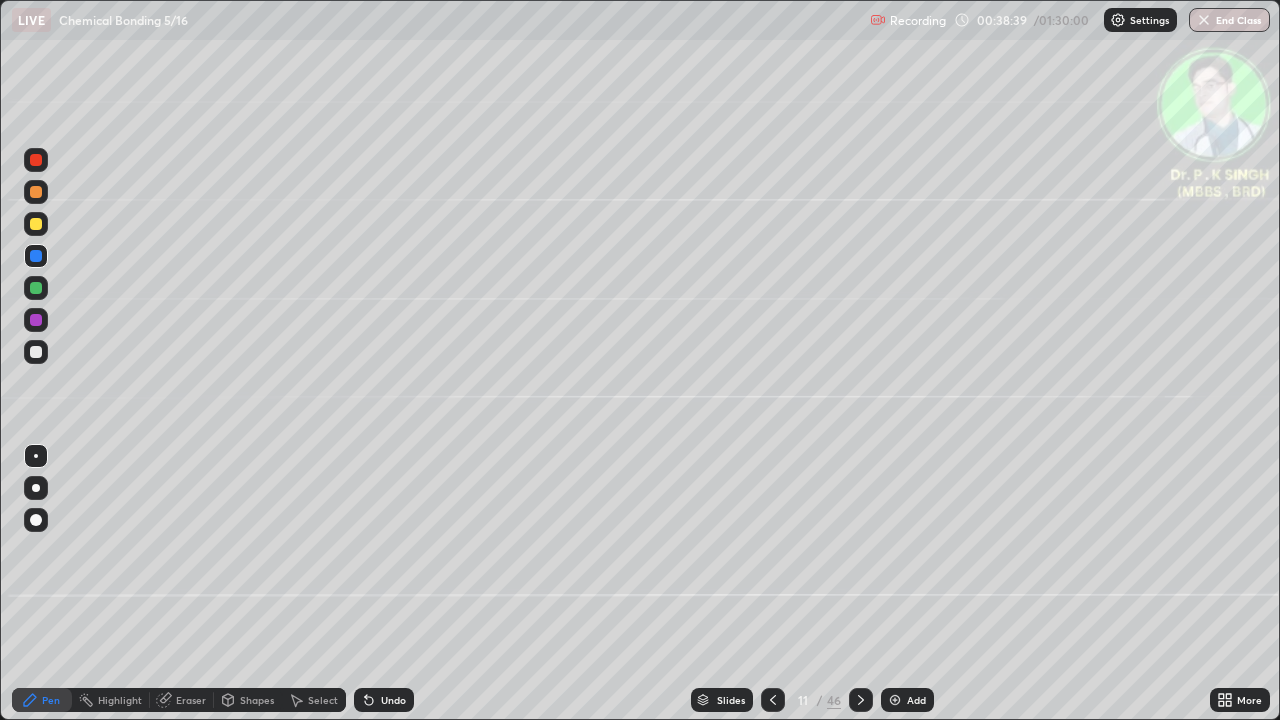 click at bounding box center [861, 700] 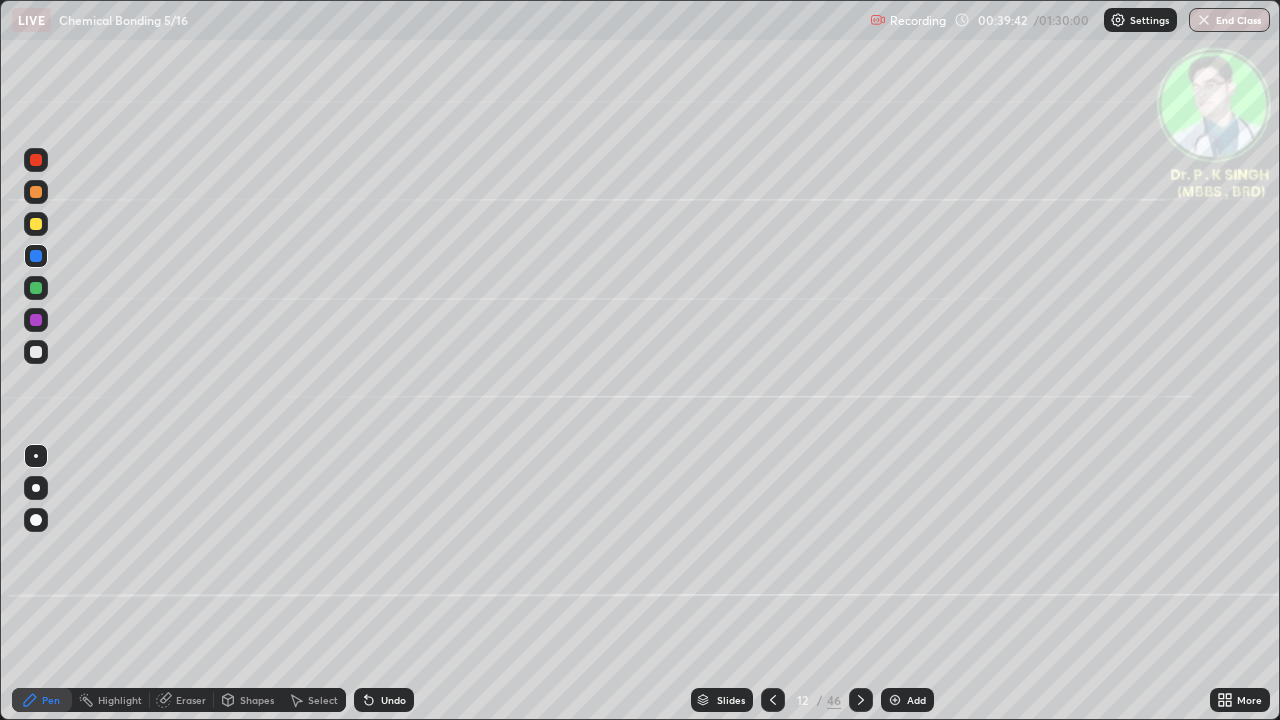 click 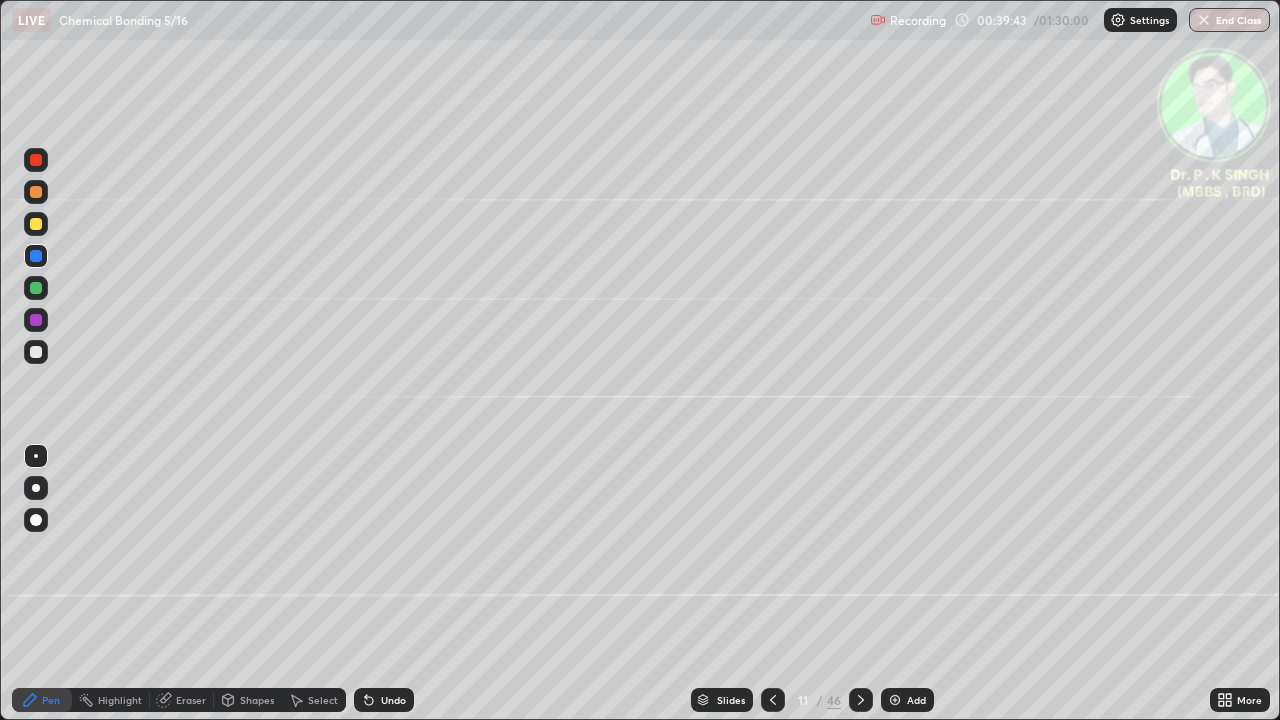 click at bounding box center [773, 700] 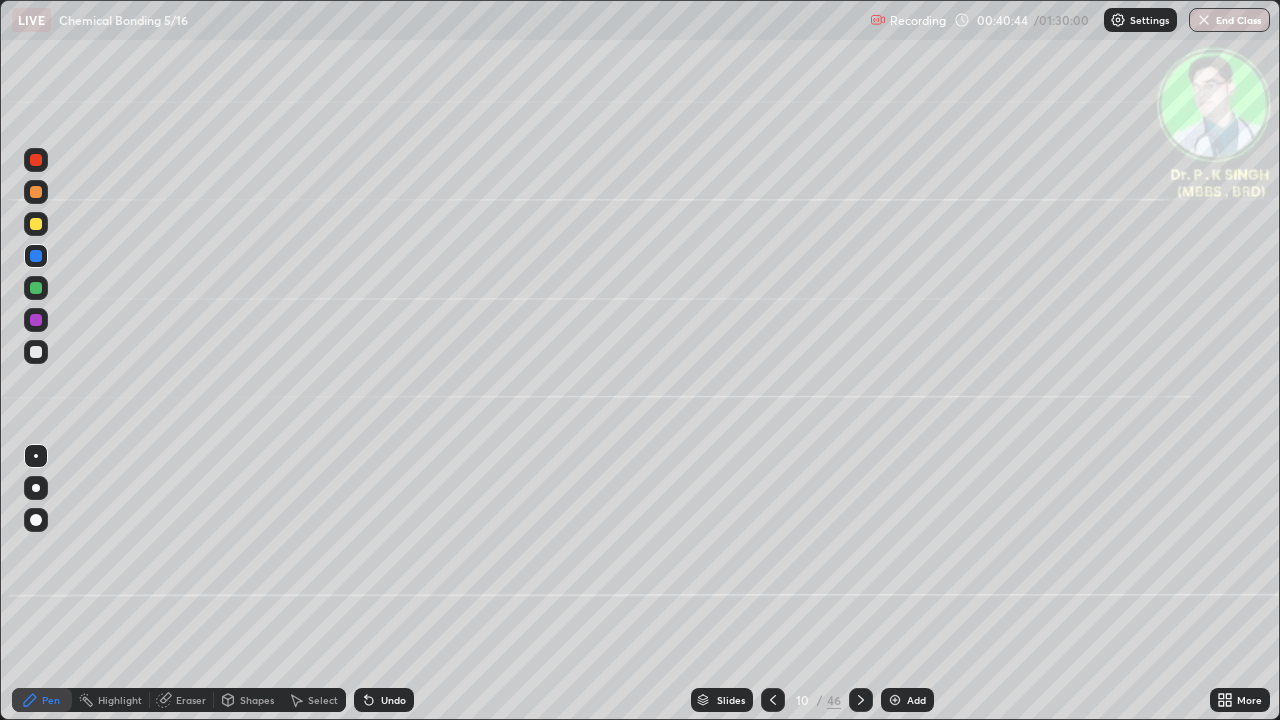 click 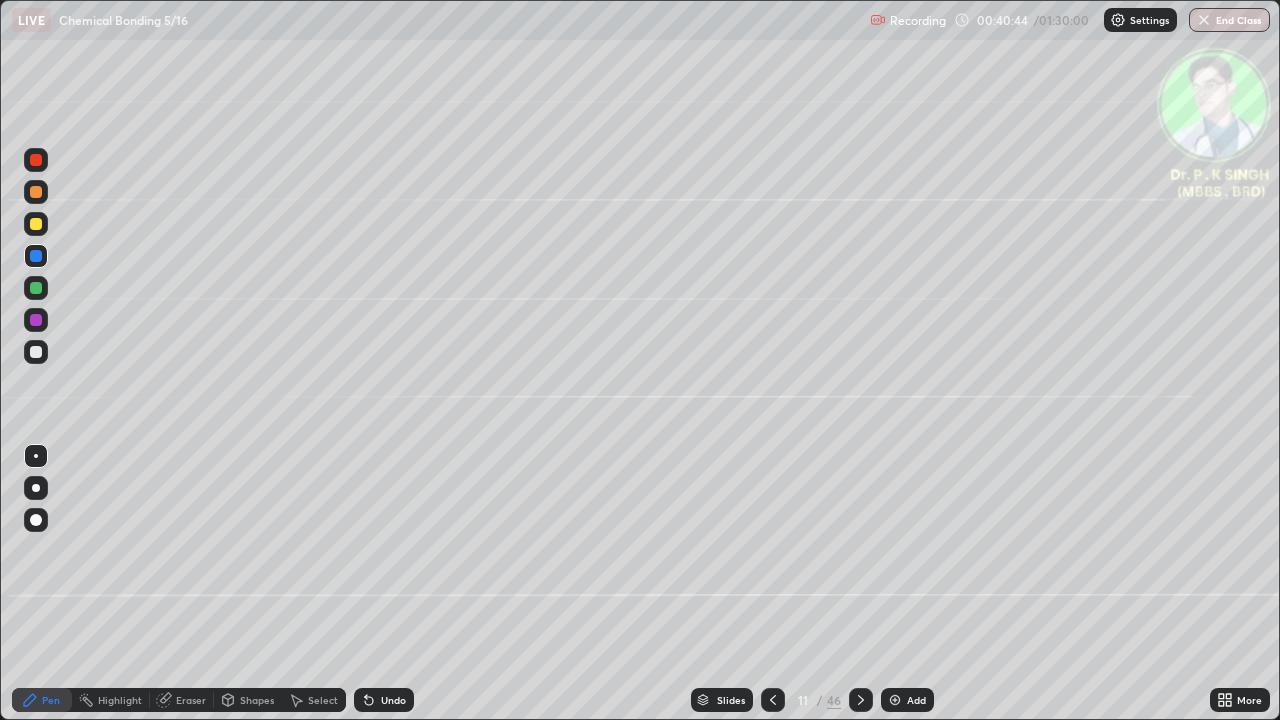 click 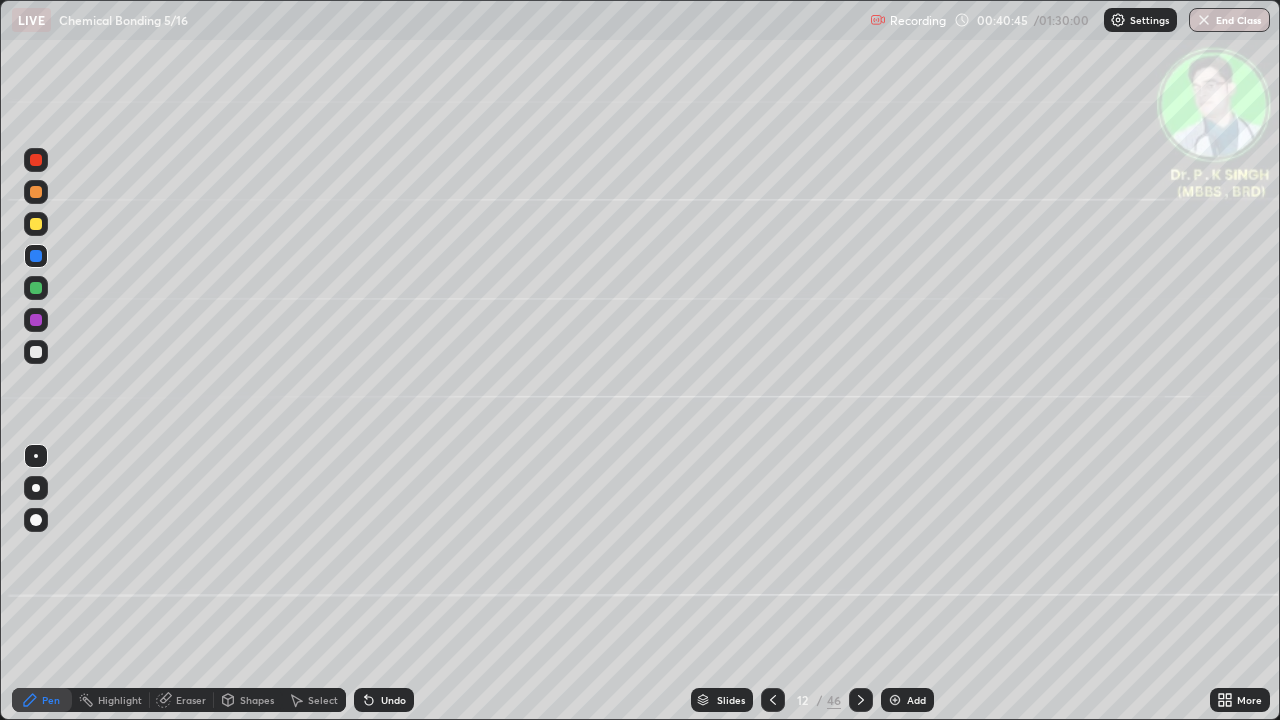 click at bounding box center [861, 700] 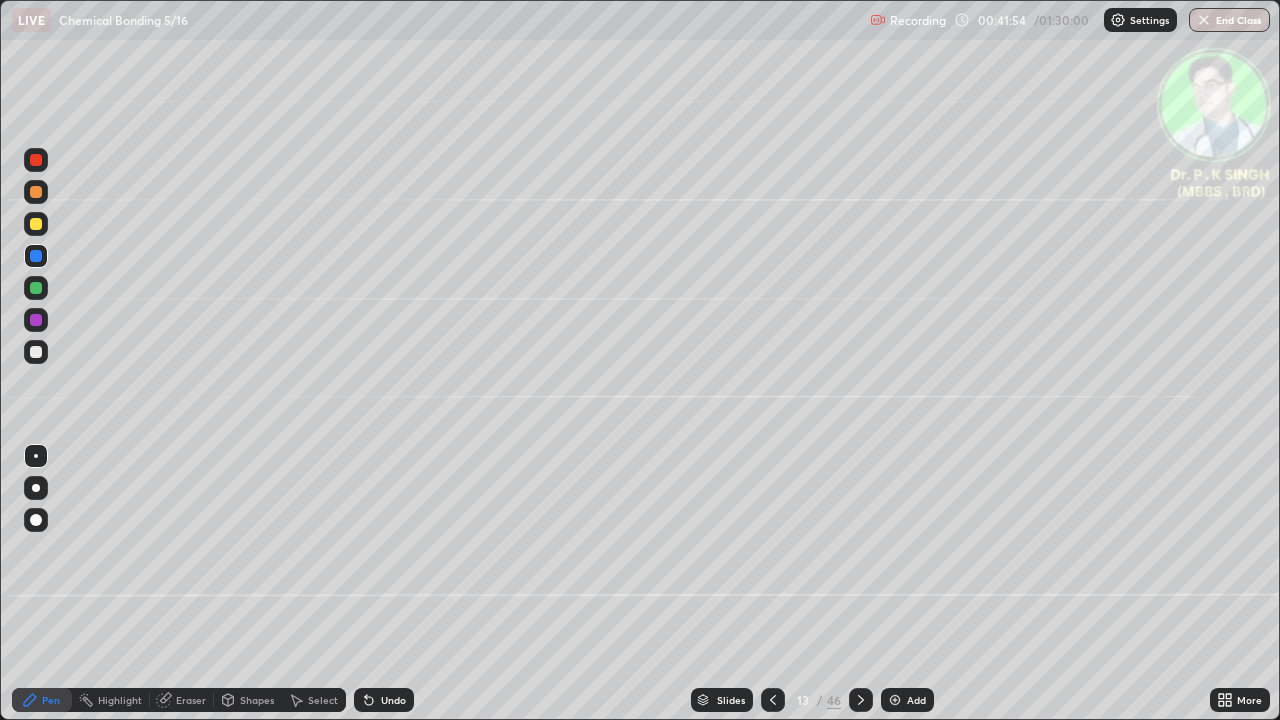 click 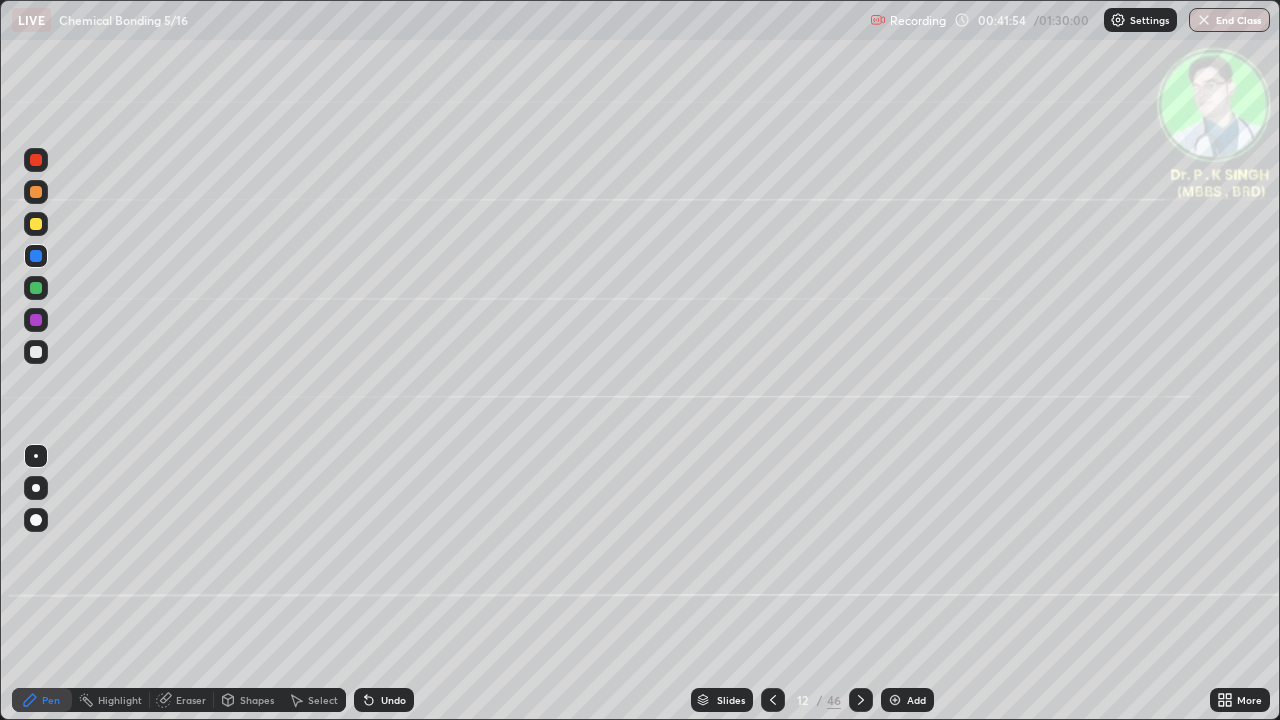click 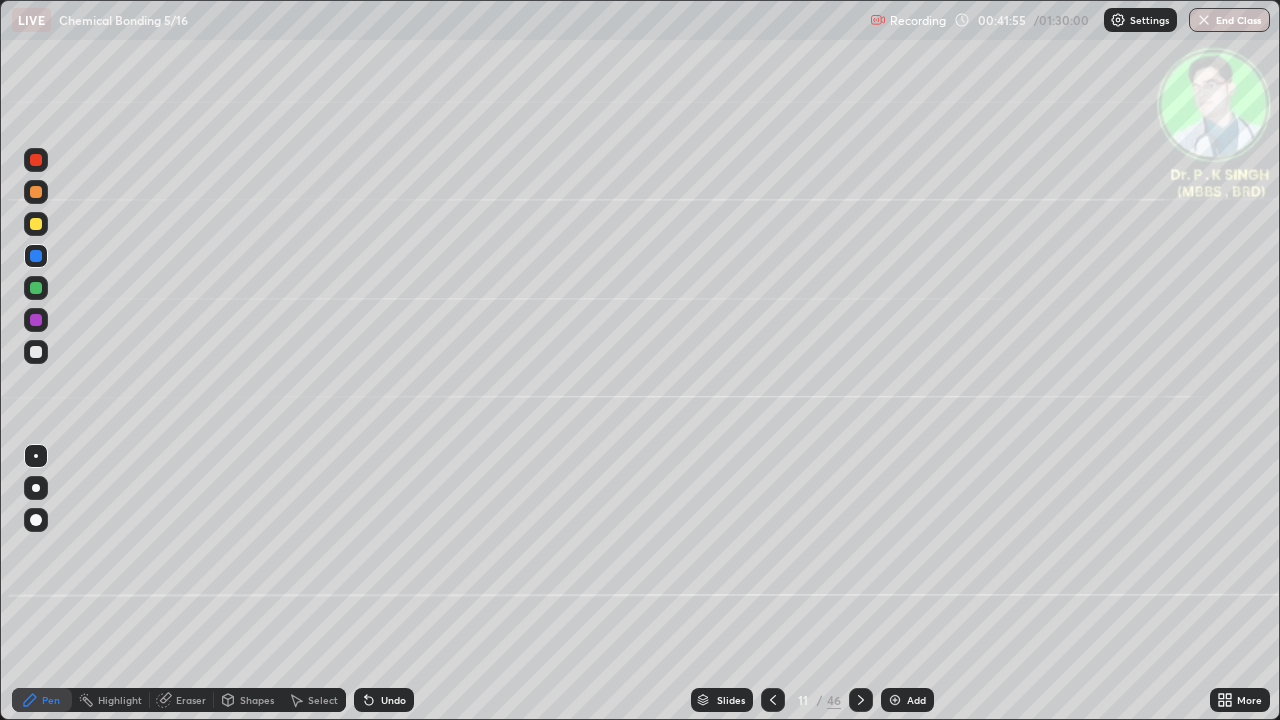 click at bounding box center (773, 700) 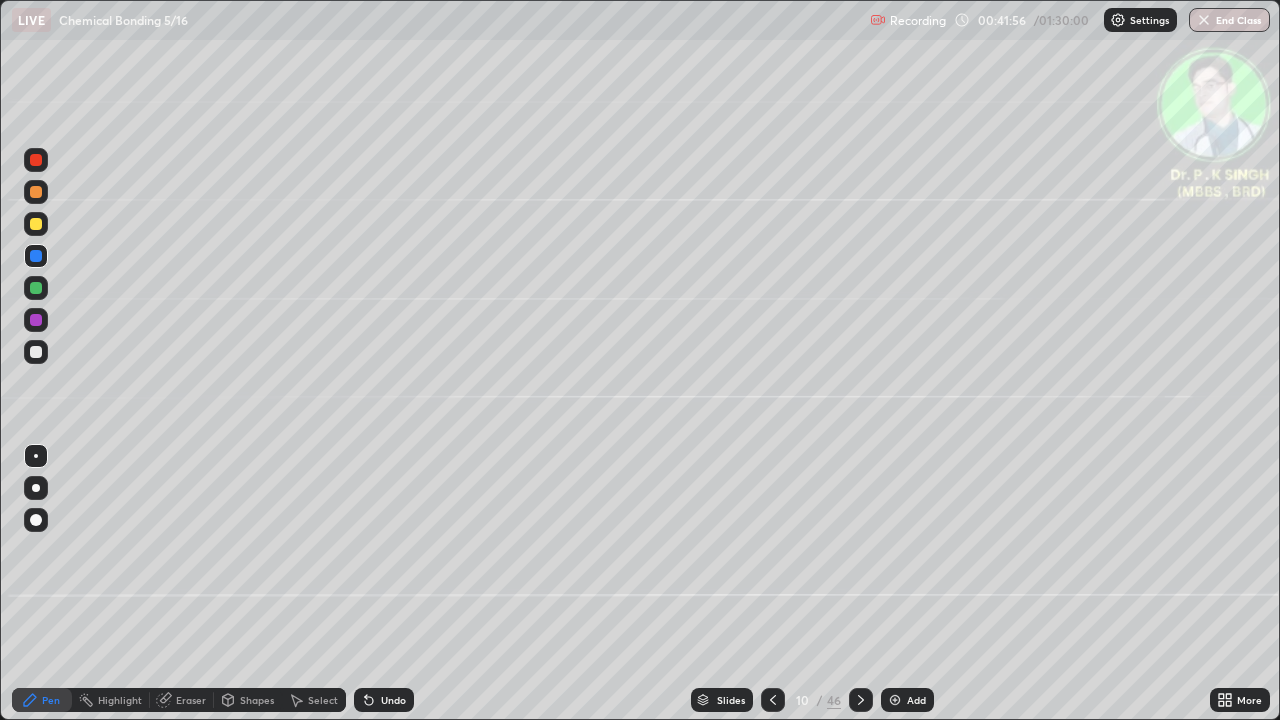 click 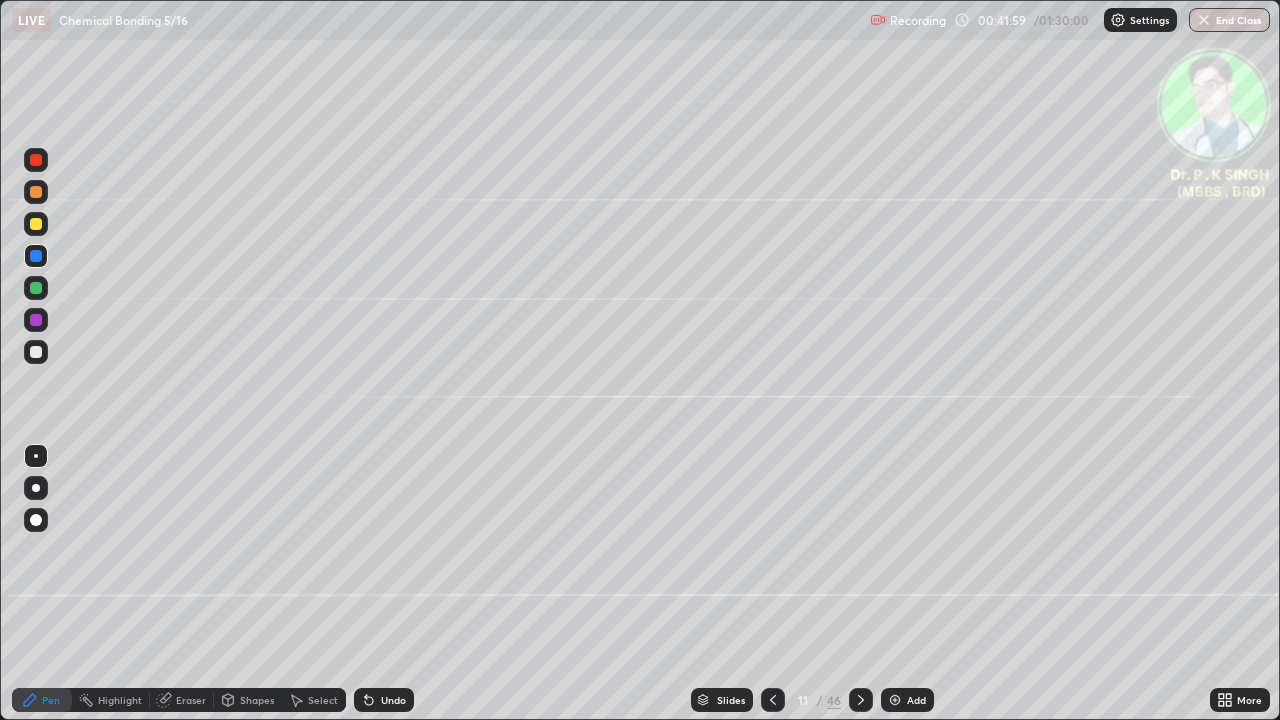 click 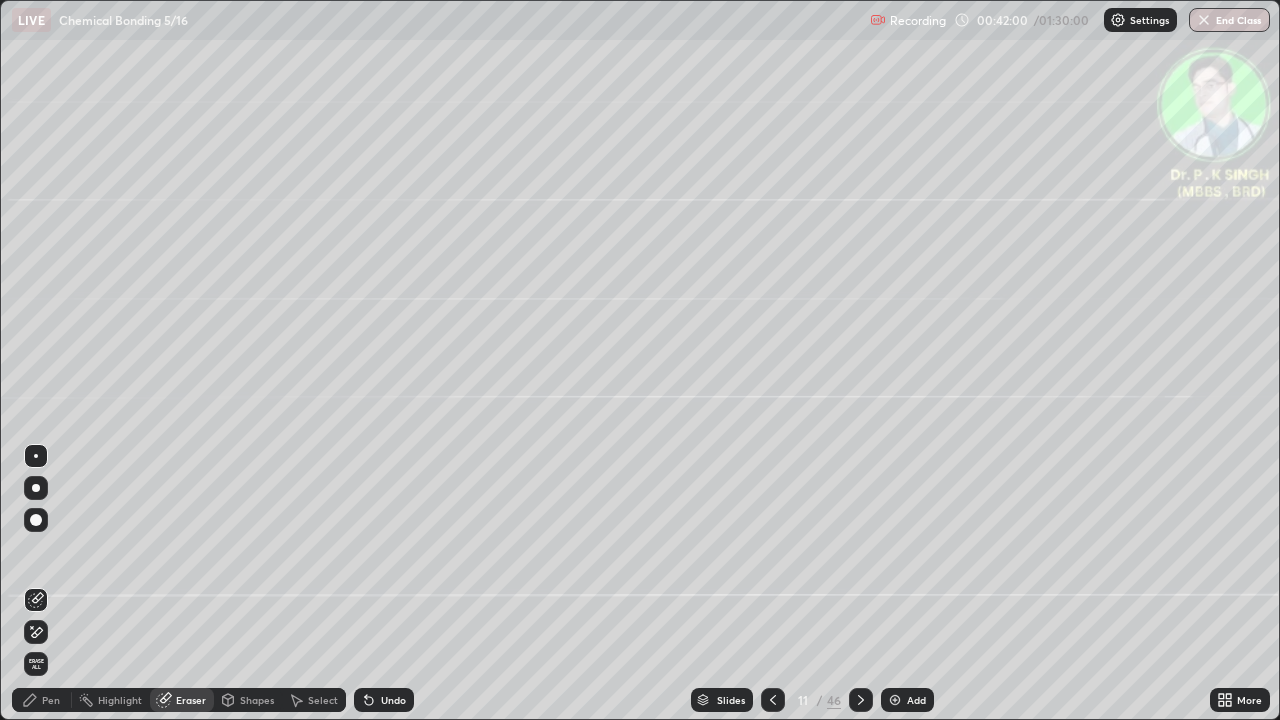 click on "Erase all" at bounding box center (36, 664) 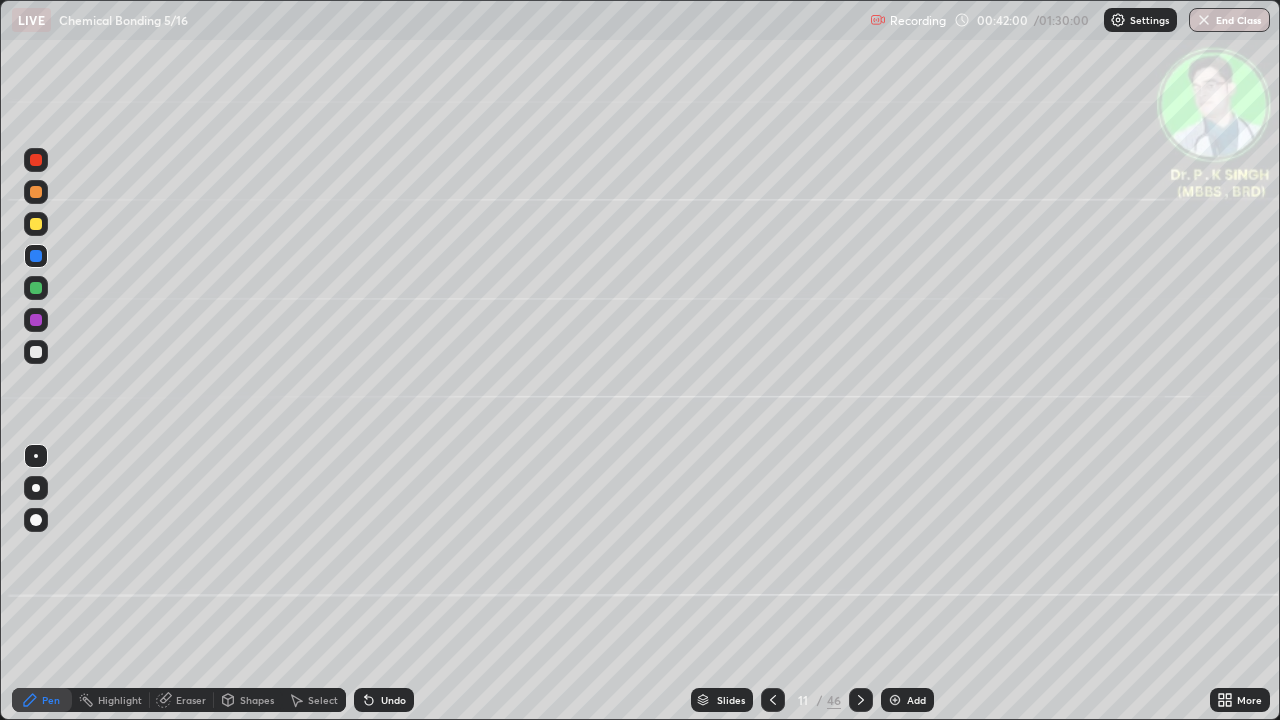 click on "Pen" at bounding box center (51, 700) 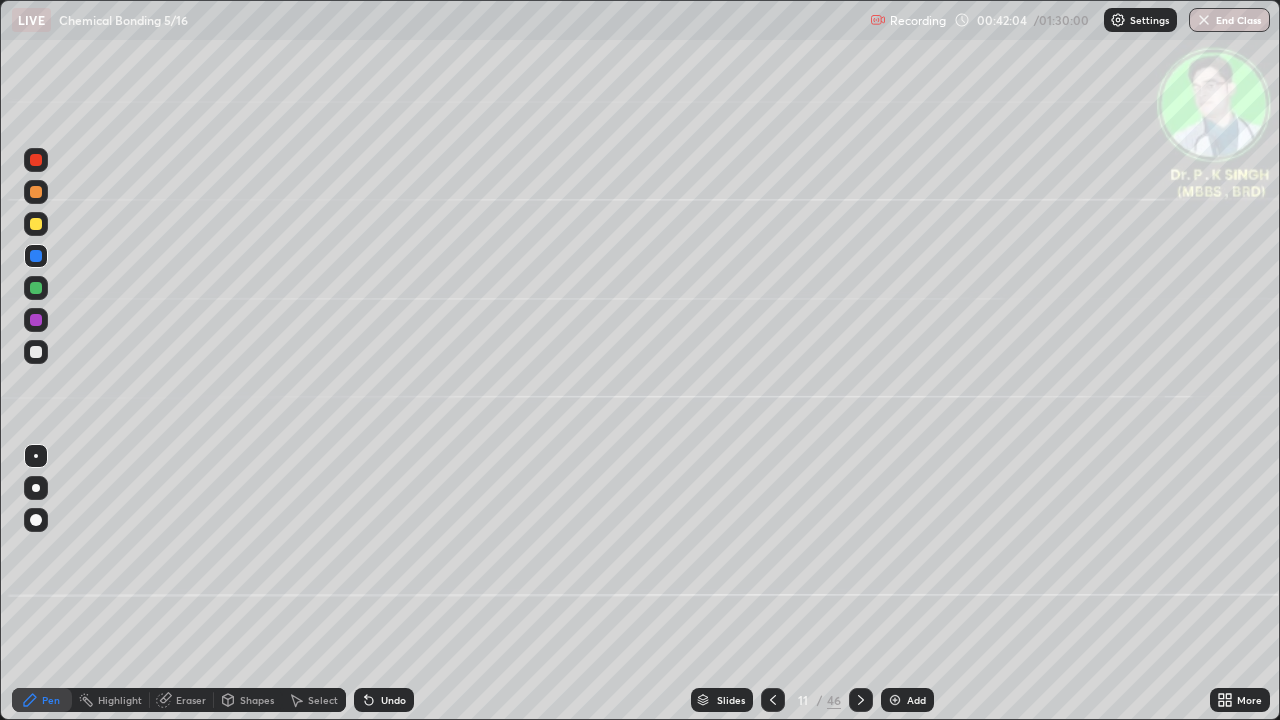 click 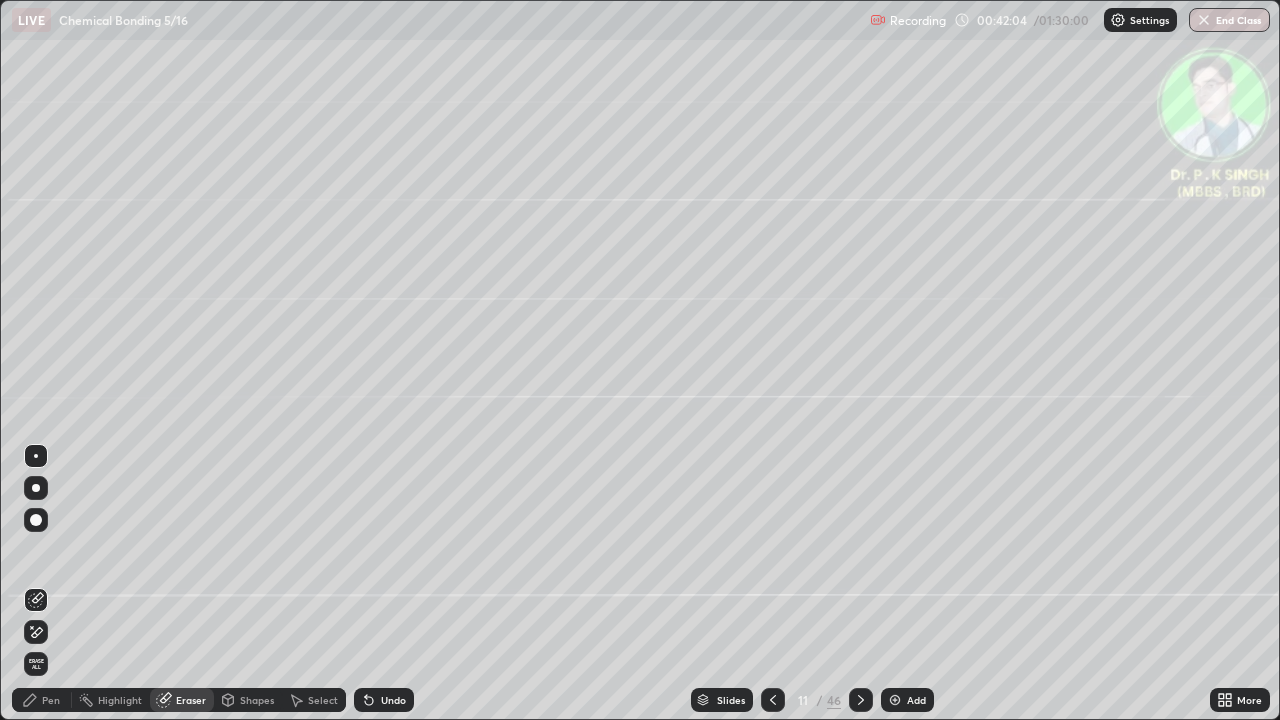 click 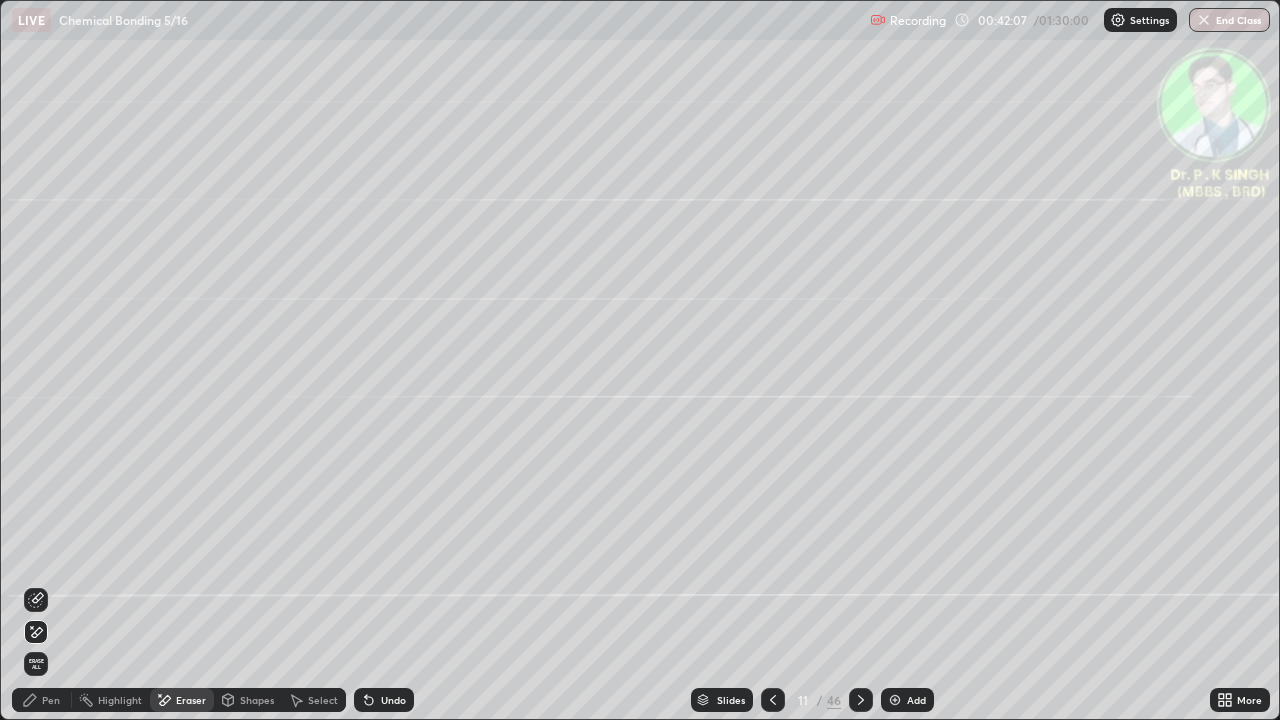 click 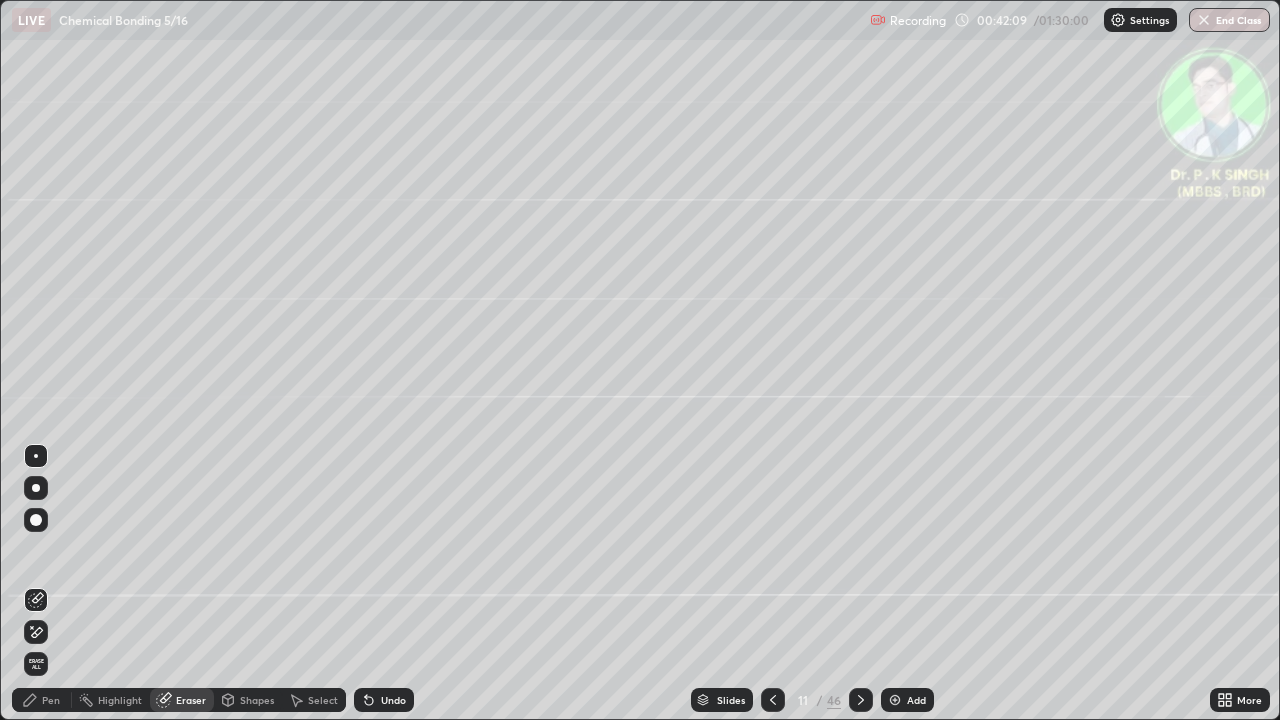 click 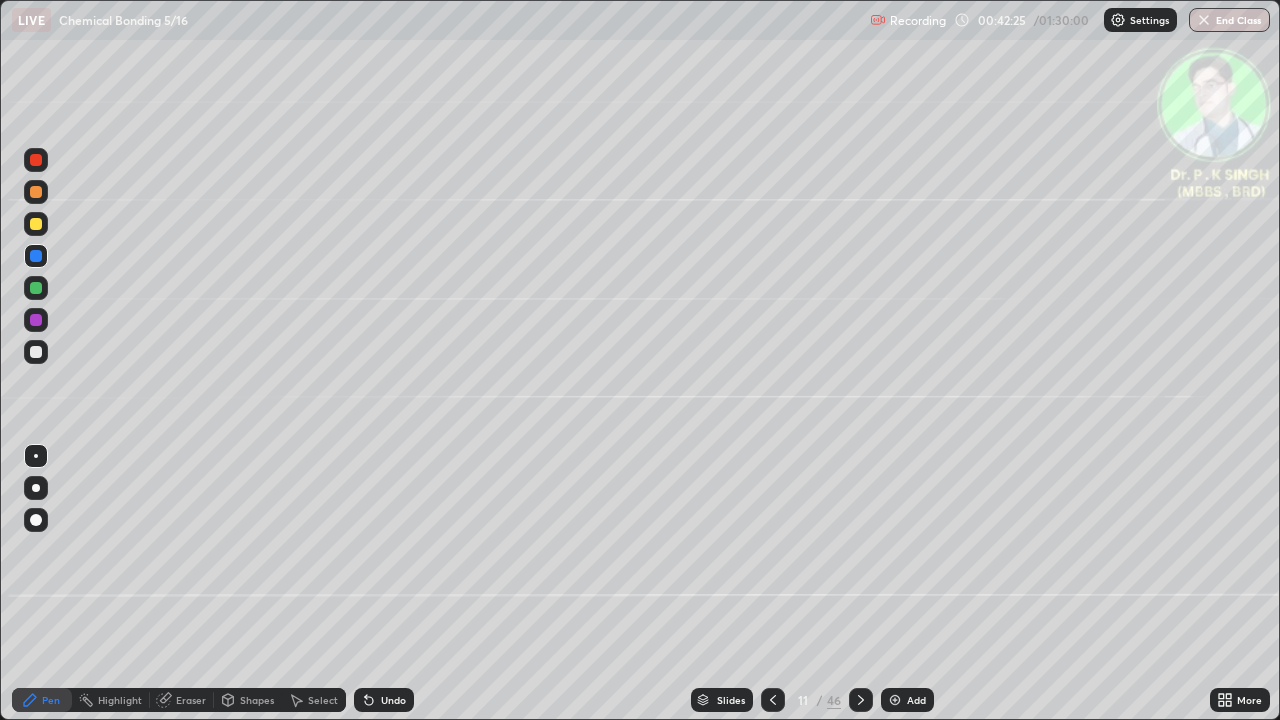 click 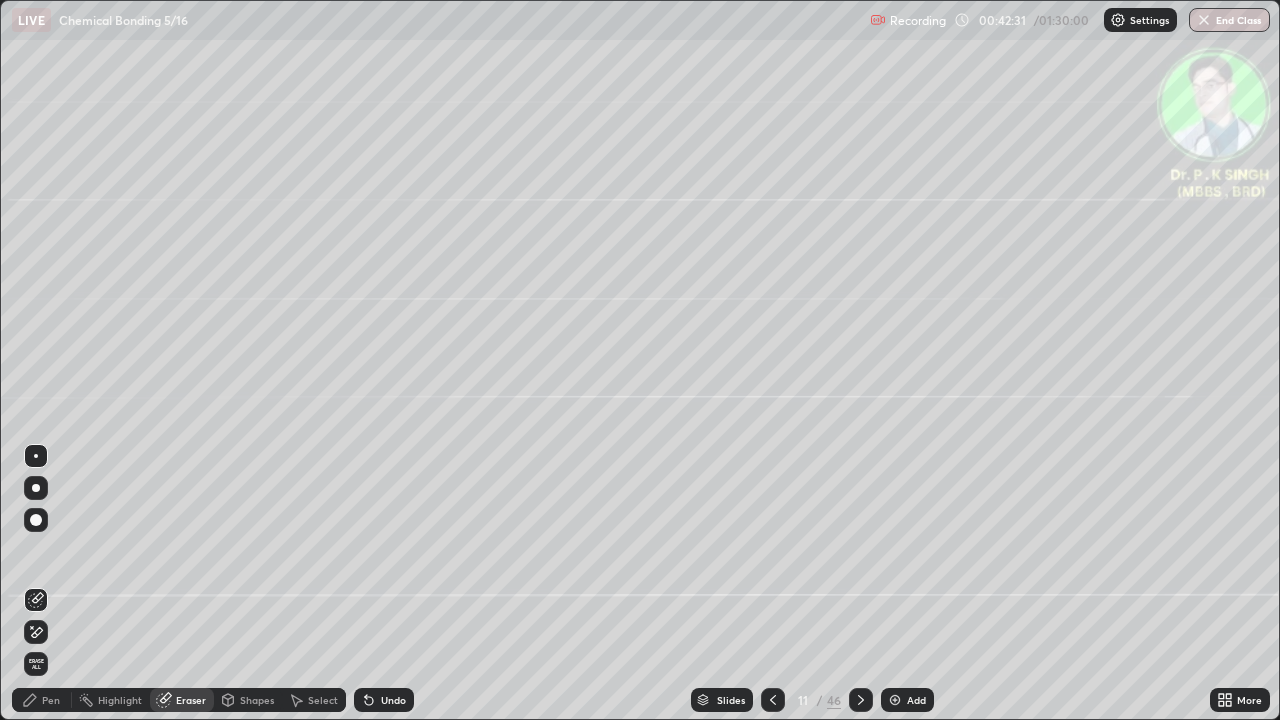 click on "Pen" at bounding box center [42, 700] 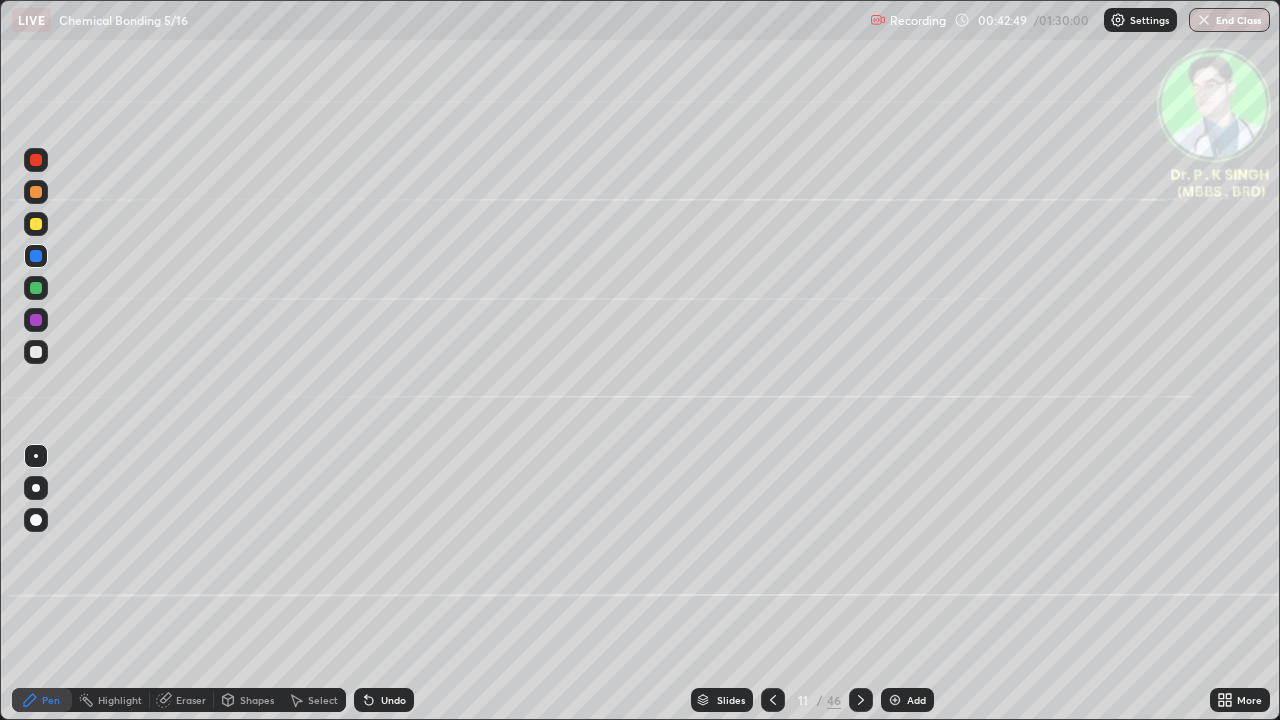 click at bounding box center [861, 700] 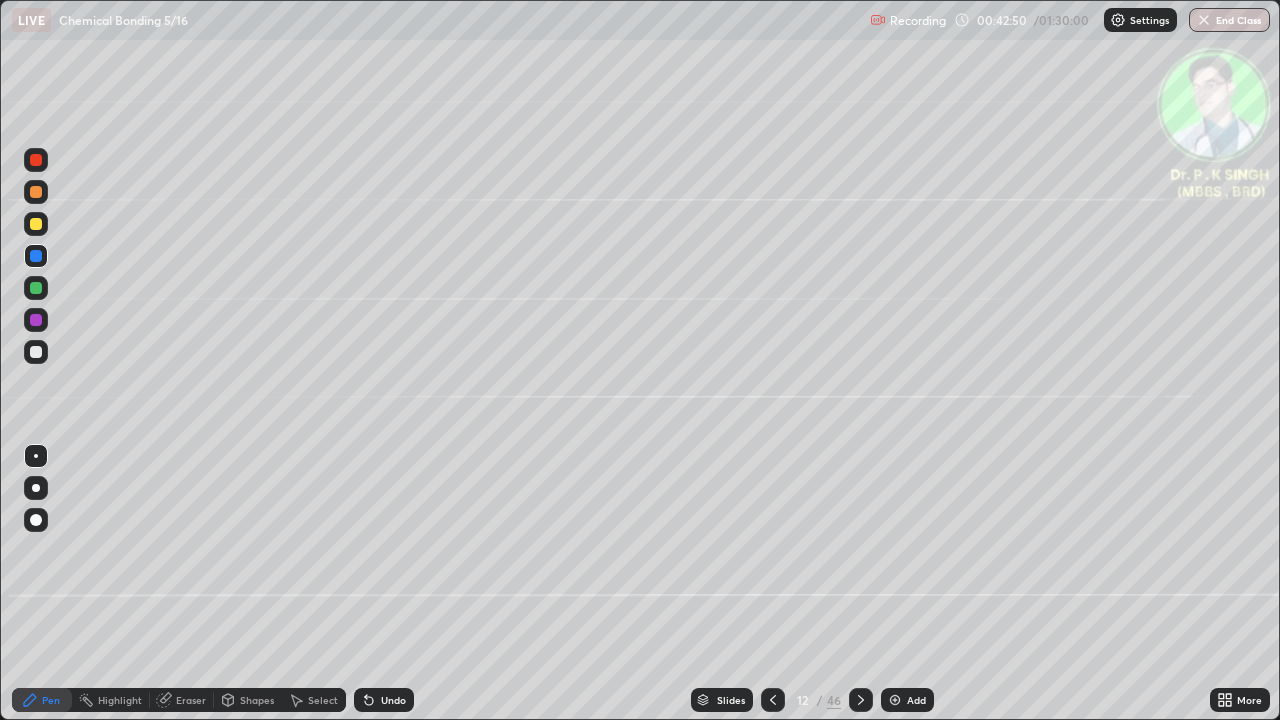 click on "Eraser" at bounding box center [182, 700] 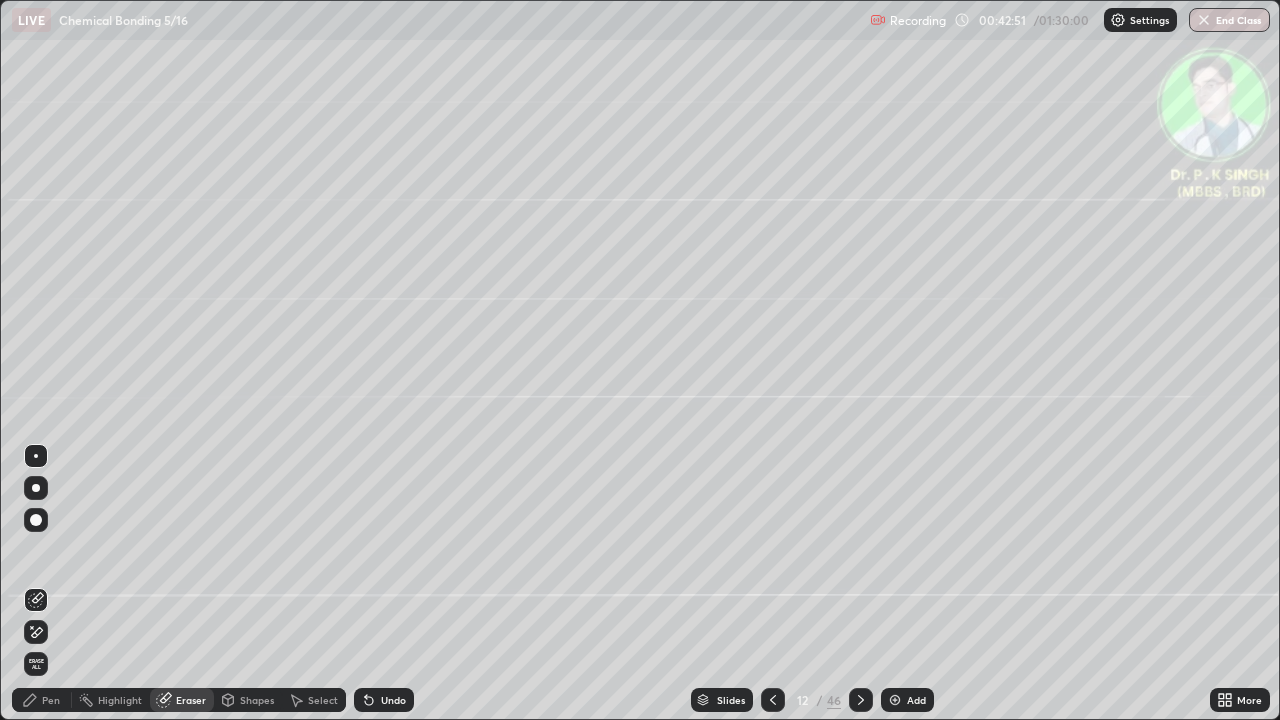 click on "Erase all" at bounding box center (36, 664) 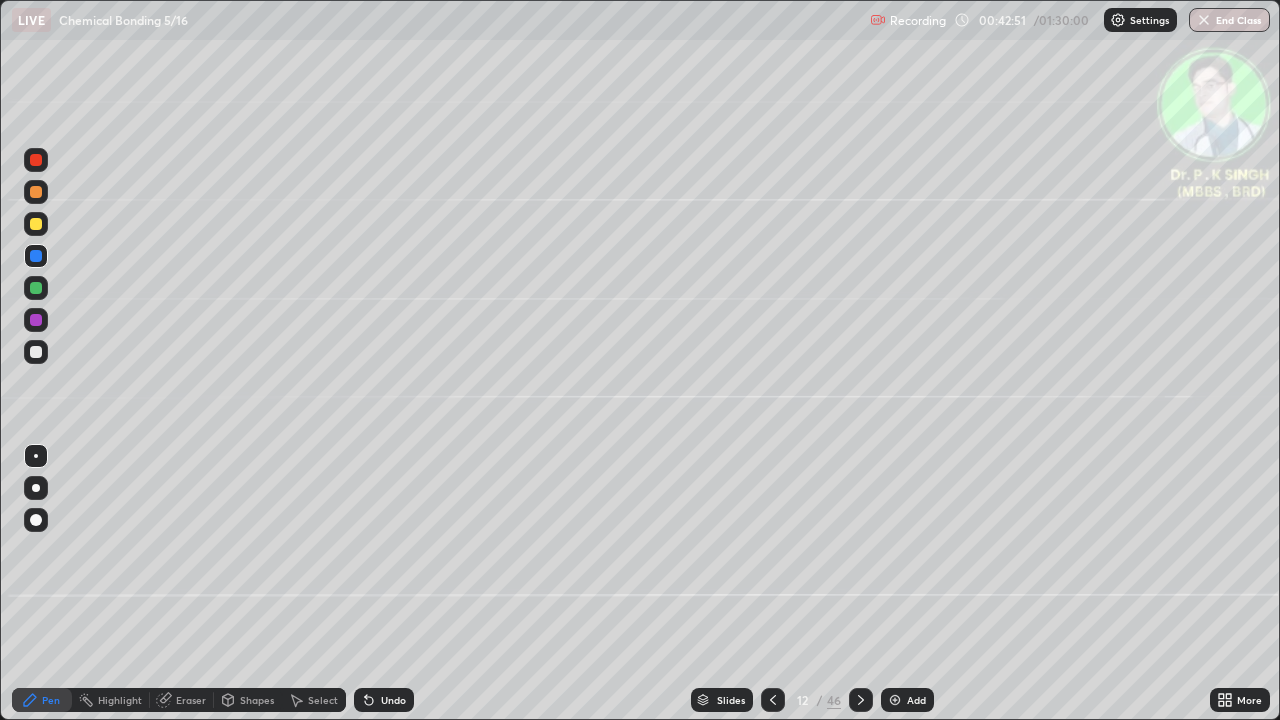 click on "Pen" at bounding box center [51, 700] 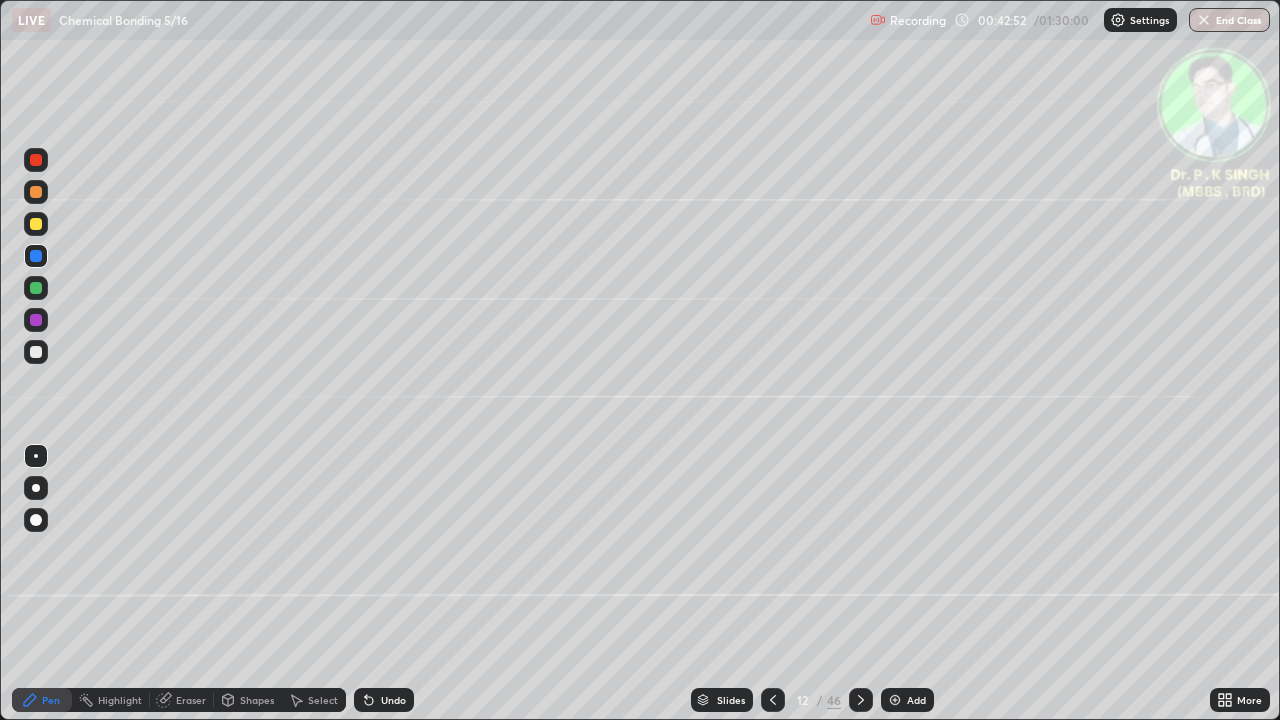 click at bounding box center [36, 224] 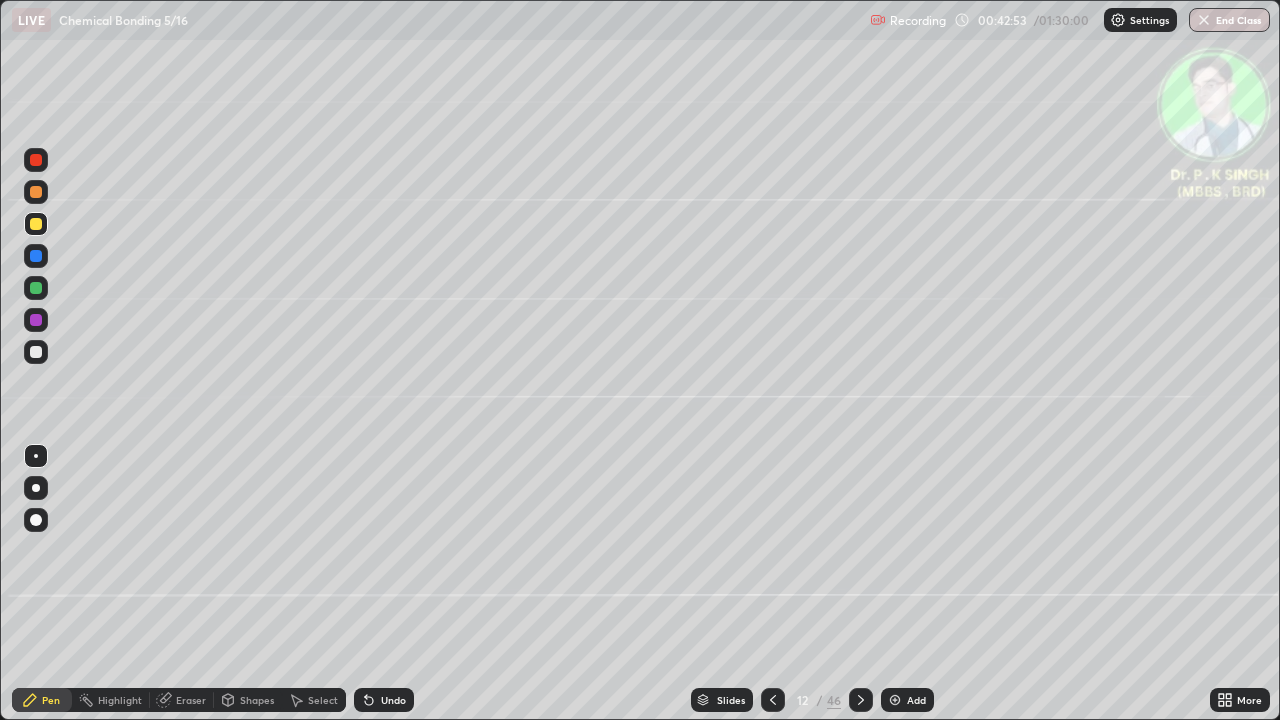click at bounding box center (36, 256) 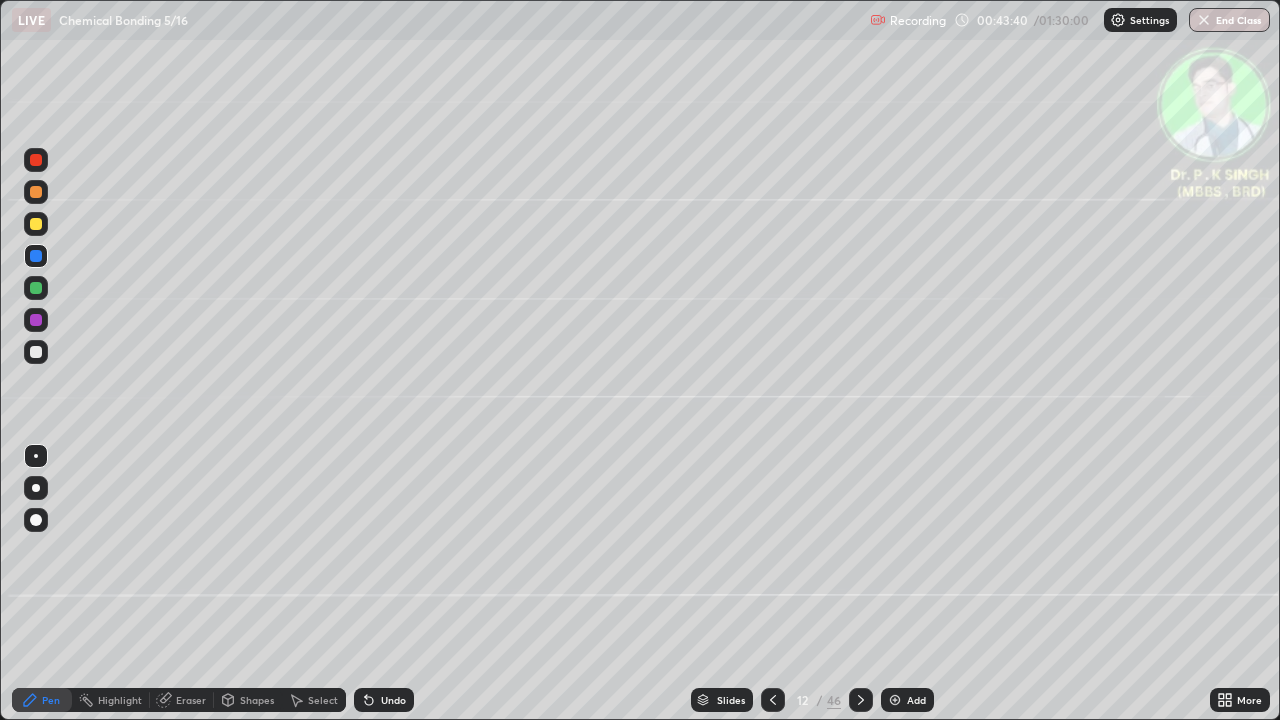 click 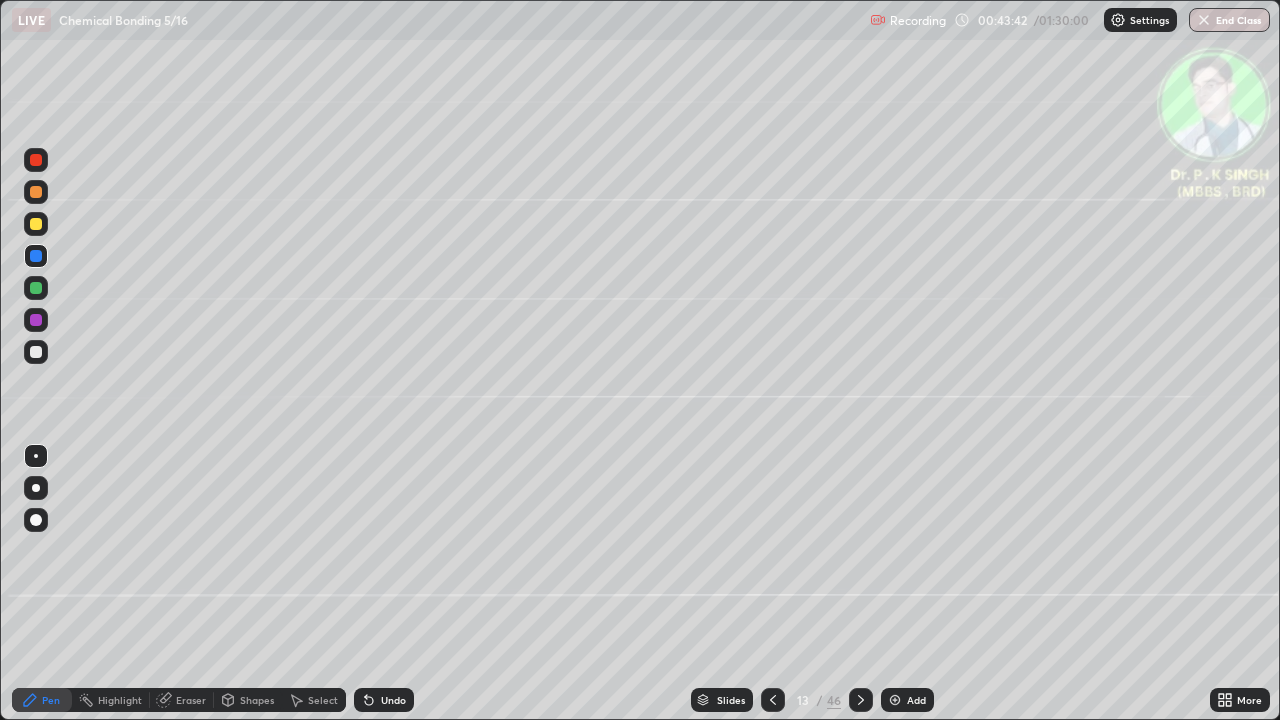 click 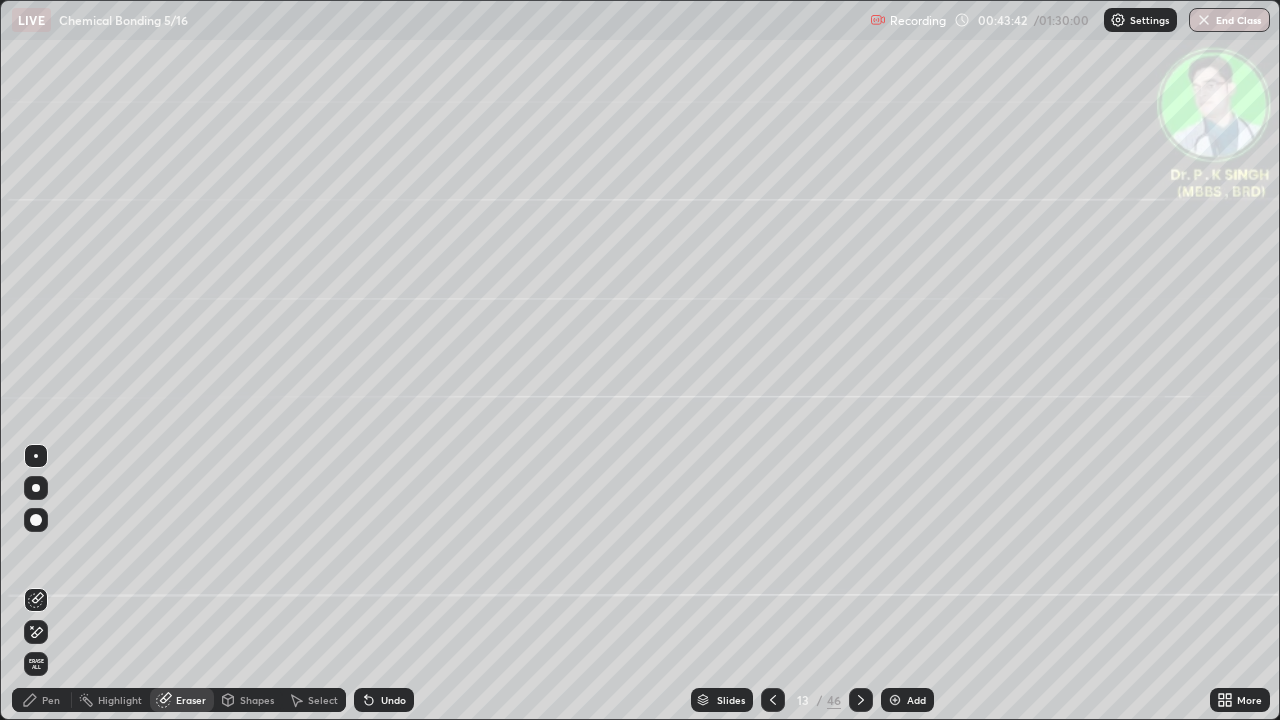 click on "Erase all" at bounding box center (36, 664) 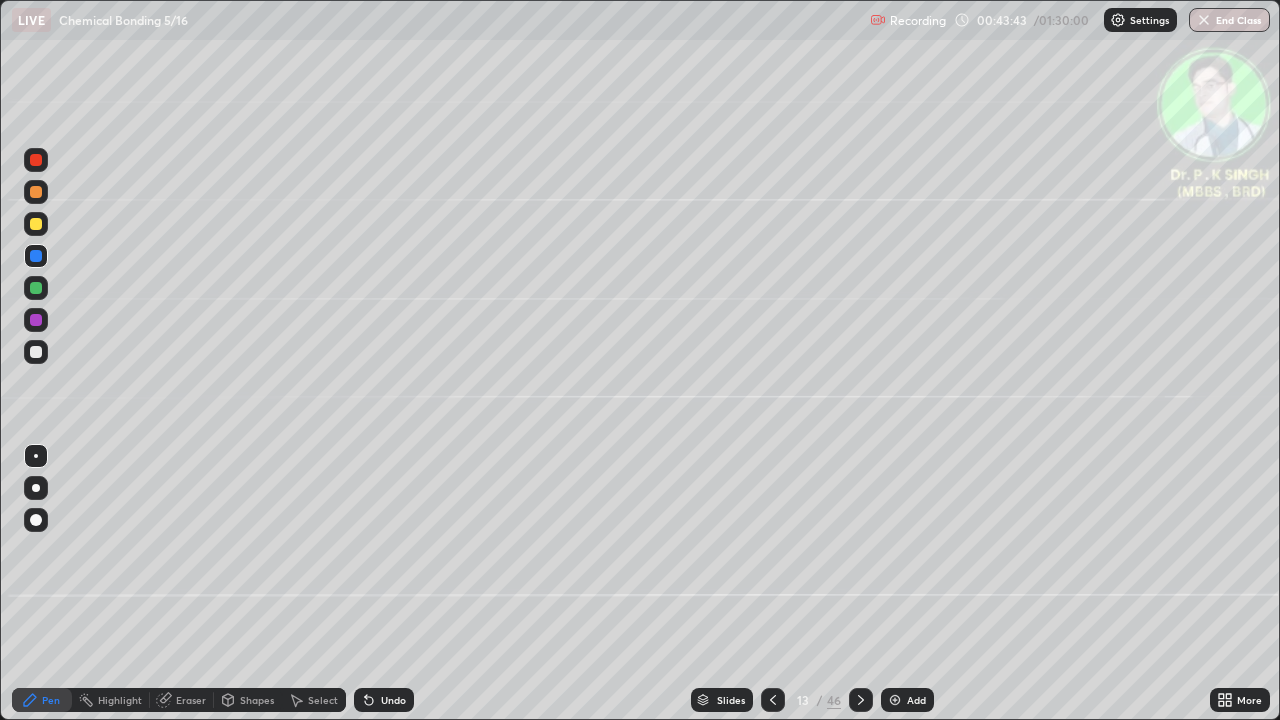click at bounding box center (36, 320) 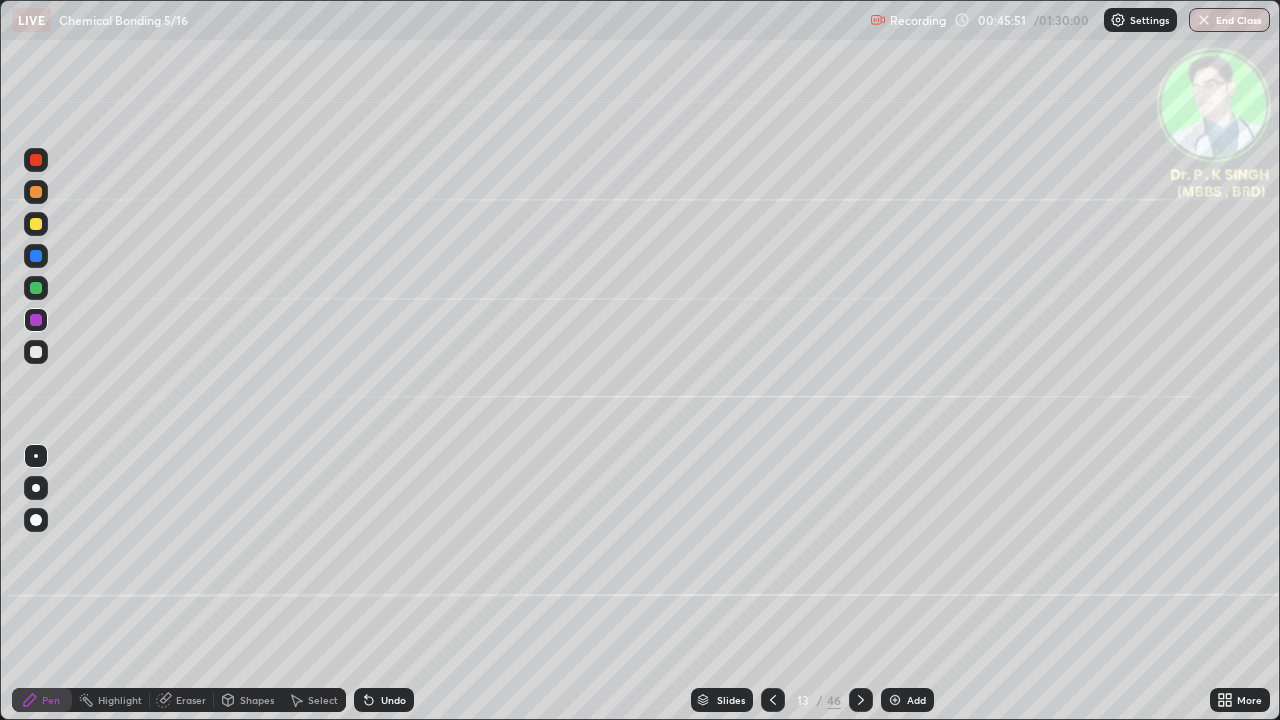 click 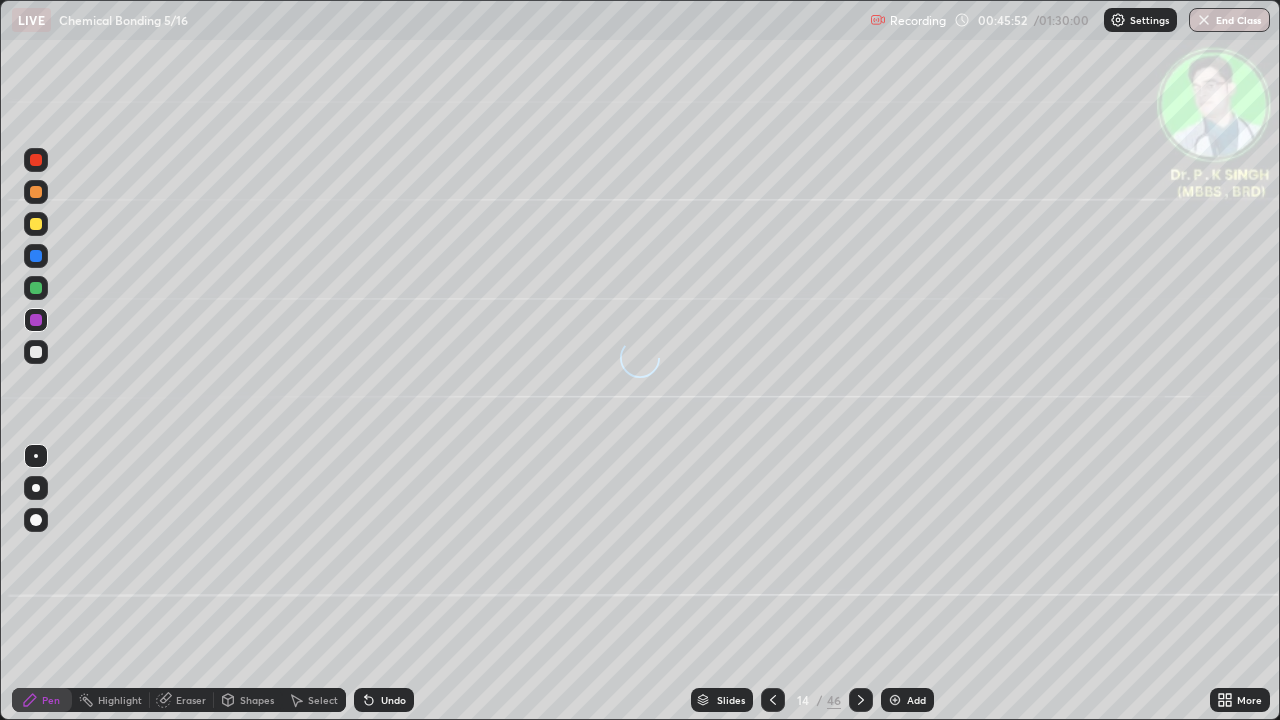 click at bounding box center [36, 256] 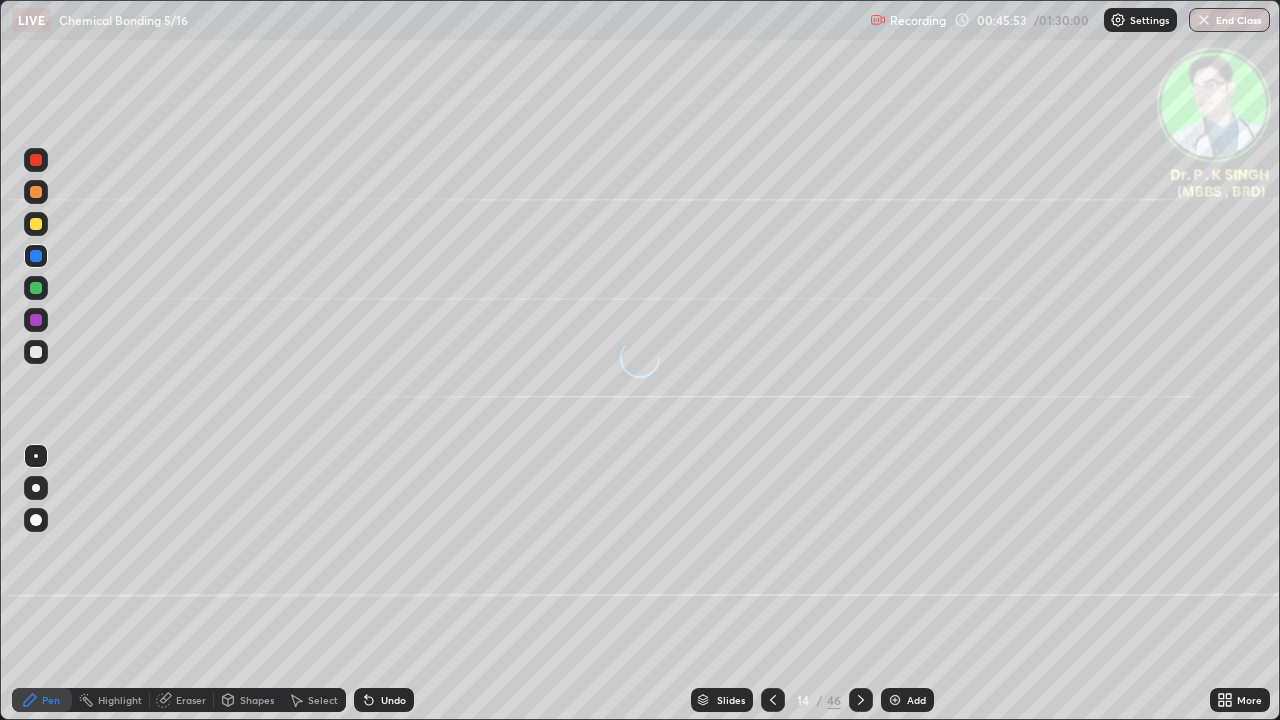 click at bounding box center [36, 256] 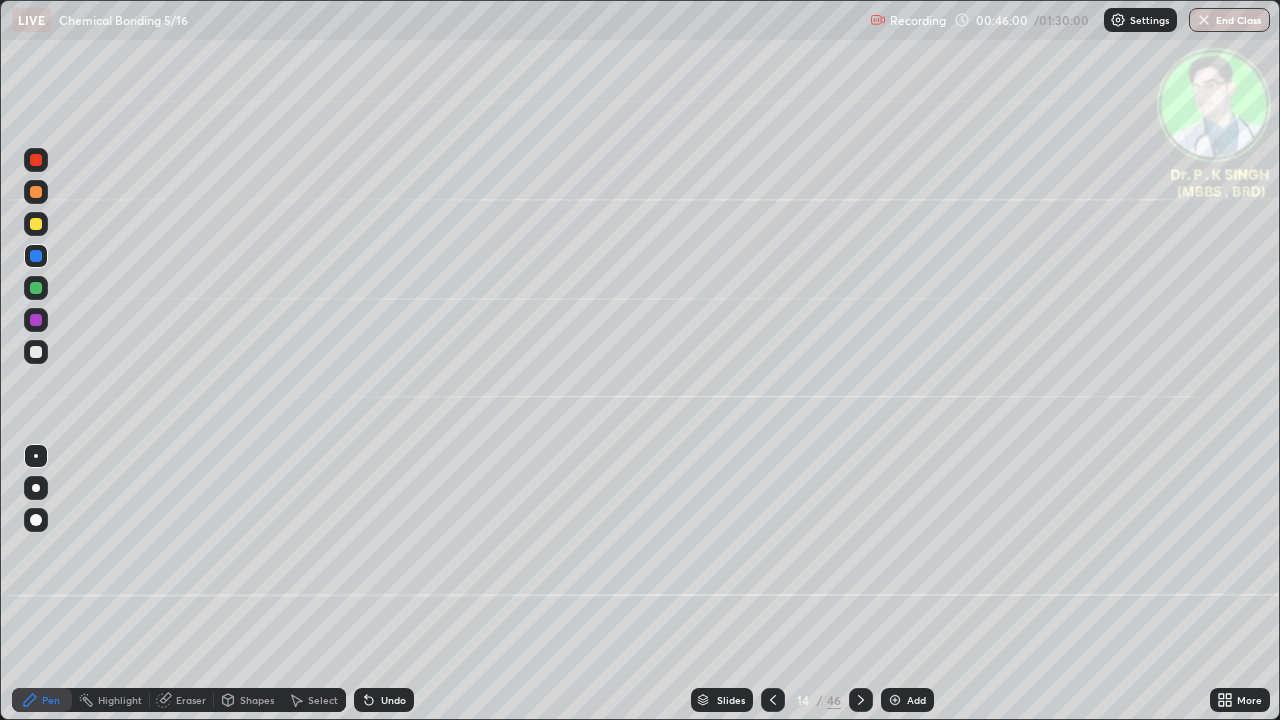 click at bounding box center (36, 224) 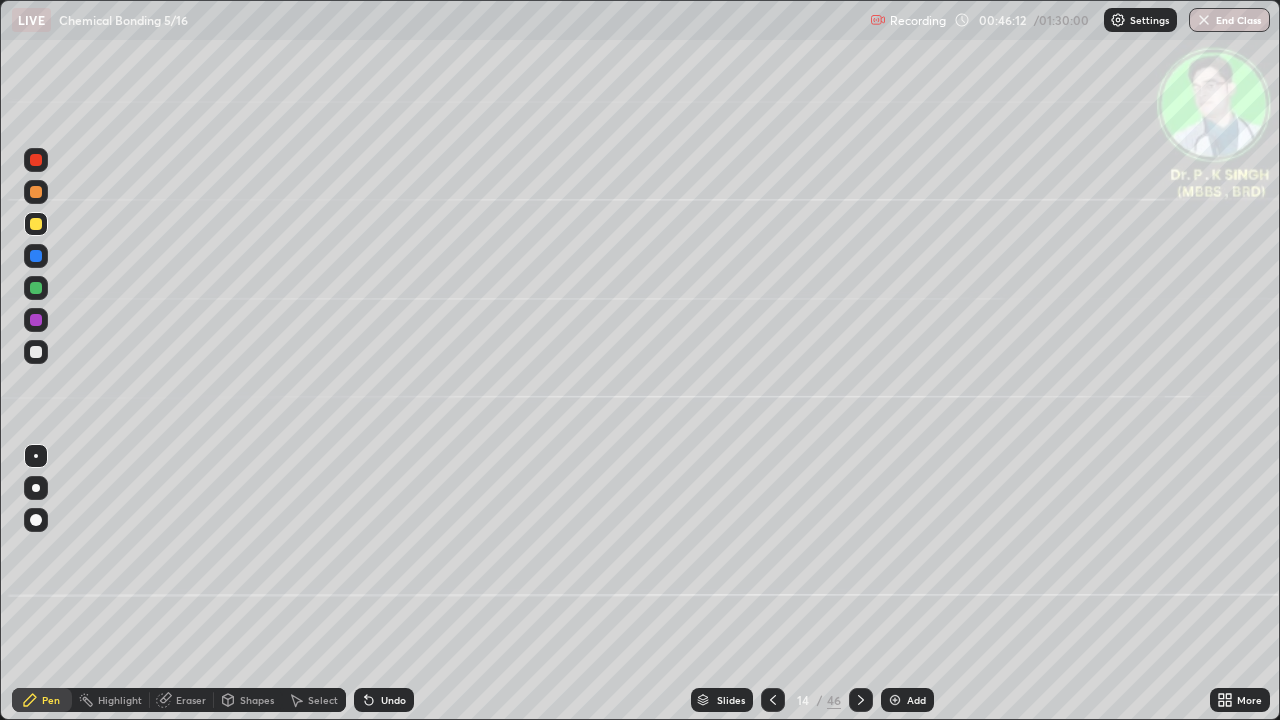click at bounding box center (36, 224) 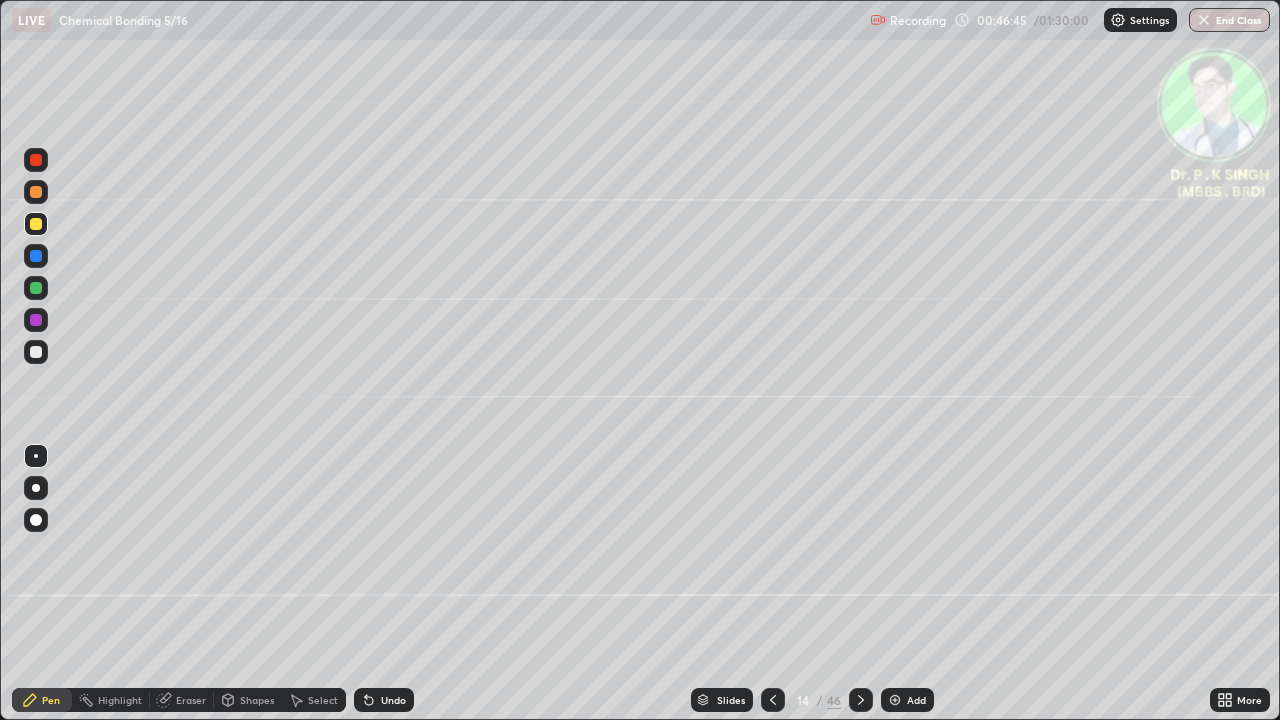 click 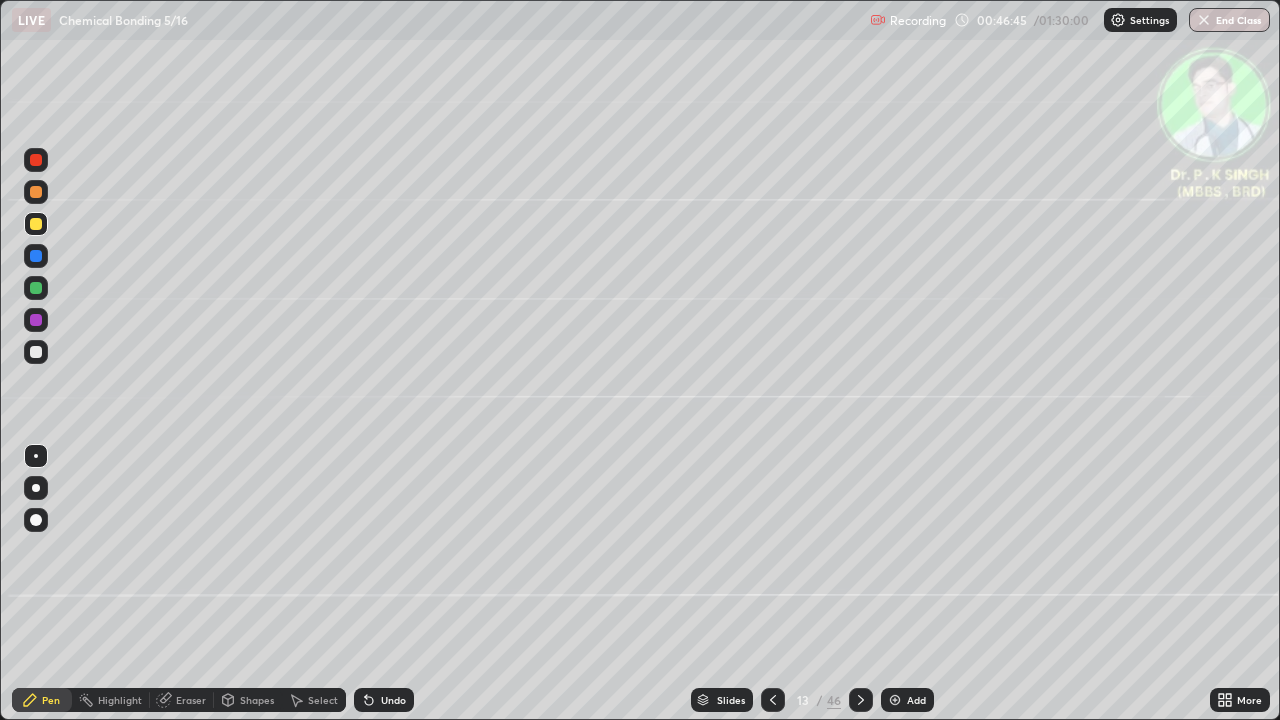 click at bounding box center (773, 700) 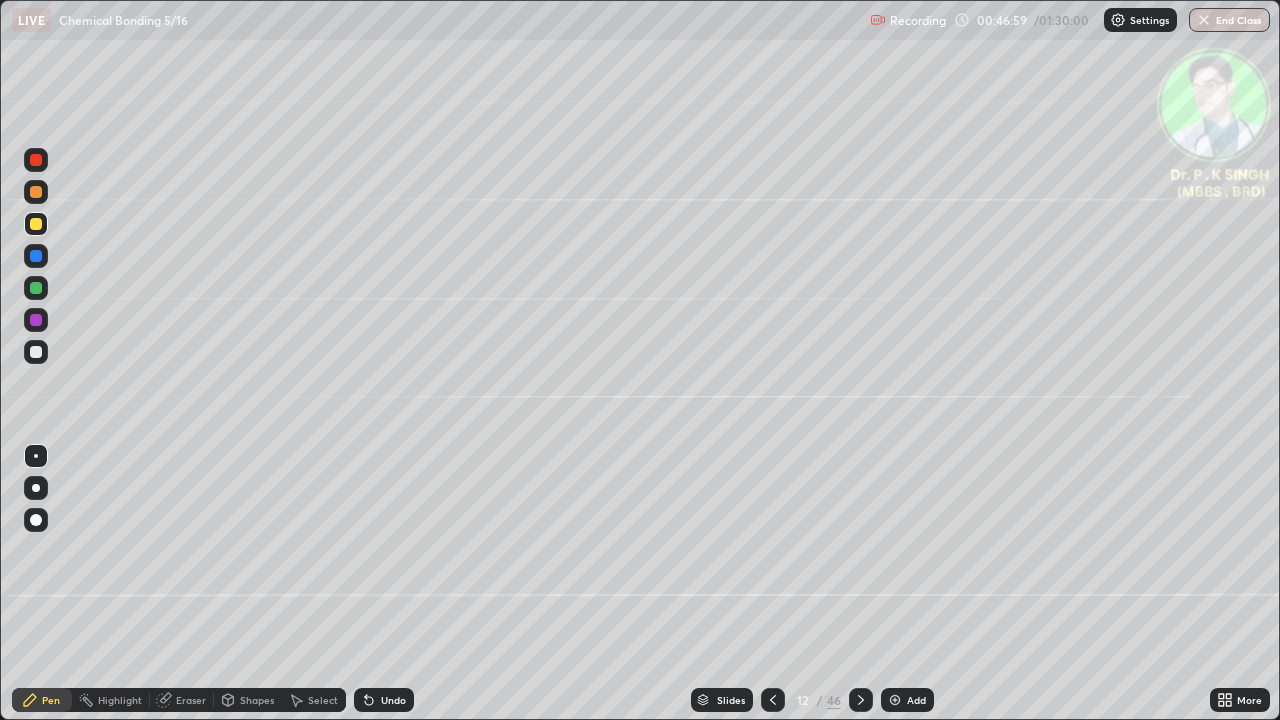 click 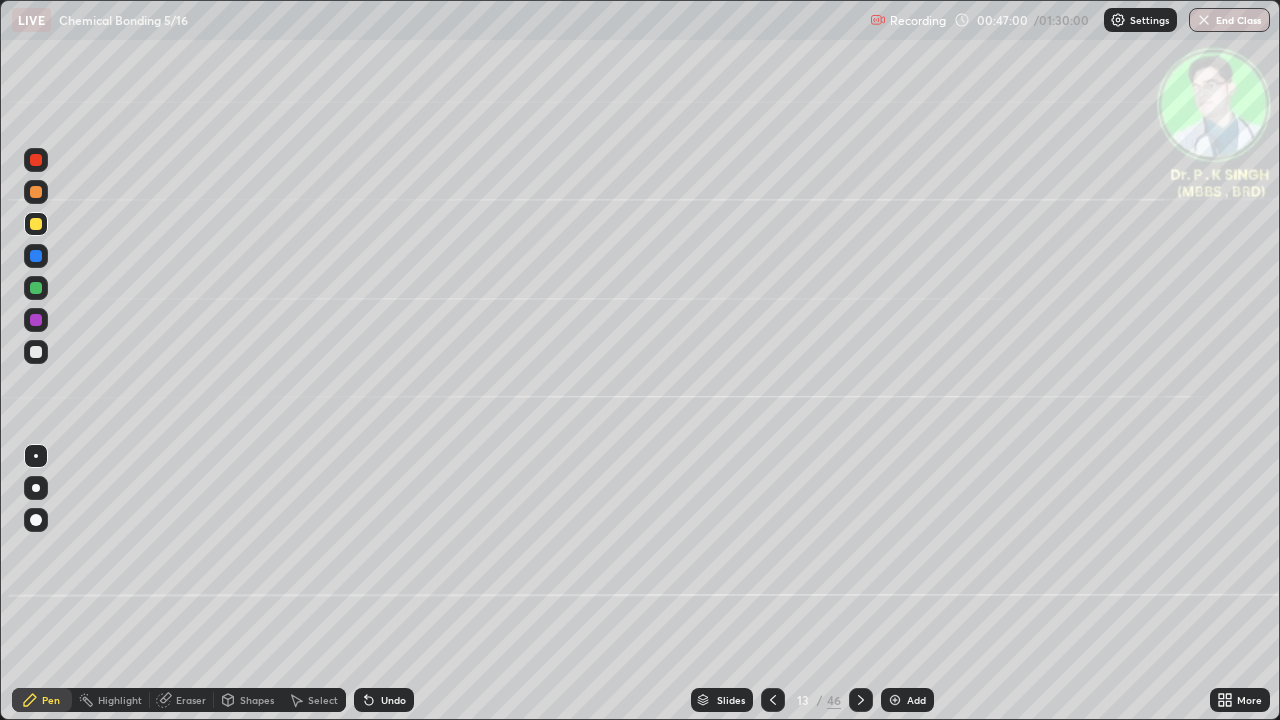 click 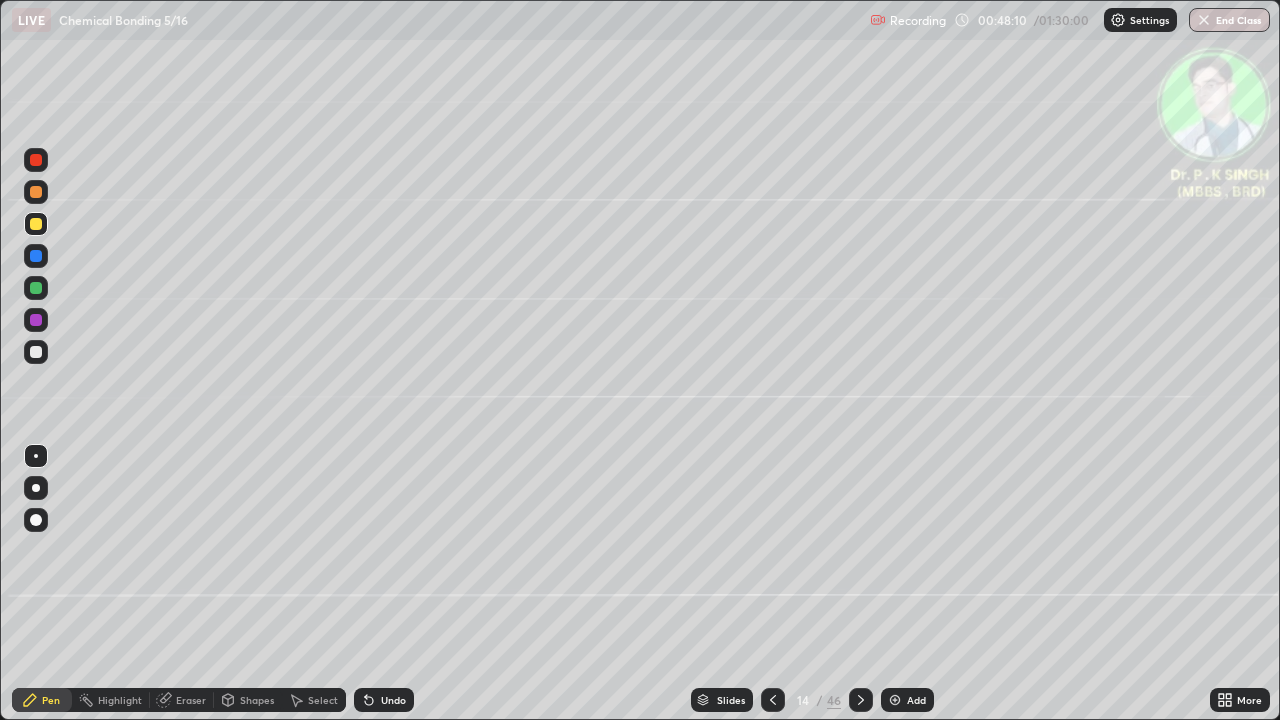 click at bounding box center (861, 700) 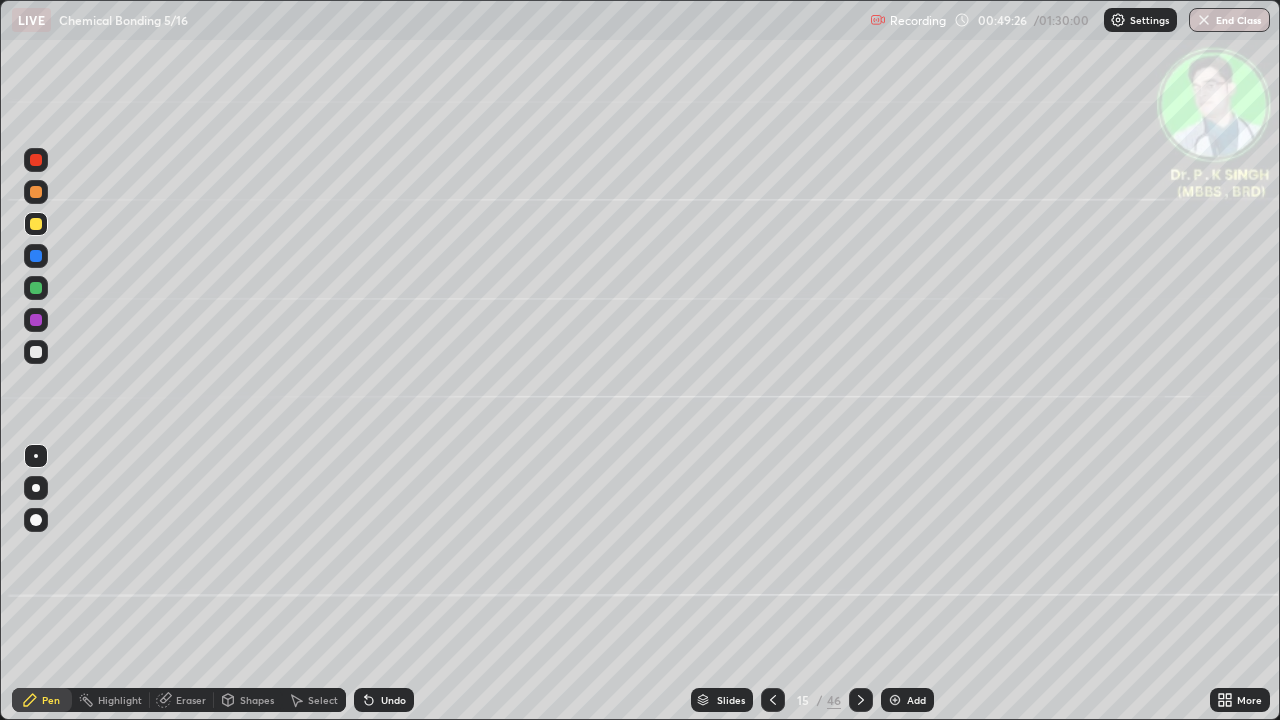 click 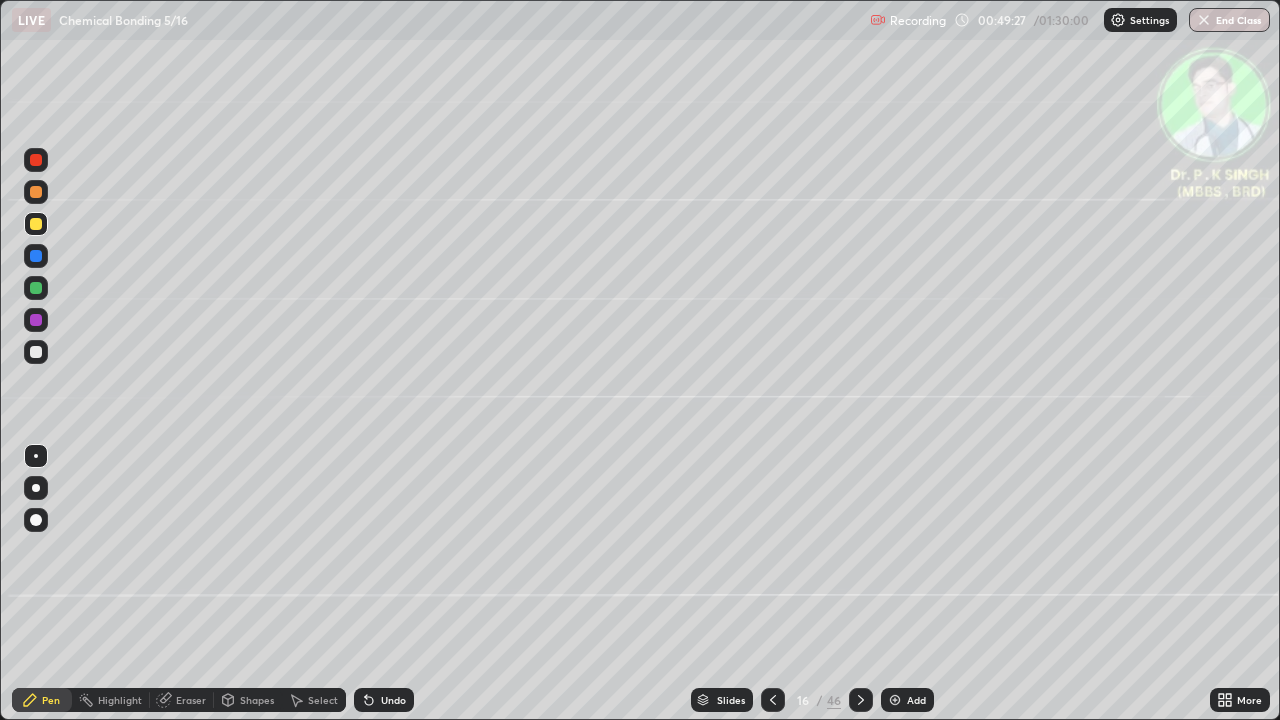 click at bounding box center (36, 224) 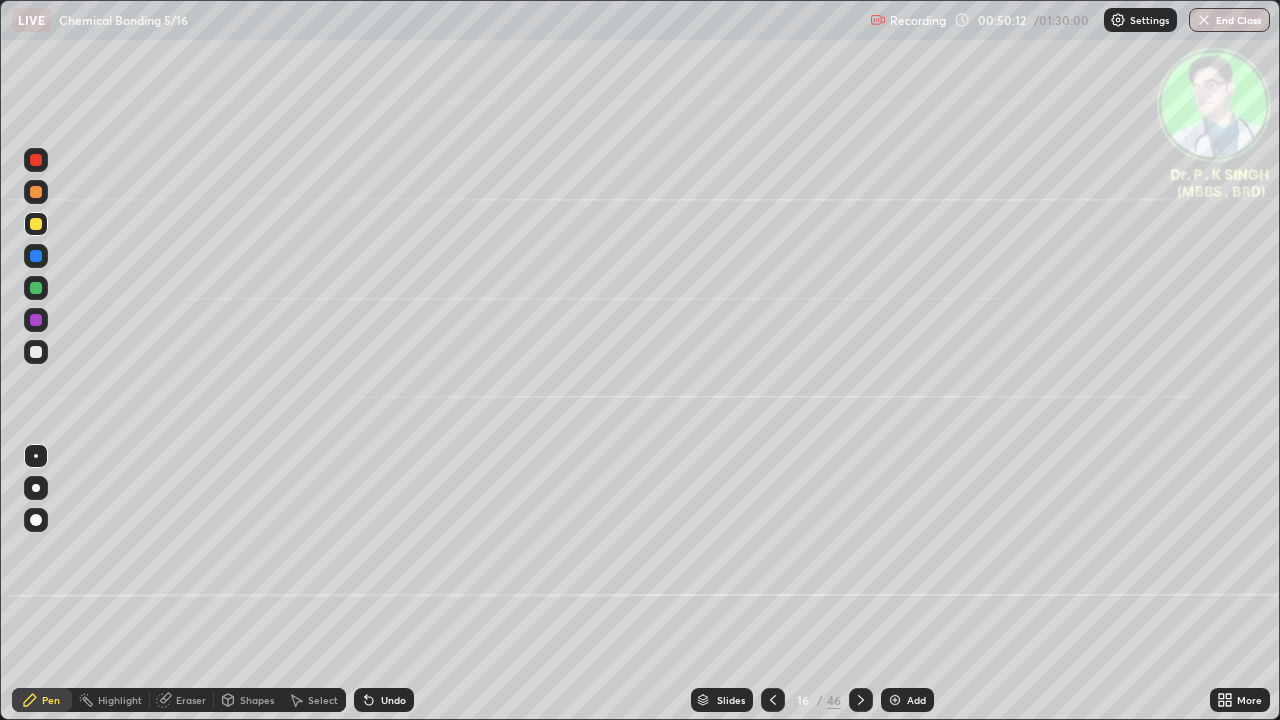 click 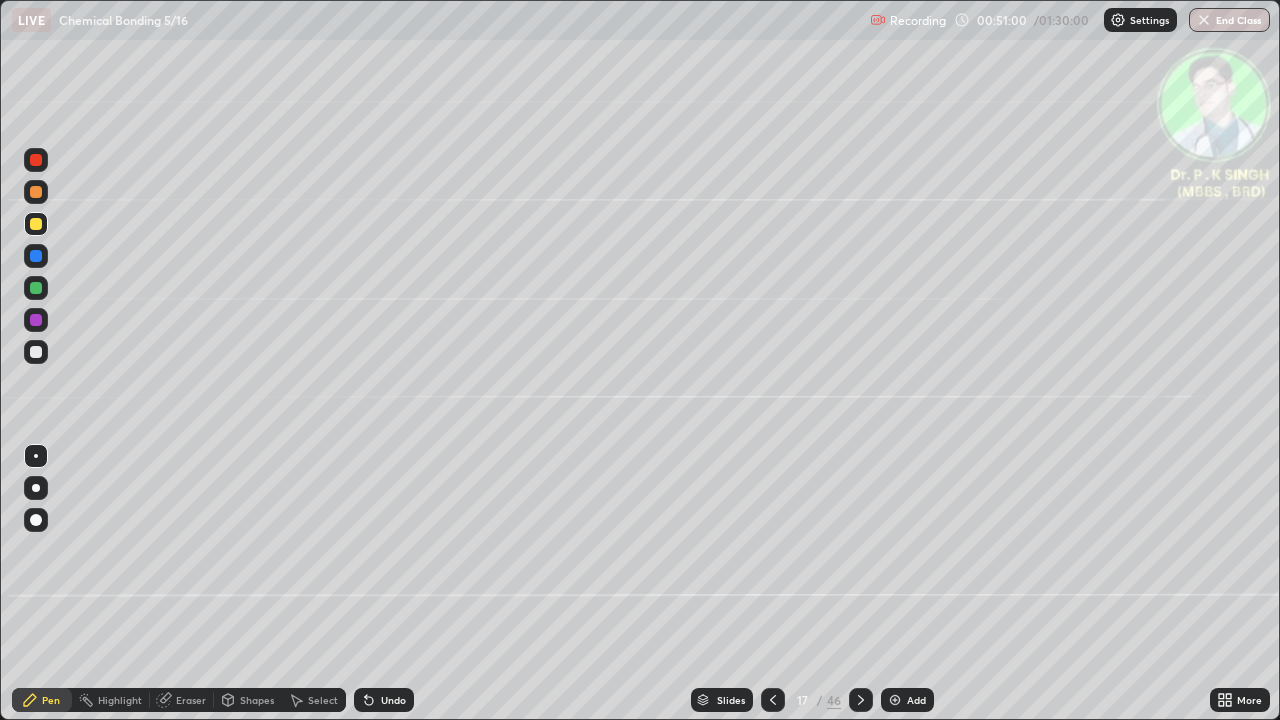 click 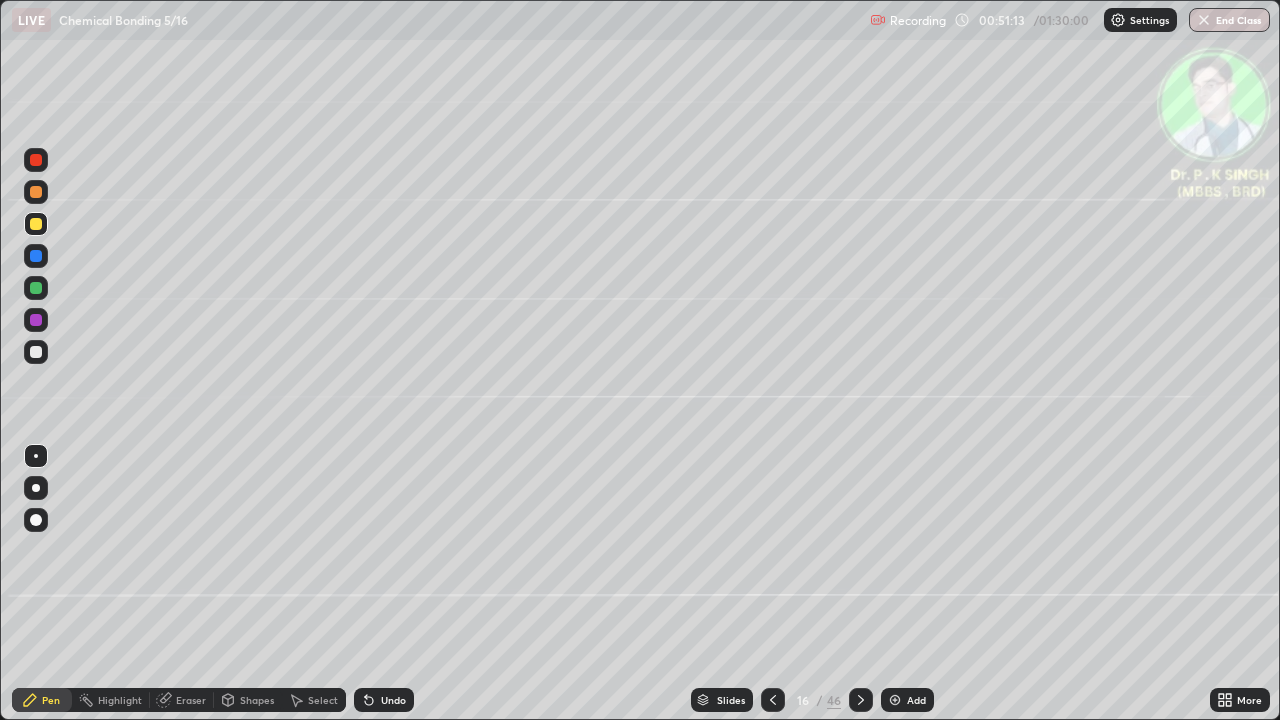 click at bounding box center (36, 256) 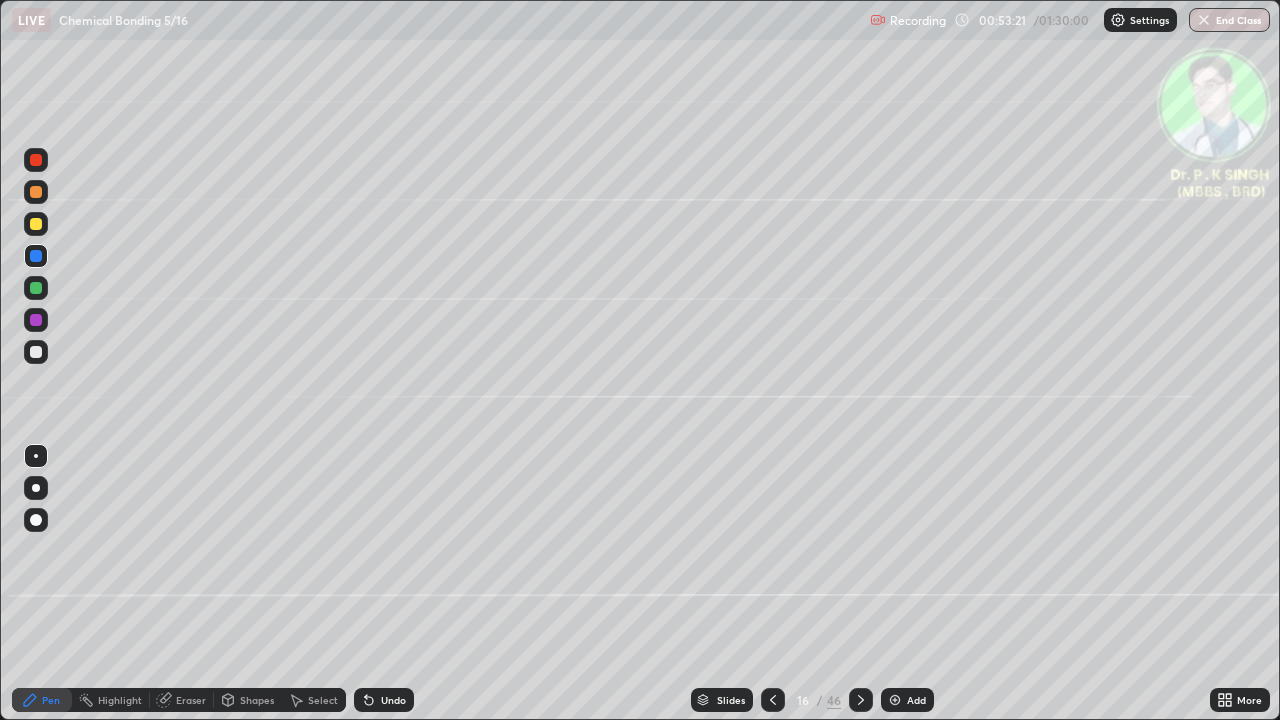 click at bounding box center [36, 224] 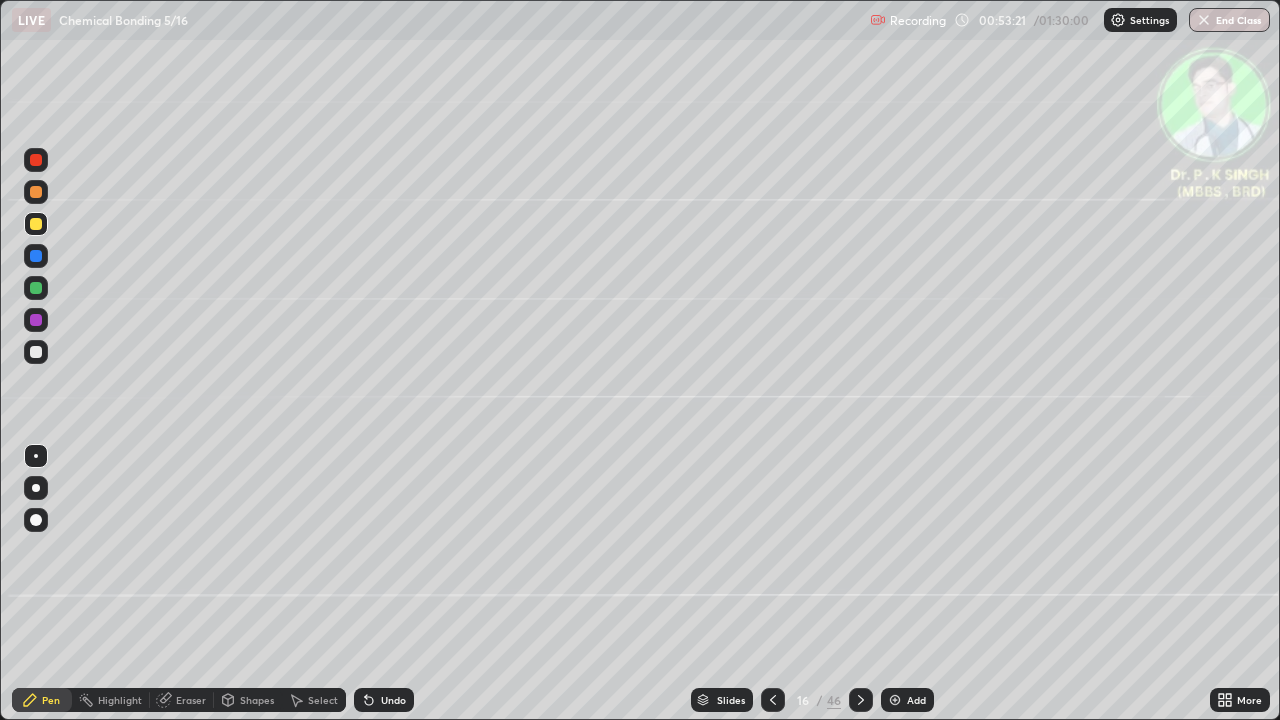 click at bounding box center (36, 224) 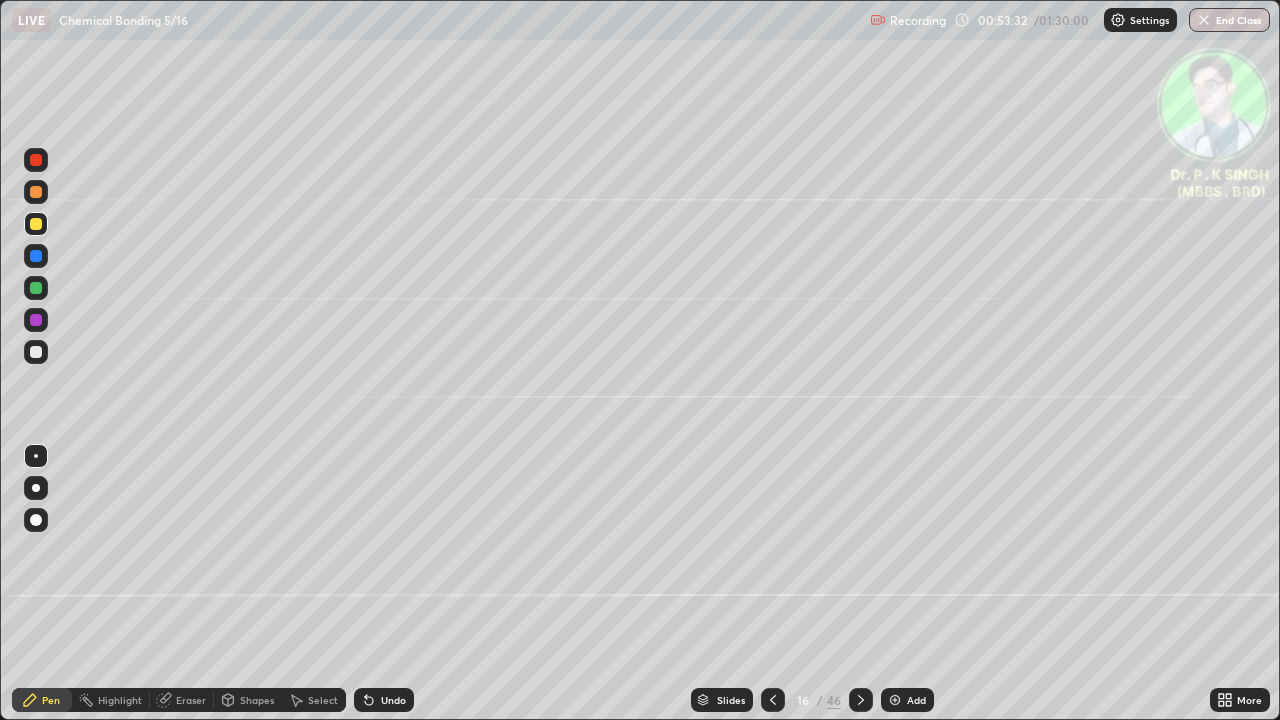 click 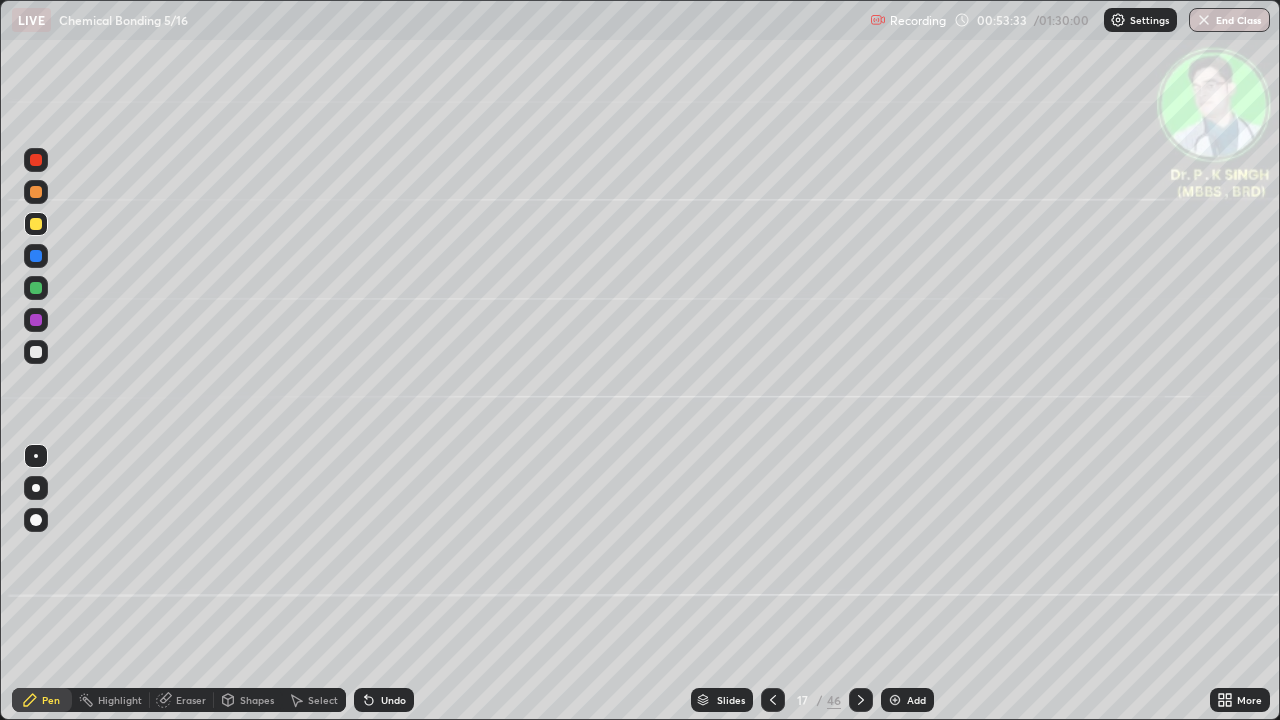 click 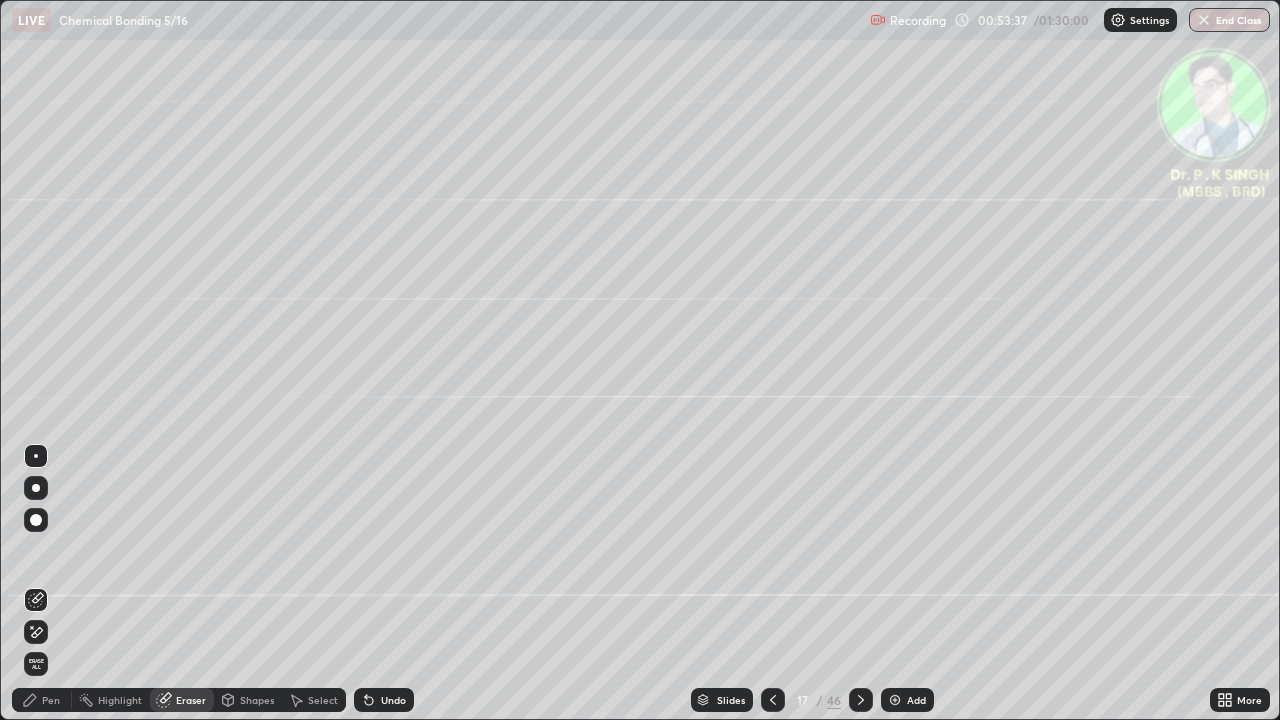 click on "Erase all" at bounding box center (36, 664) 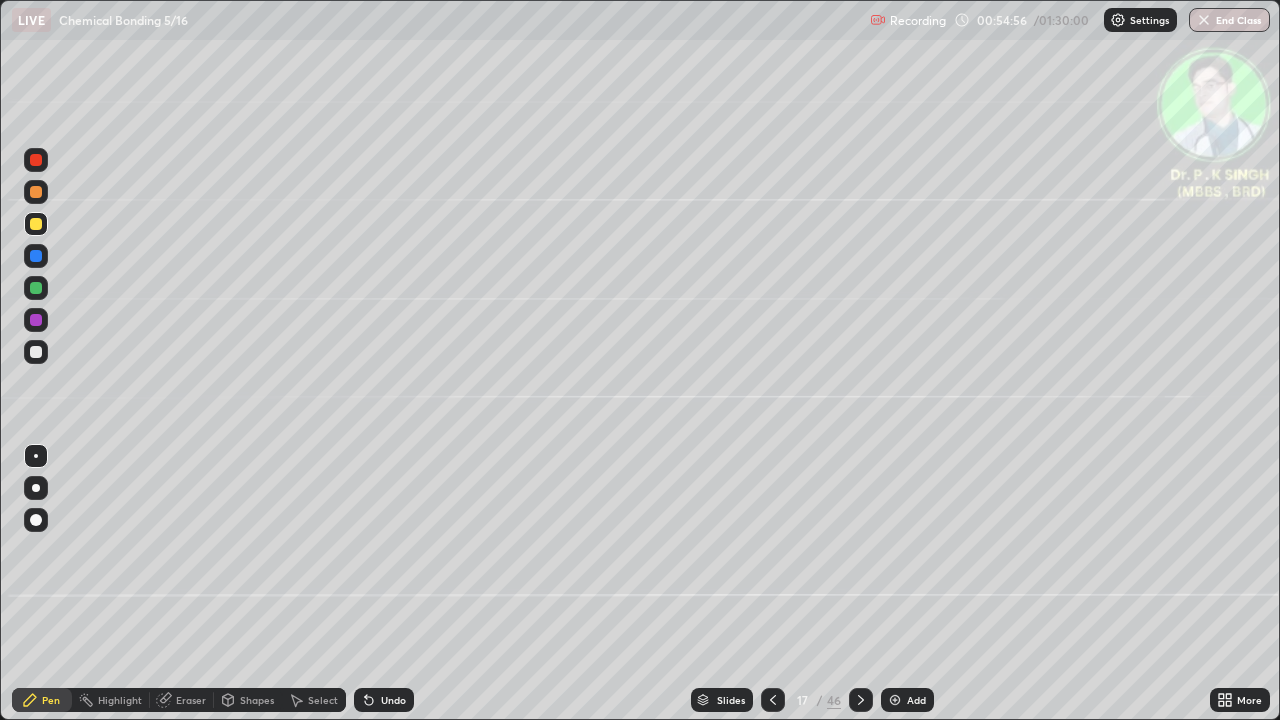 click 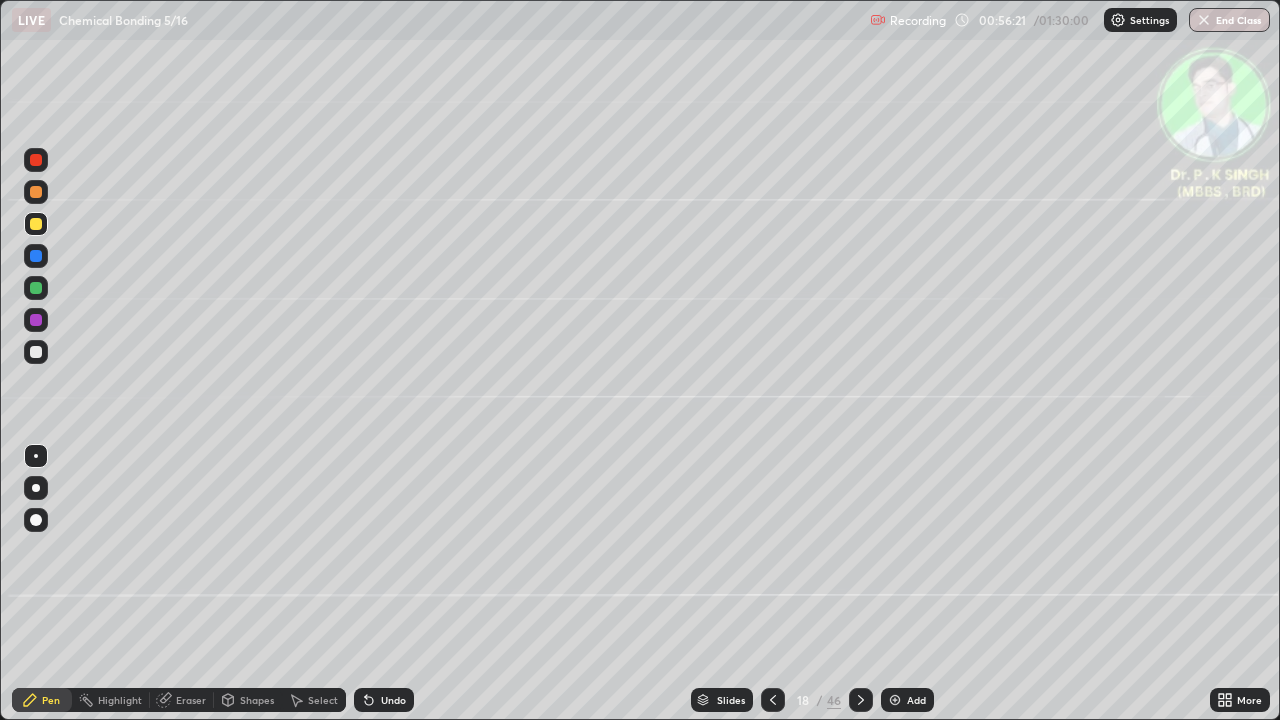 click at bounding box center (36, 224) 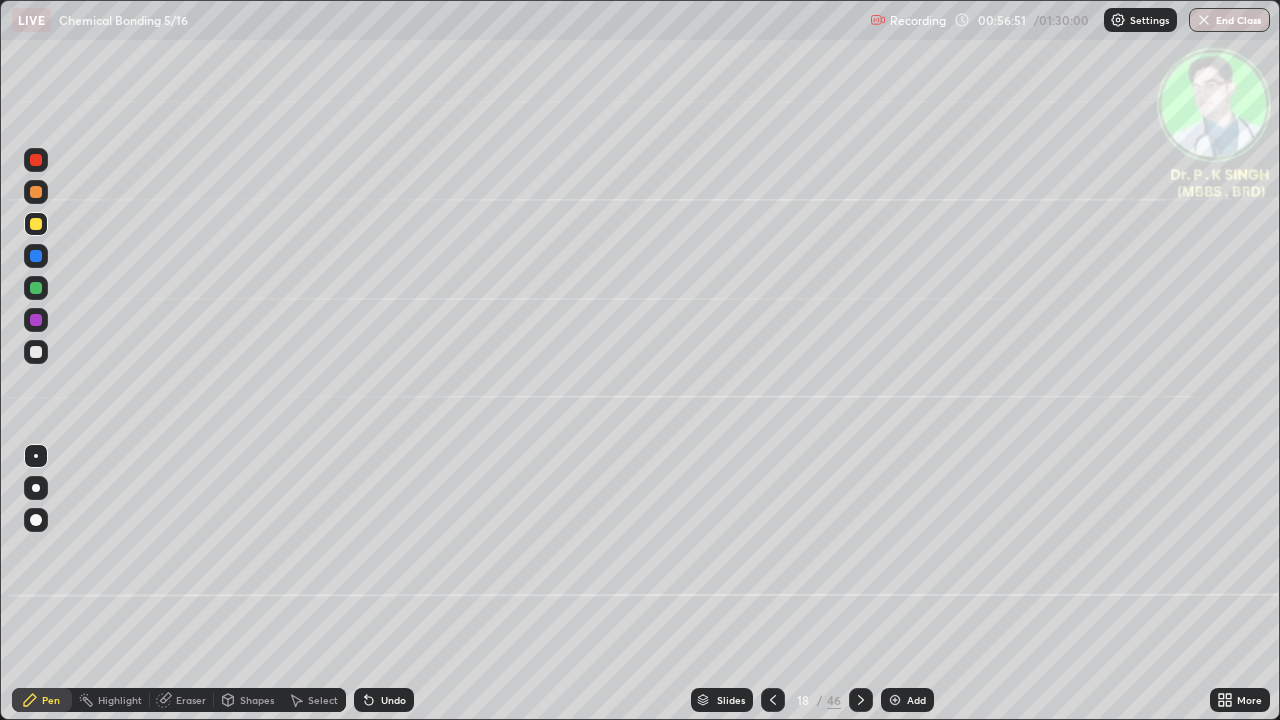 click 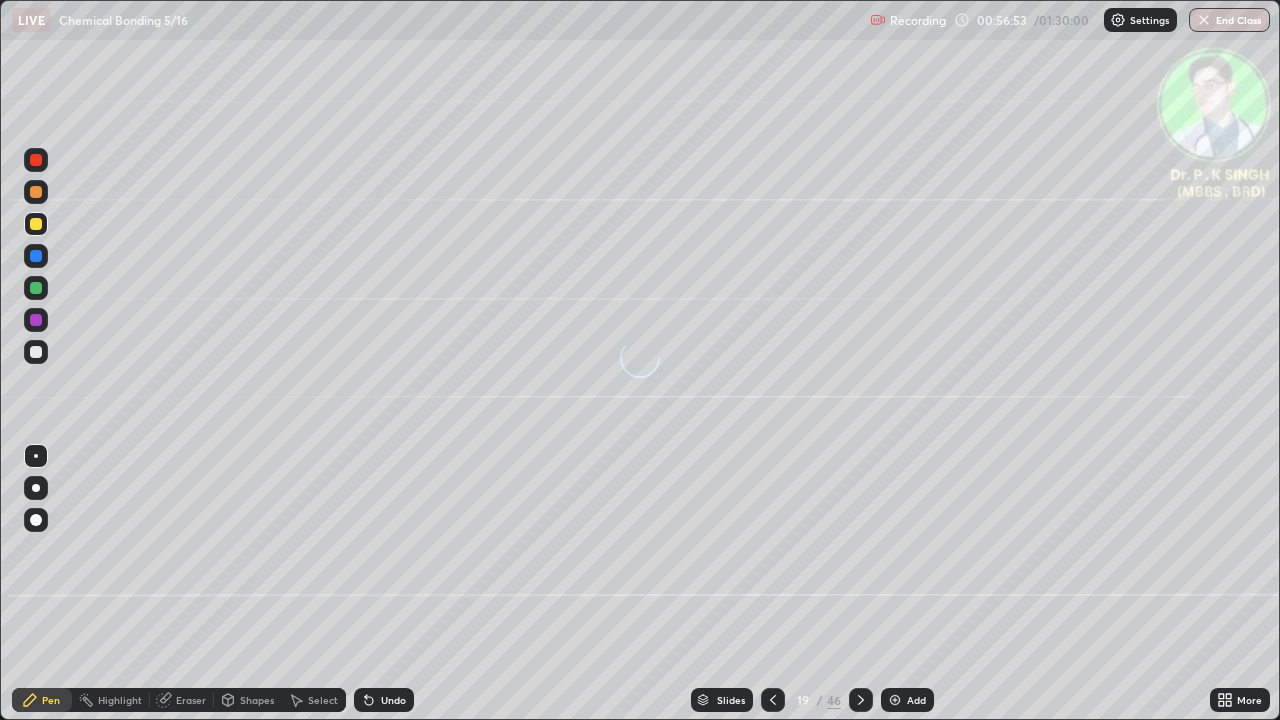 click at bounding box center (36, 288) 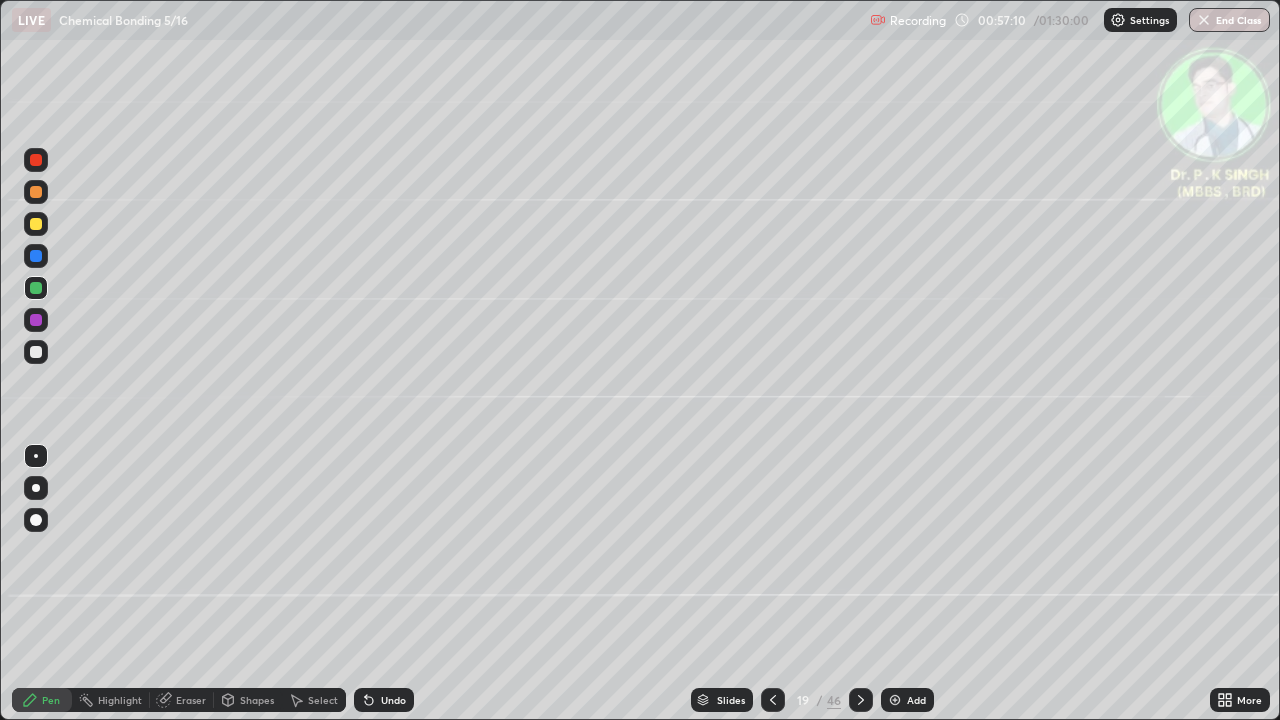 click at bounding box center [36, 224] 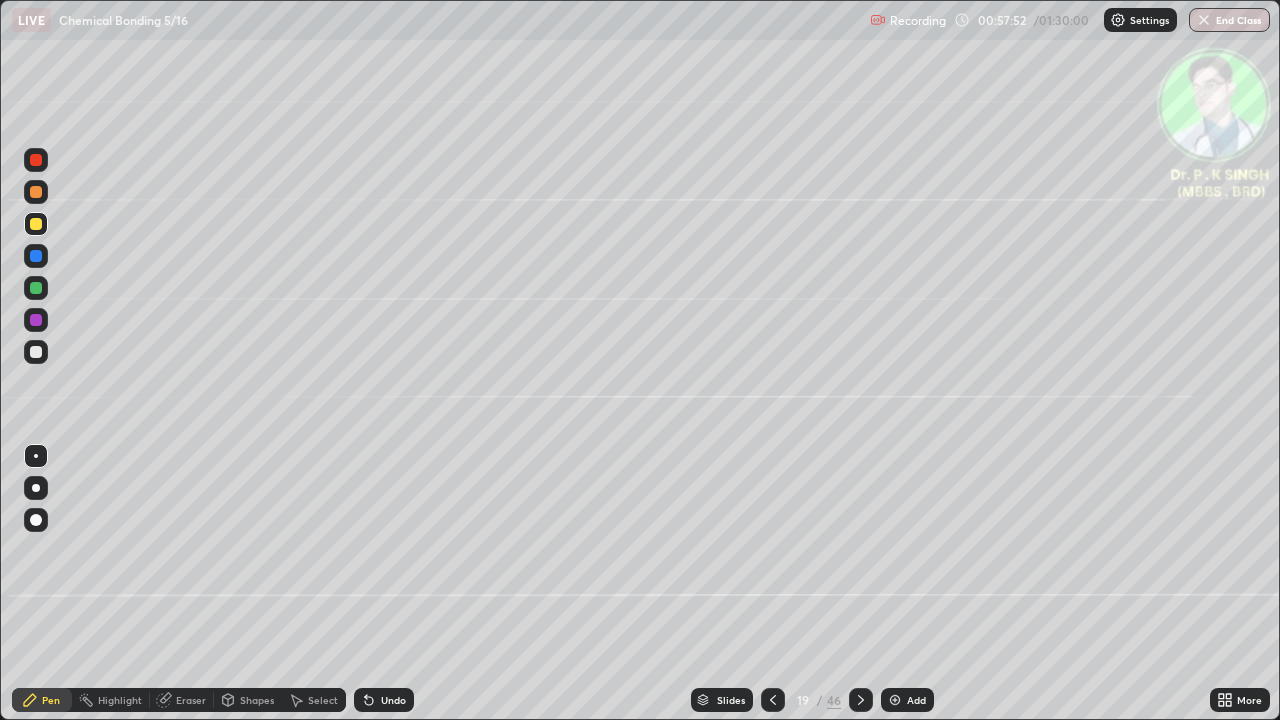 click at bounding box center (36, 224) 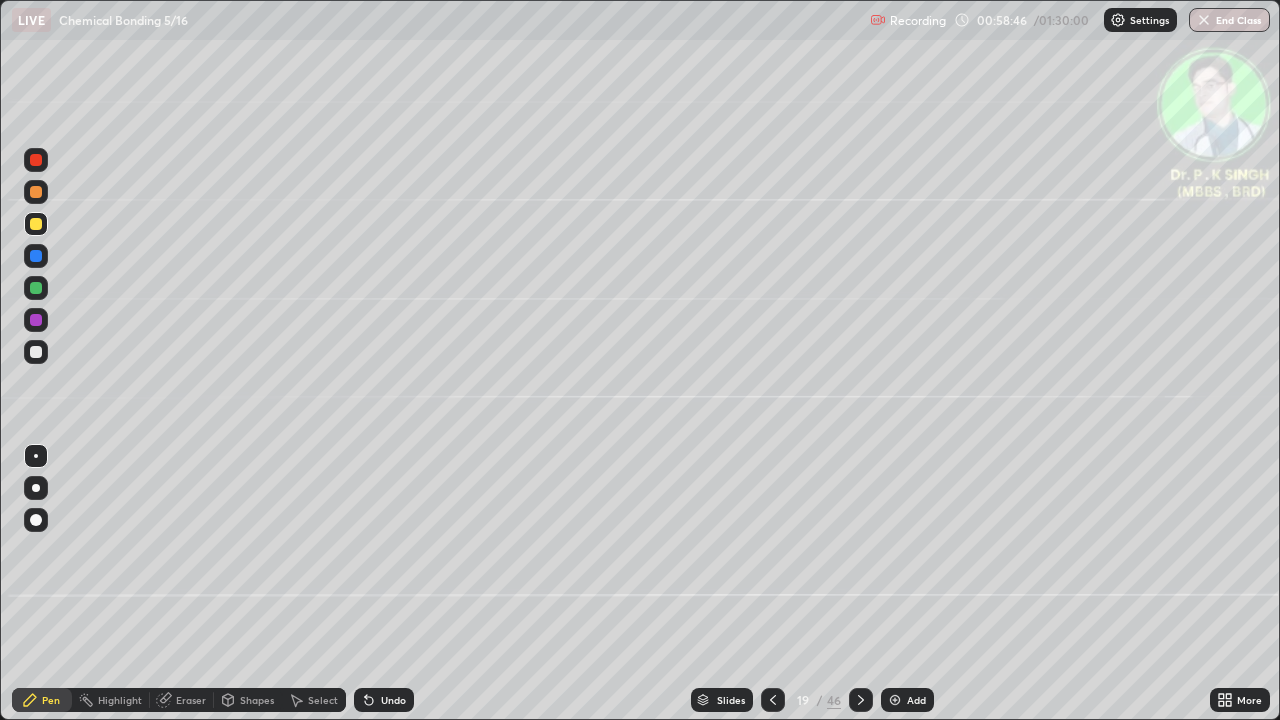 click 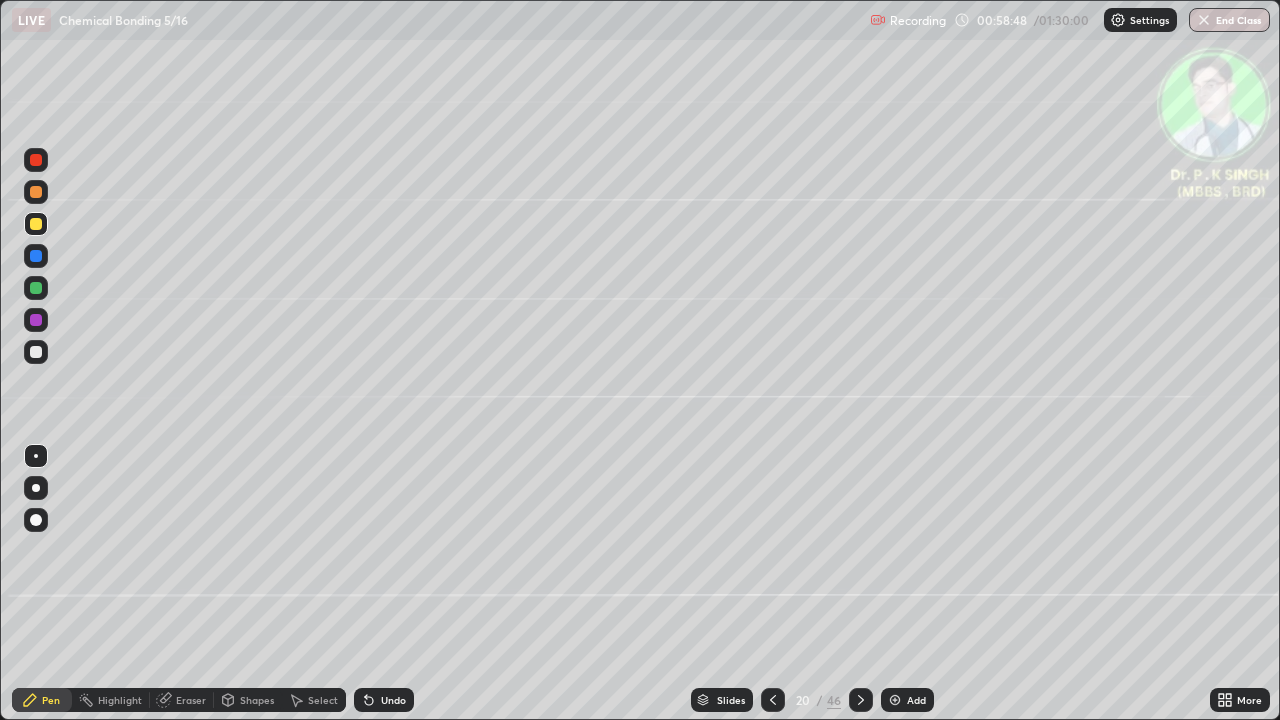 click at bounding box center (36, 224) 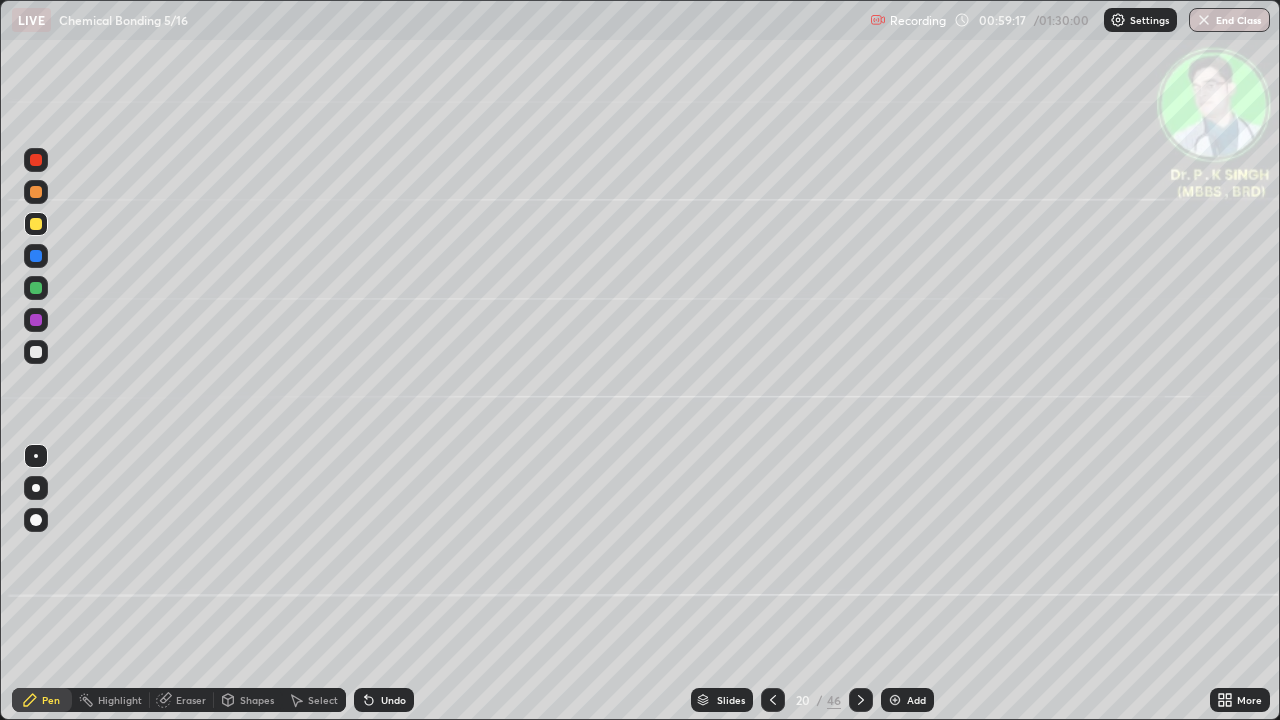 click 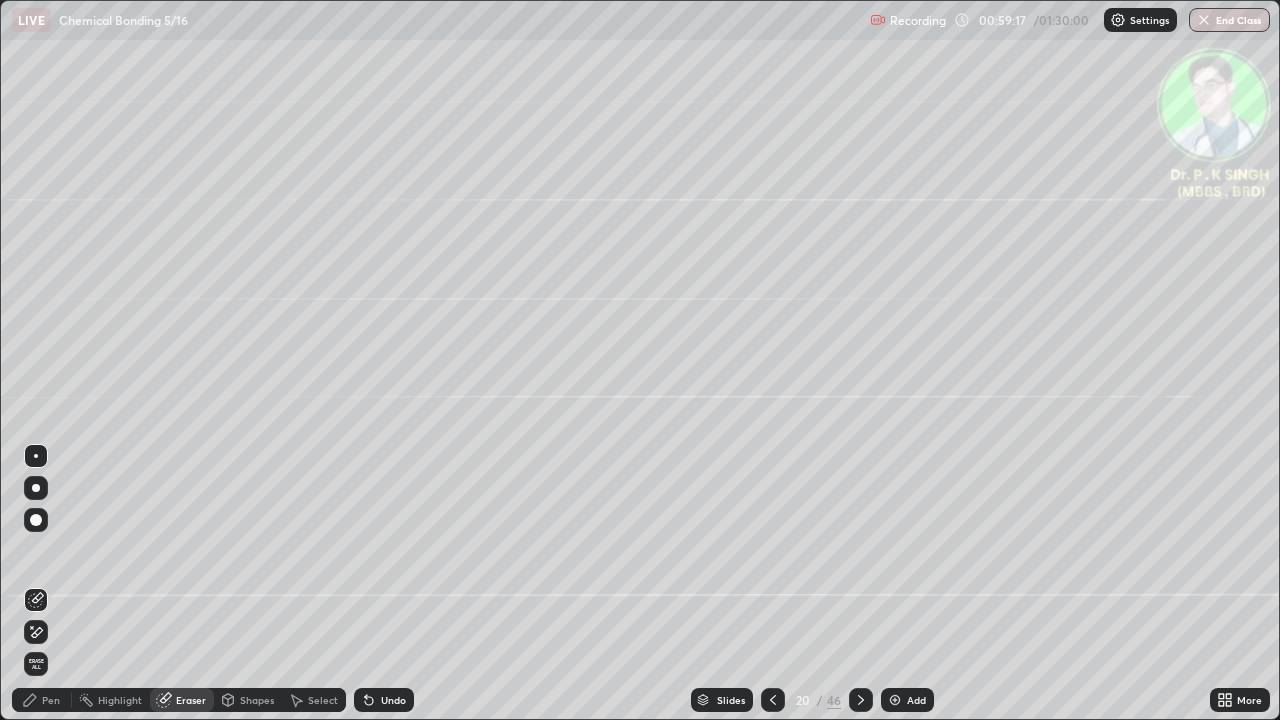 click 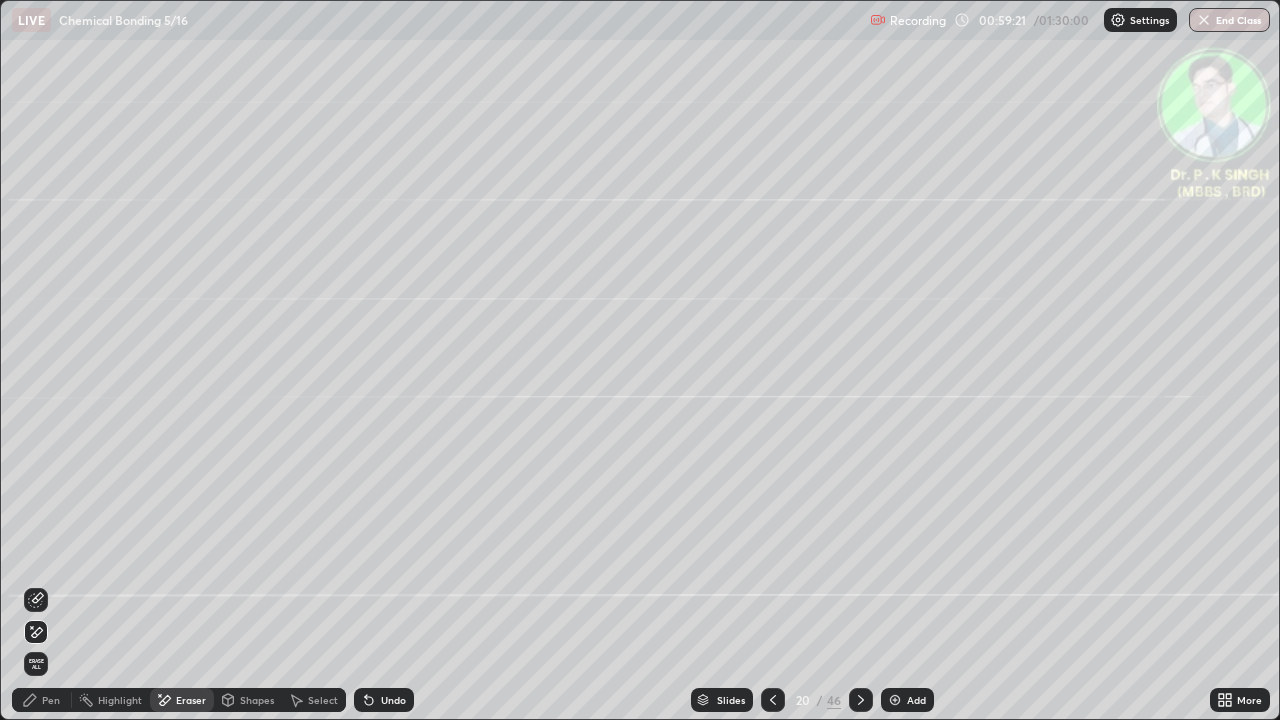click 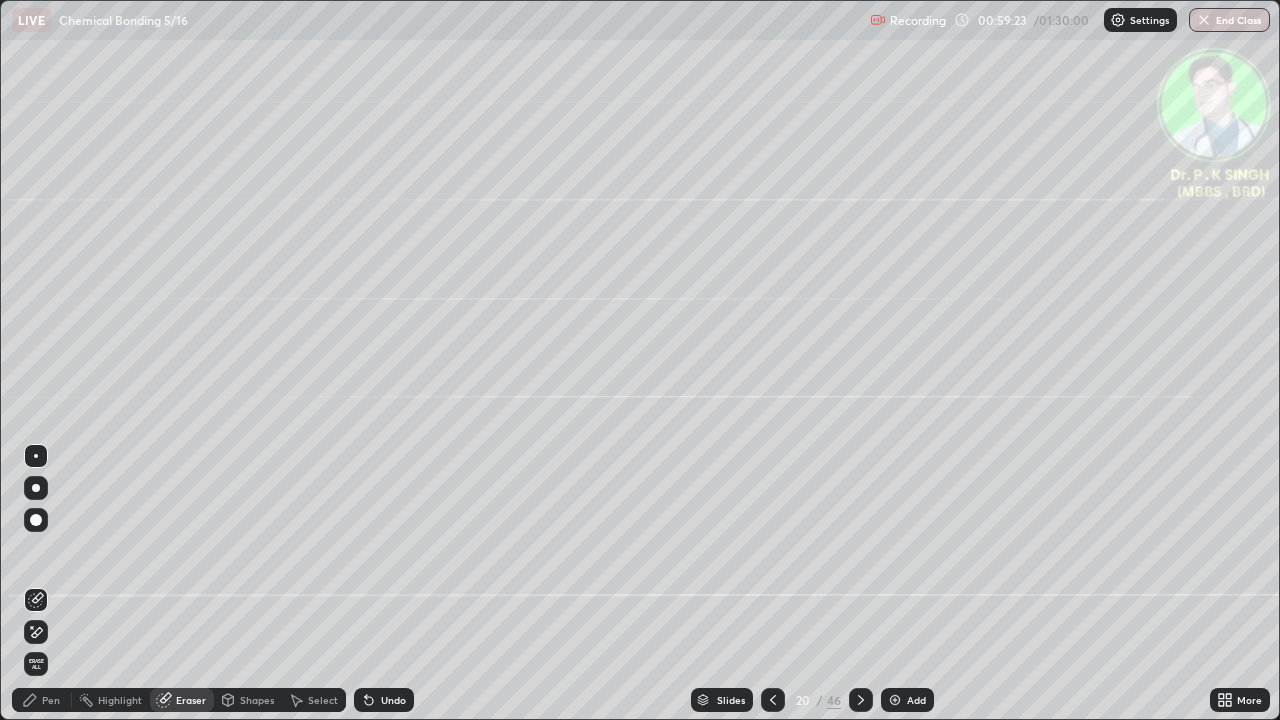 click 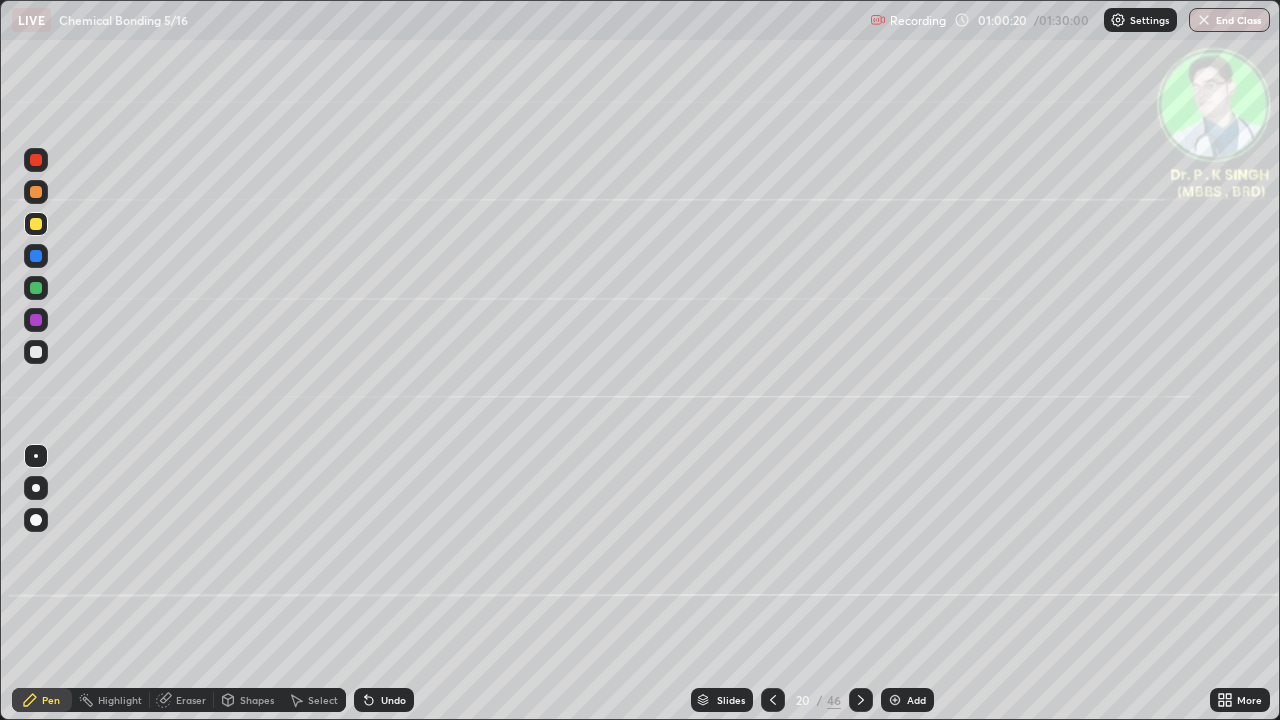 click 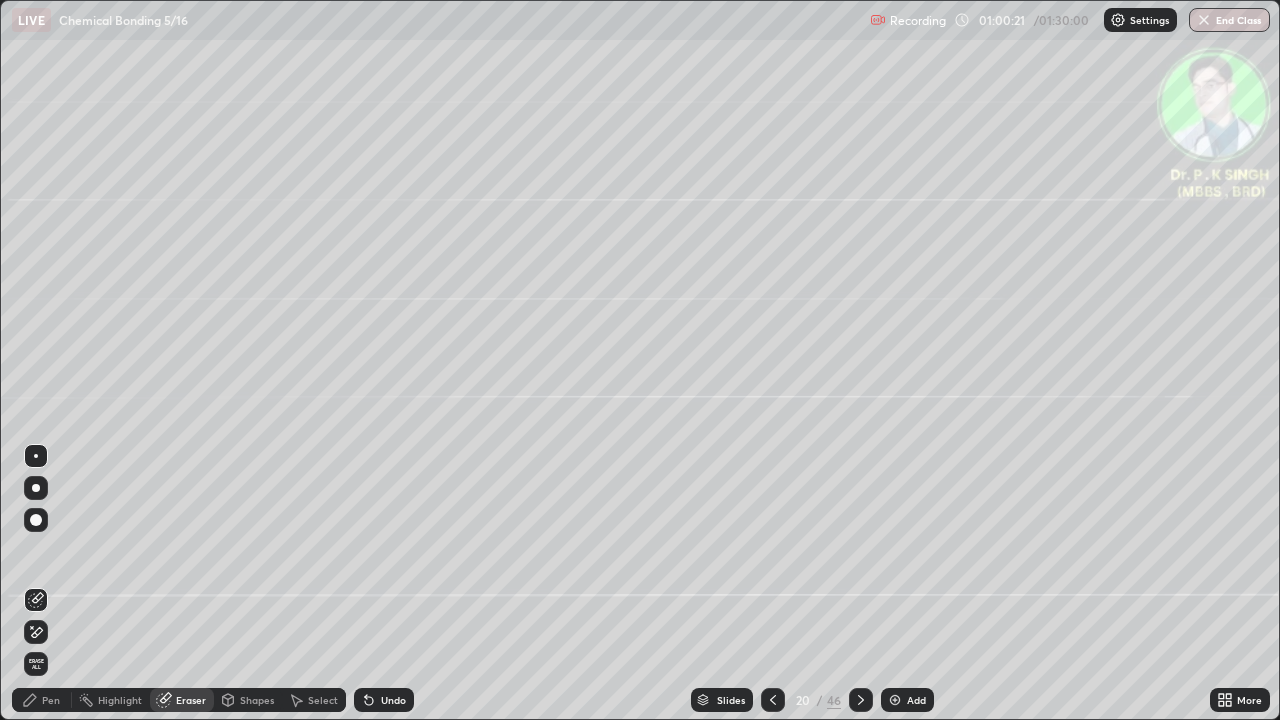 click 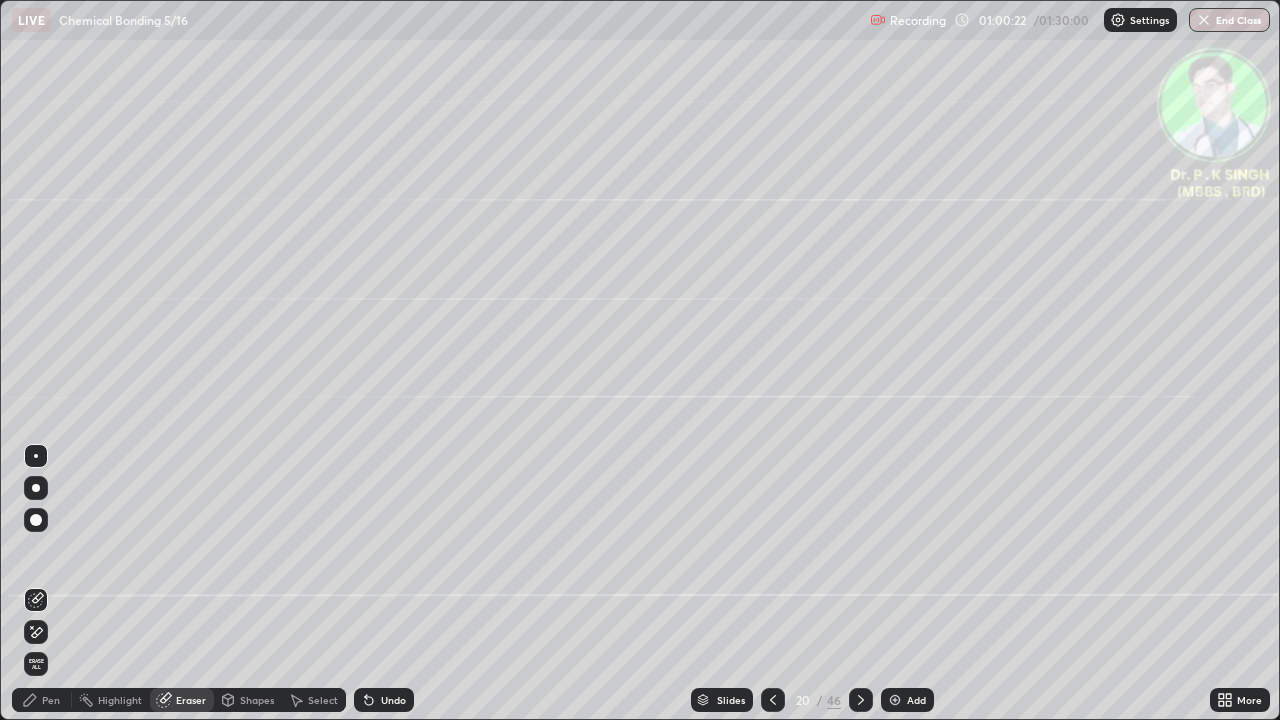 click on "Pen" at bounding box center [42, 700] 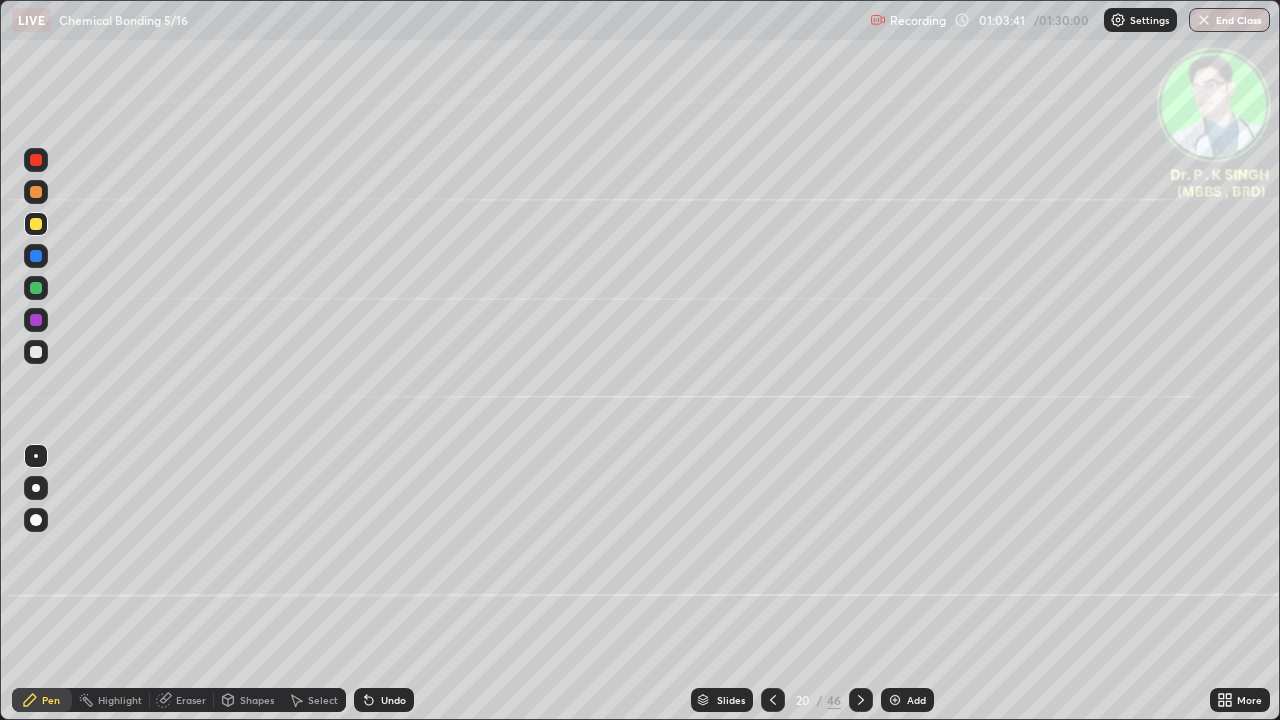 click at bounding box center [36, 288] 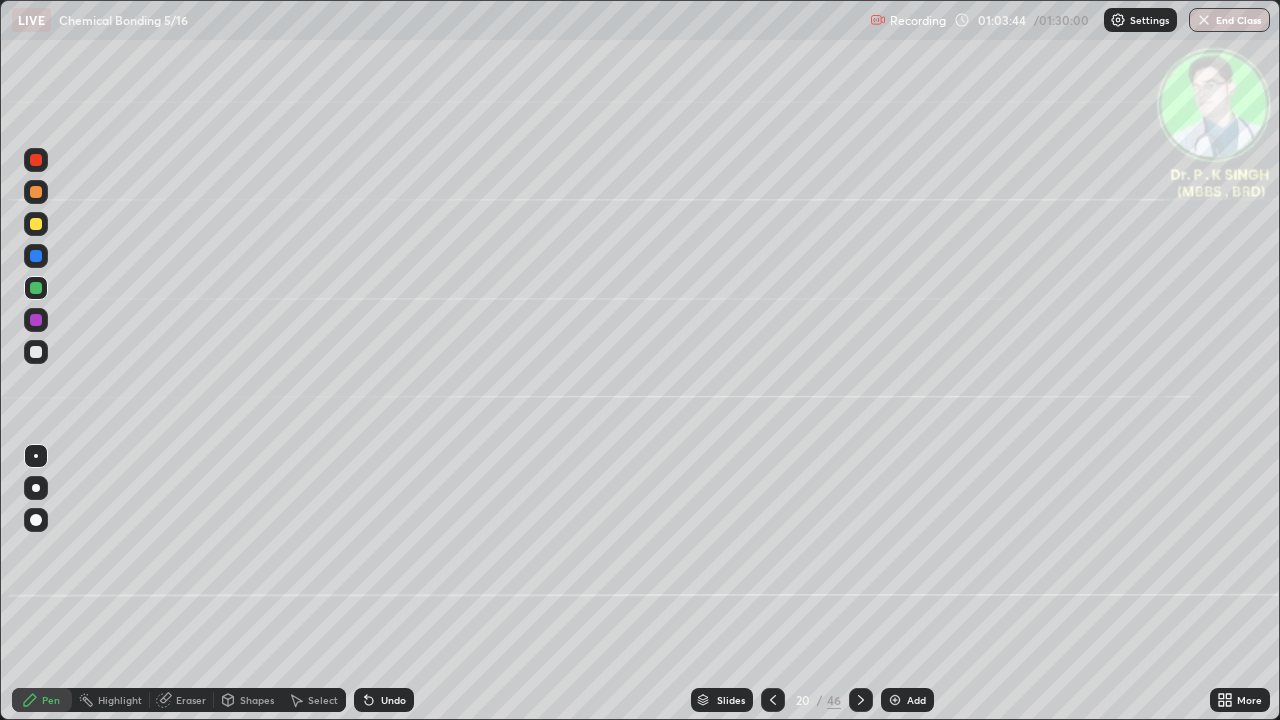 click 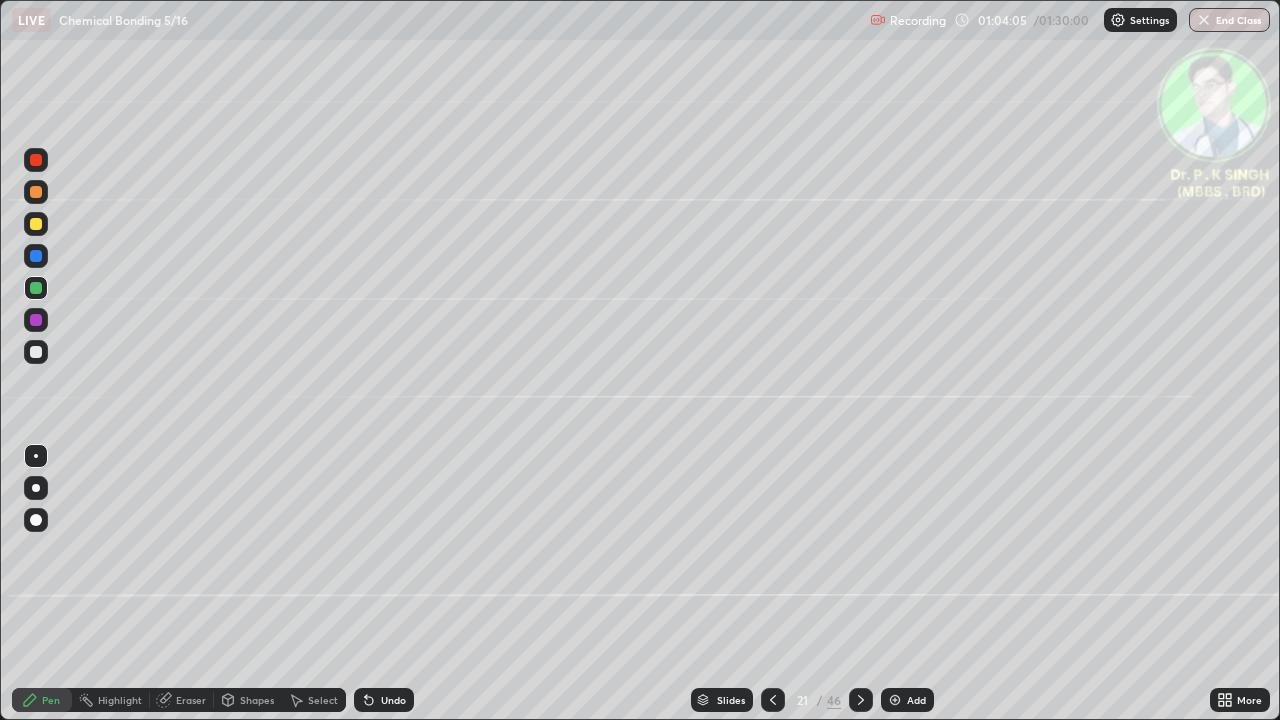 click at bounding box center (36, 224) 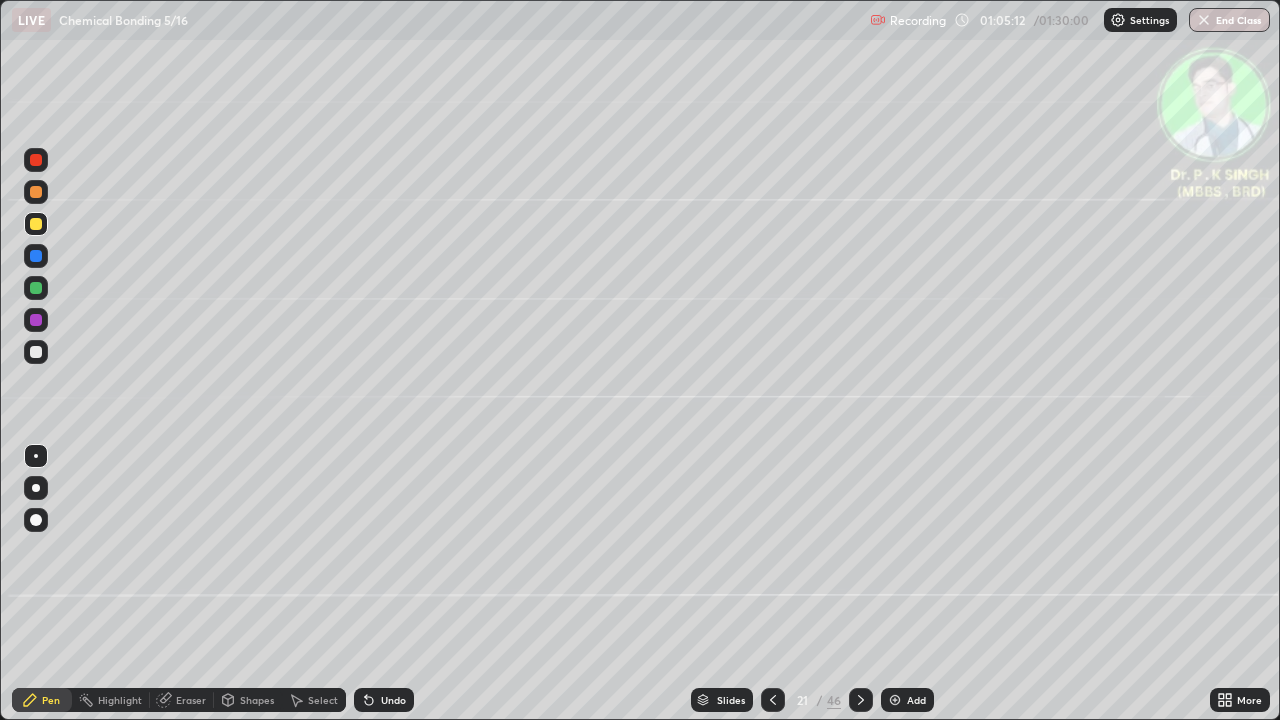 click at bounding box center (36, 224) 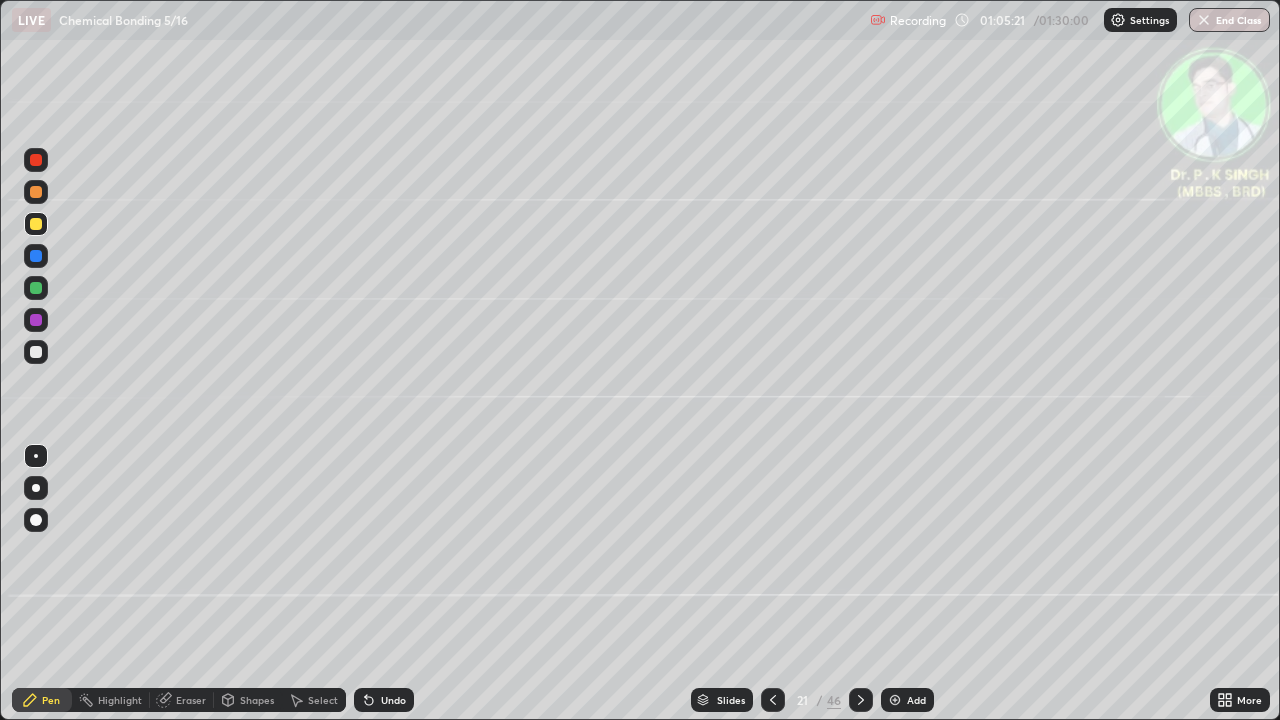 click 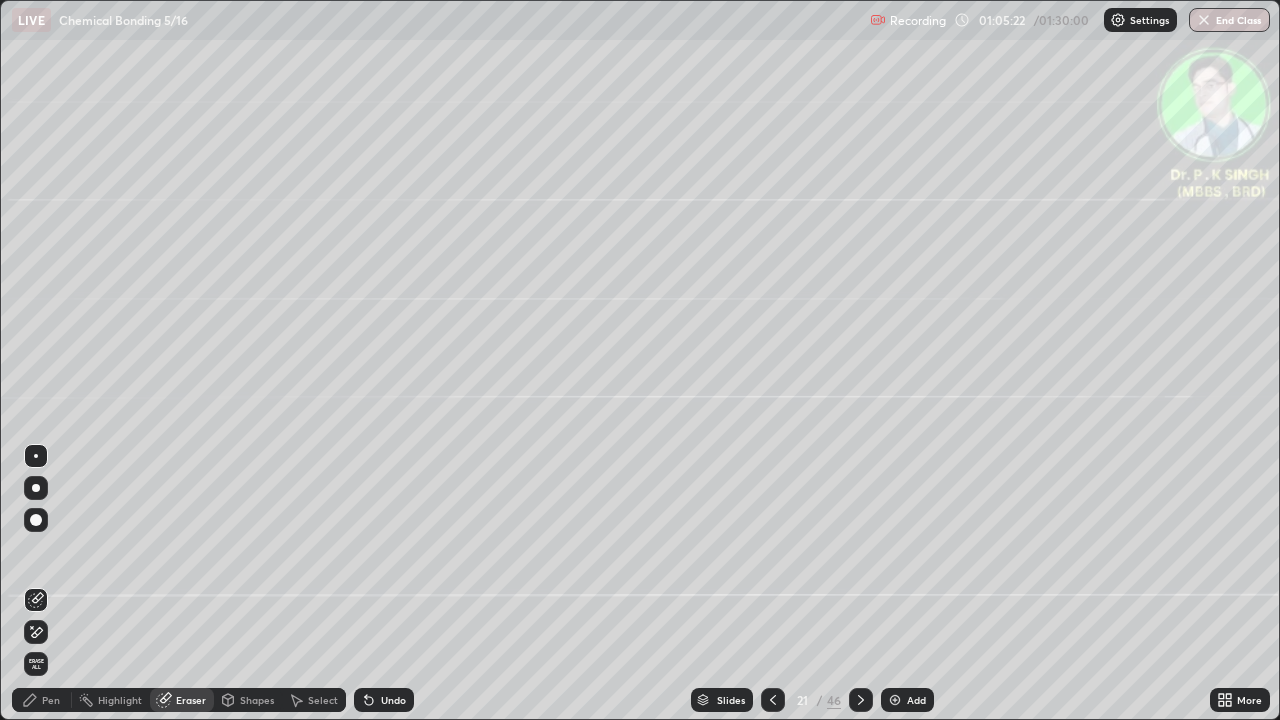 click 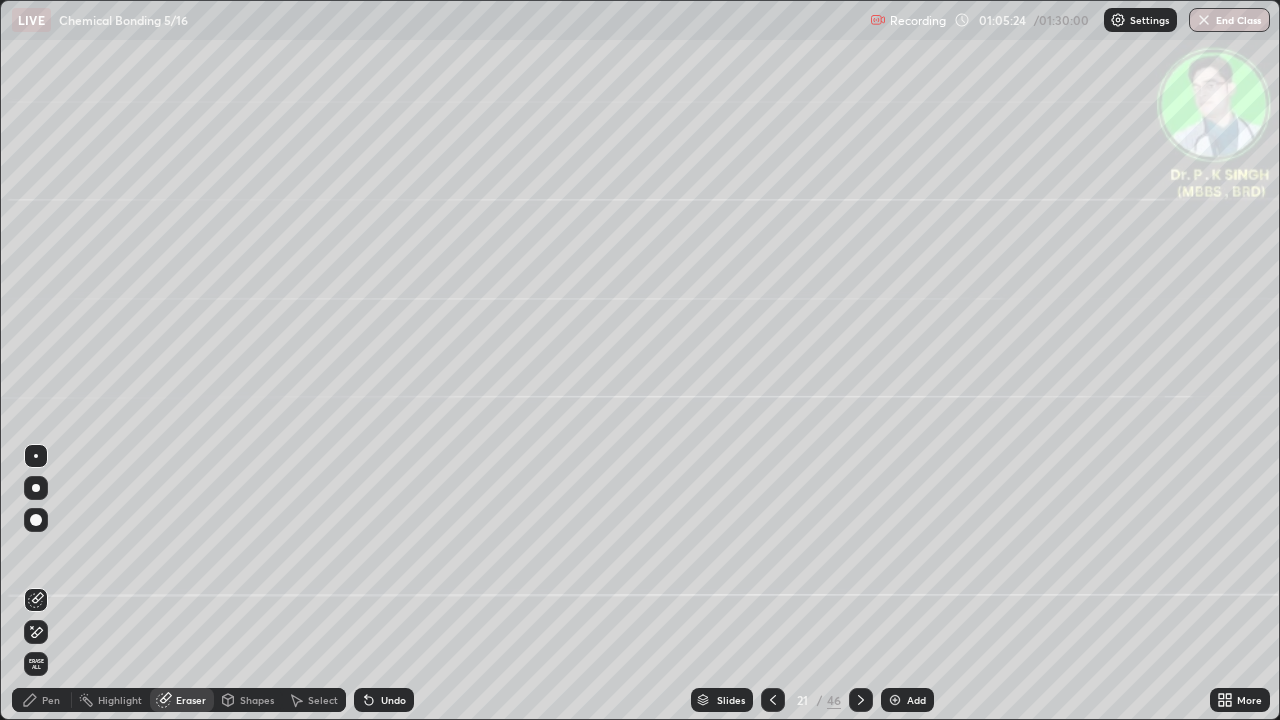 click on "Pen" at bounding box center (42, 700) 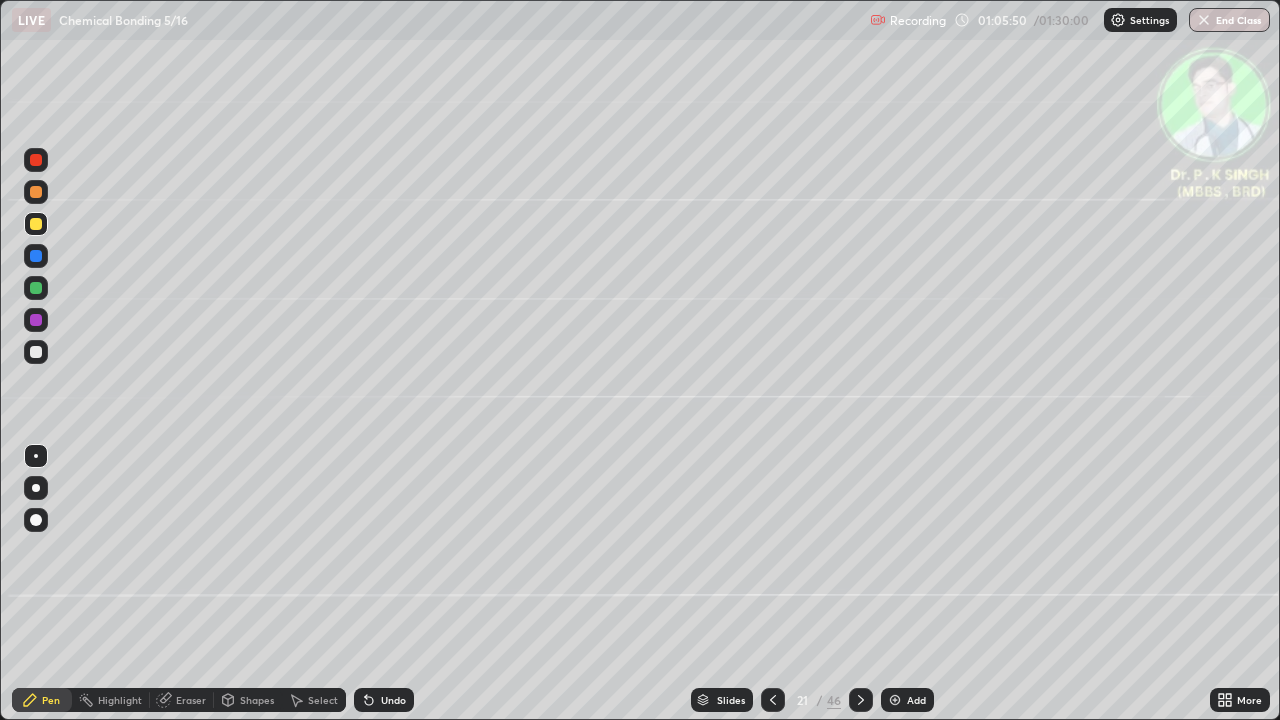click at bounding box center [861, 700] 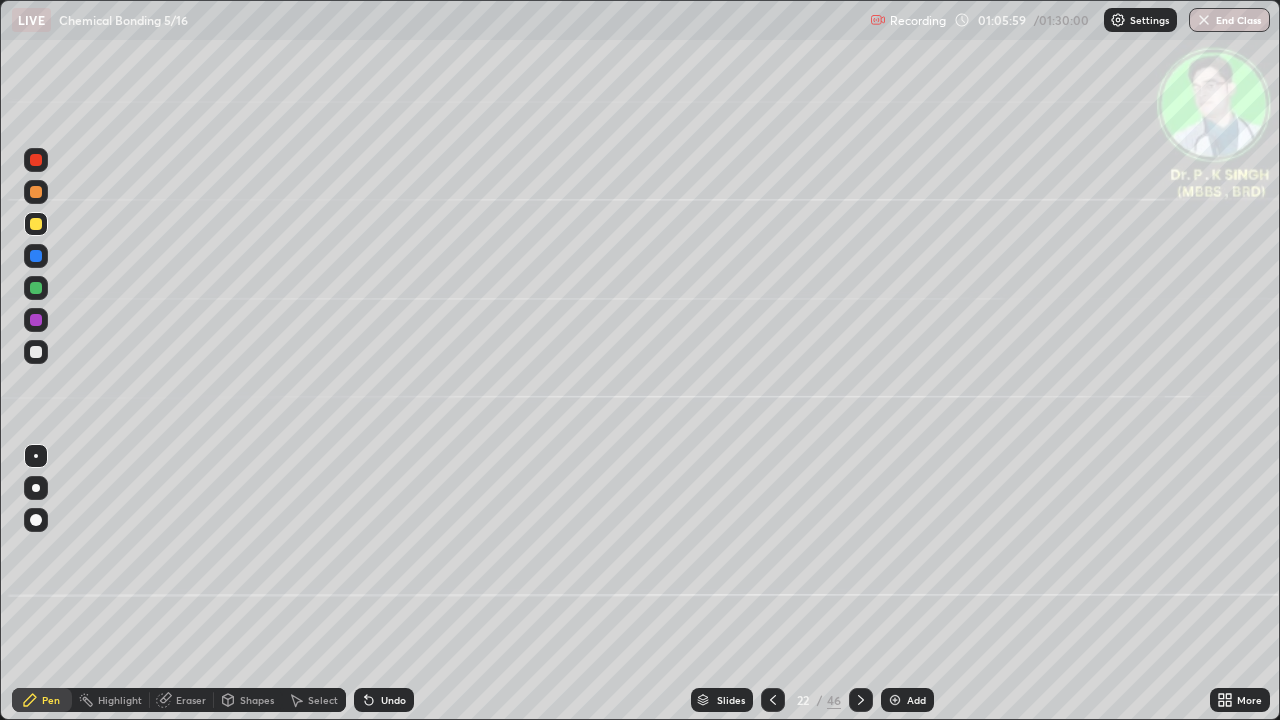 click 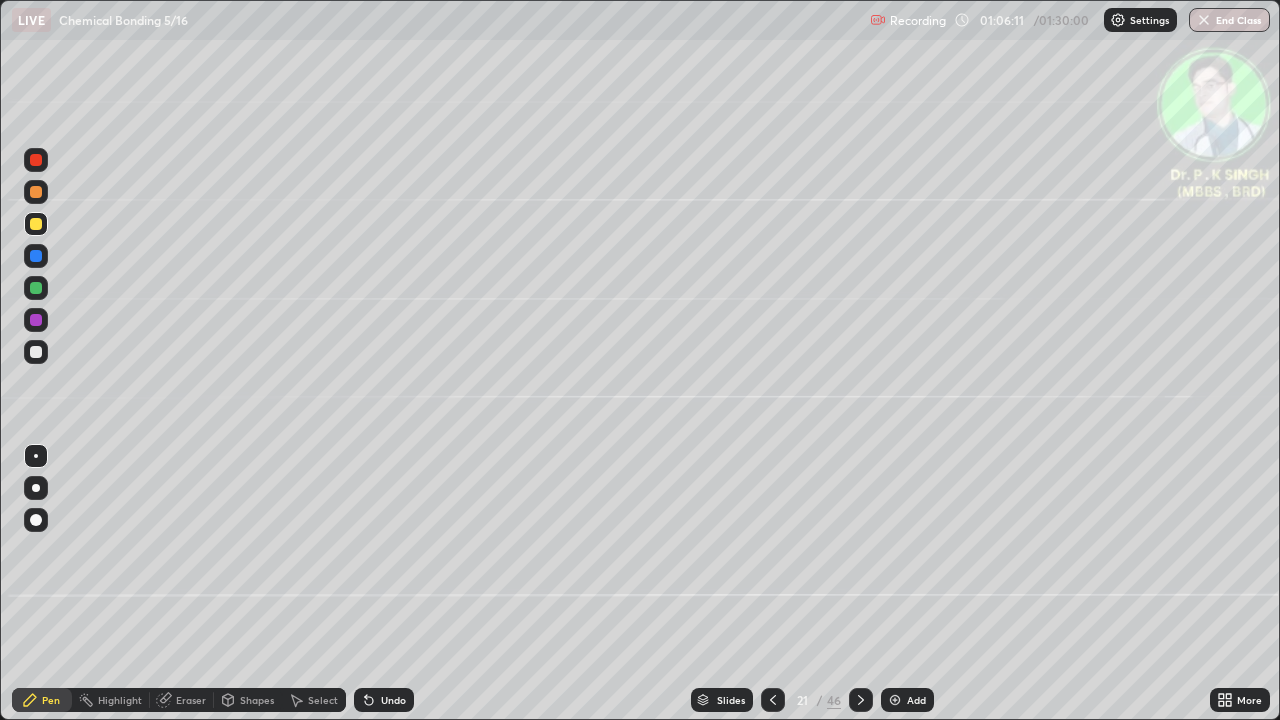 click at bounding box center [861, 700] 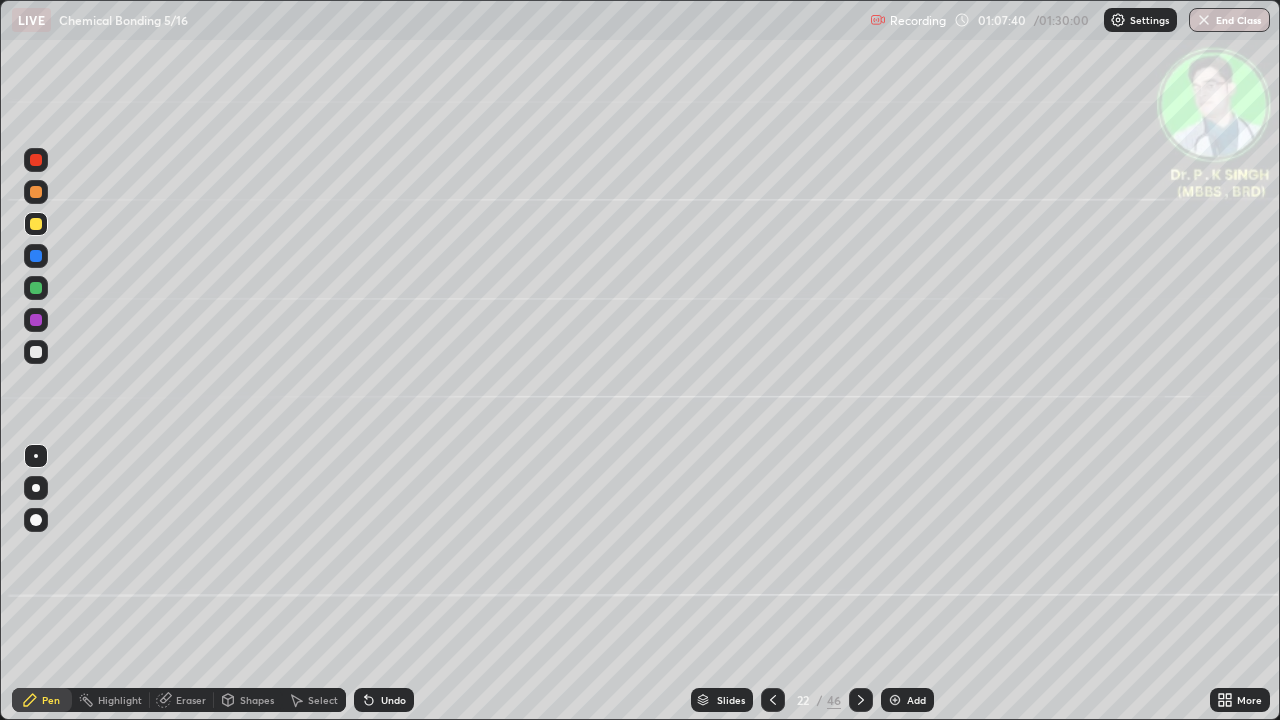 click 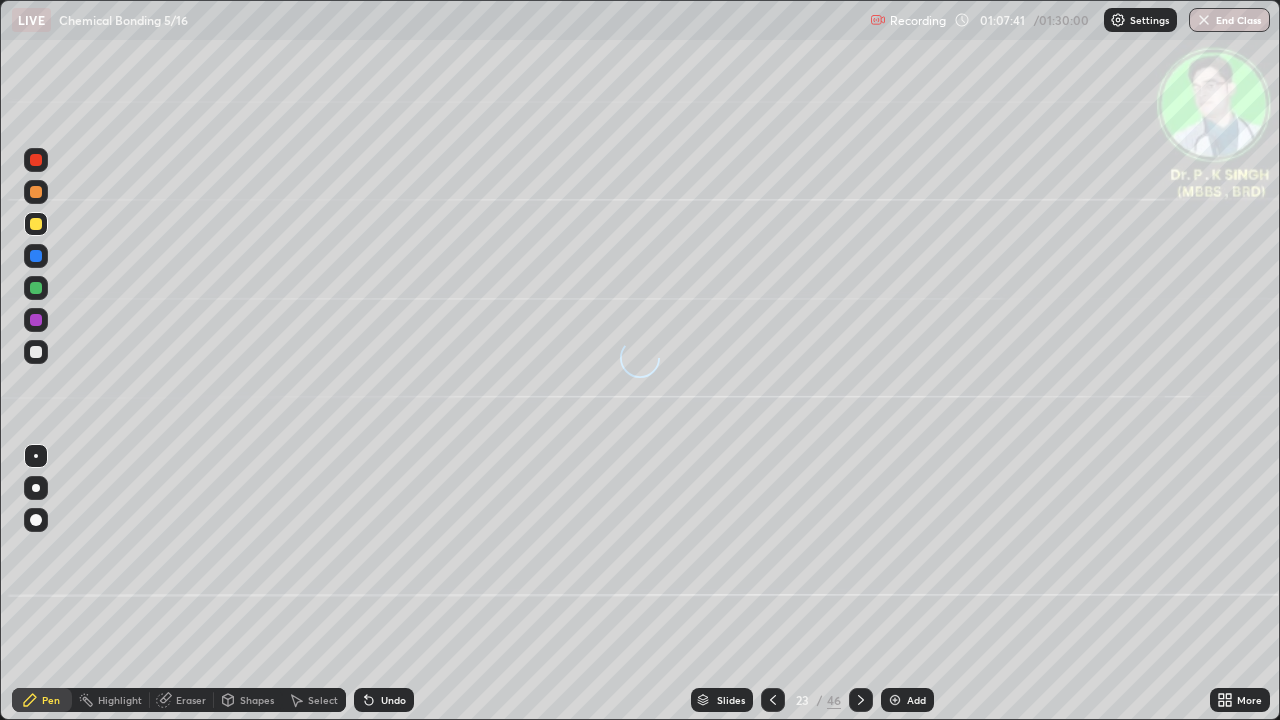 click at bounding box center (36, 256) 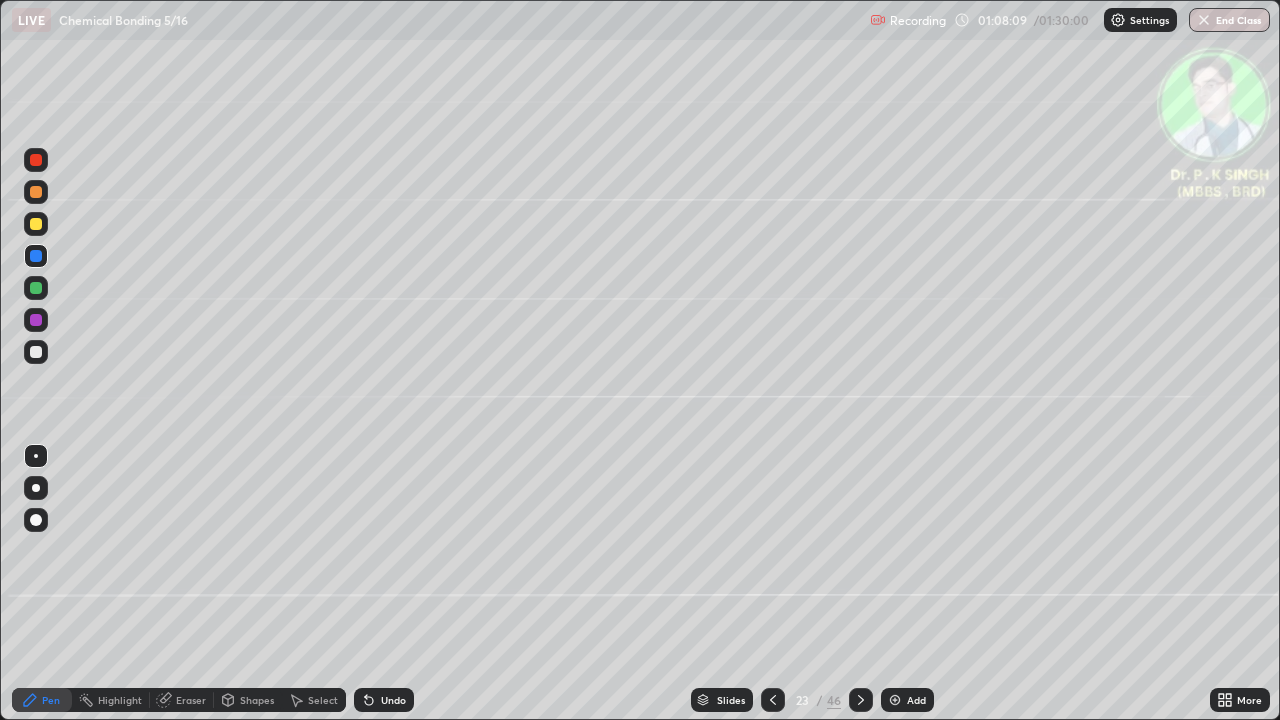 click at bounding box center [36, 224] 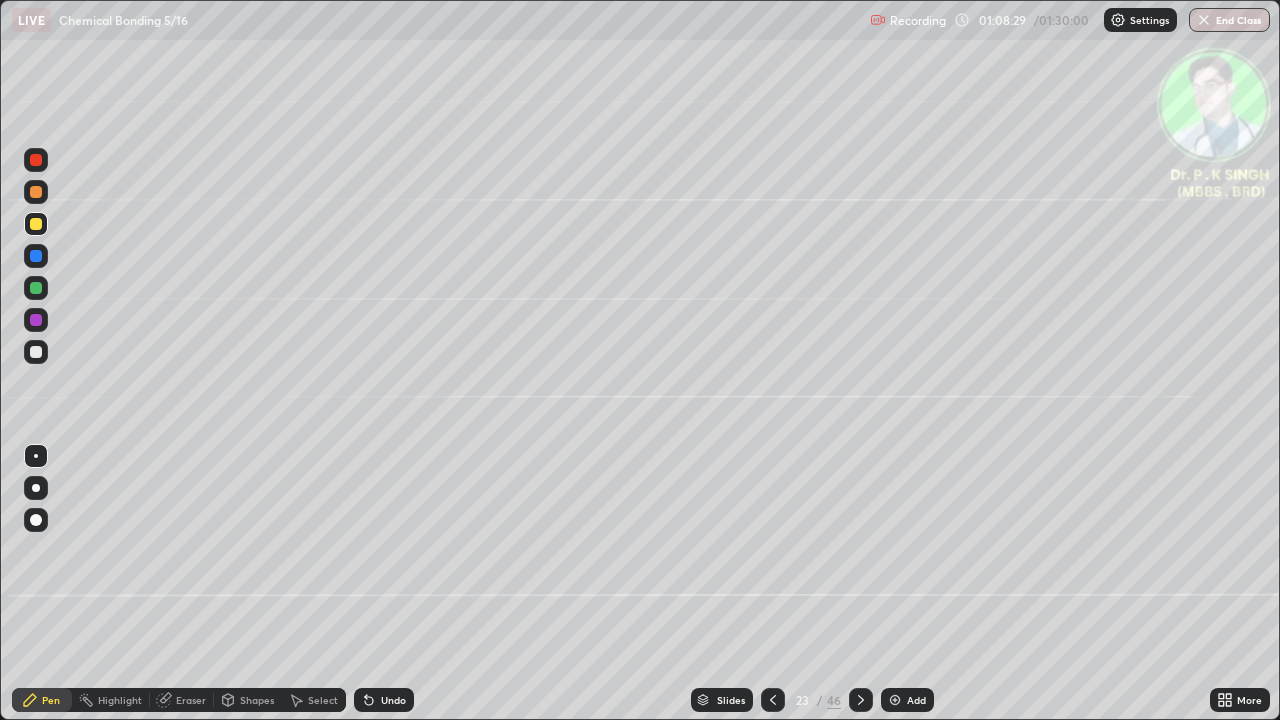 click at bounding box center [36, 224] 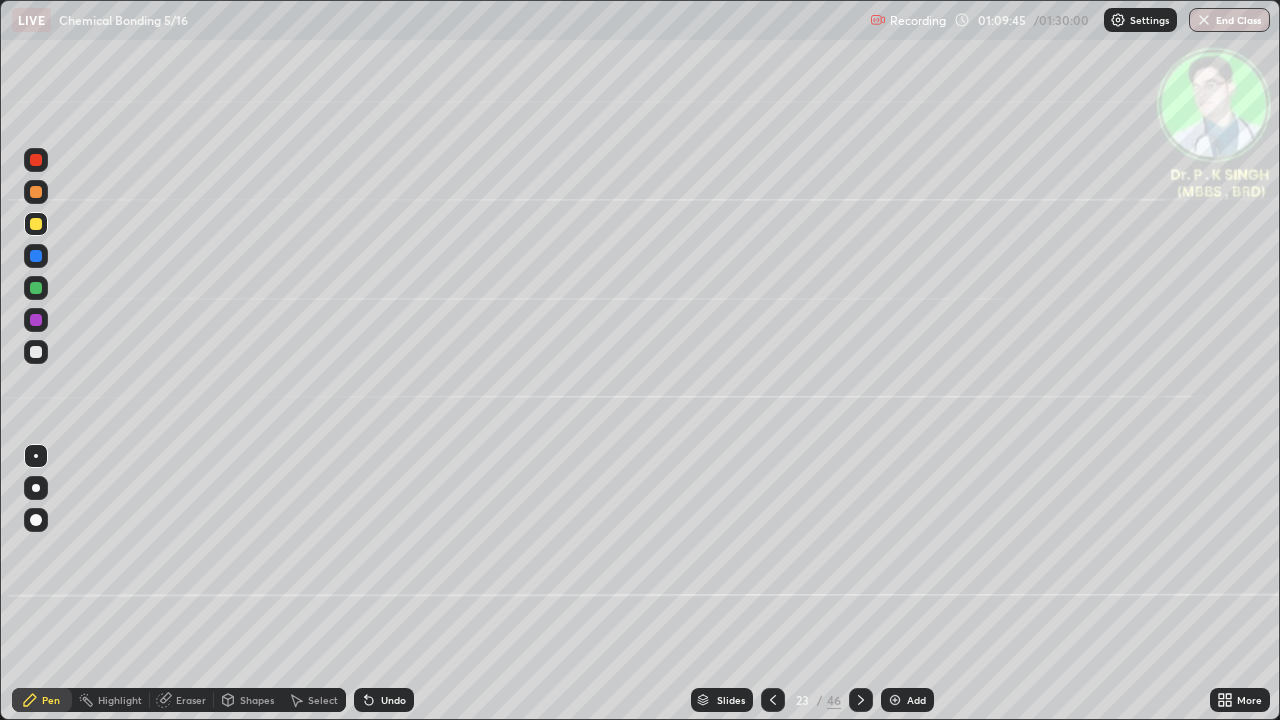 click at bounding box center [36, 224] 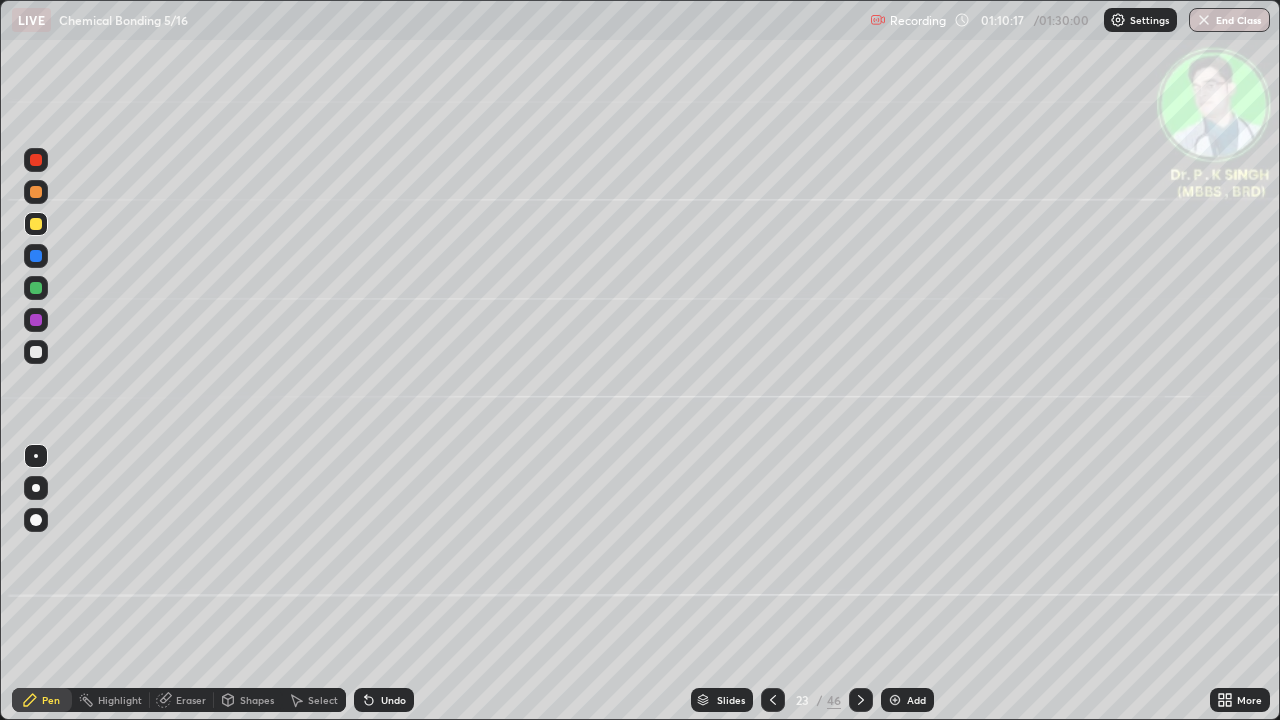 click on "Eraser" at bounding box center [182, 700] 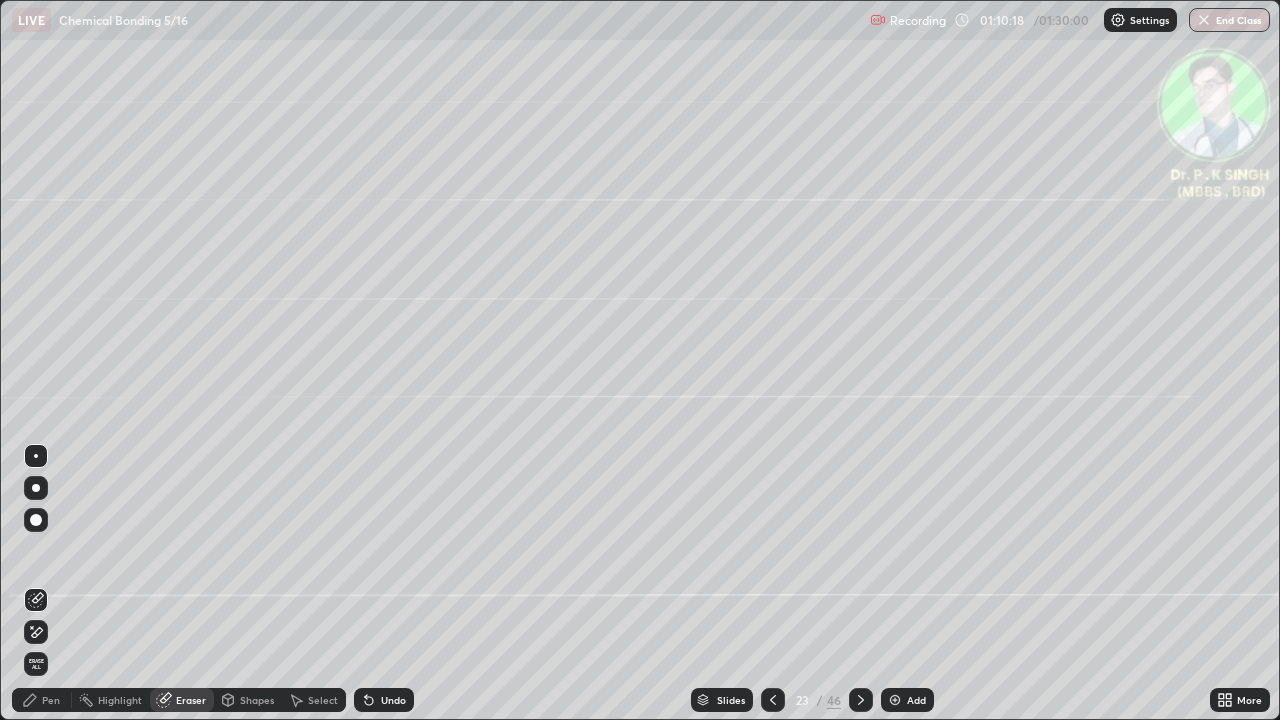 click 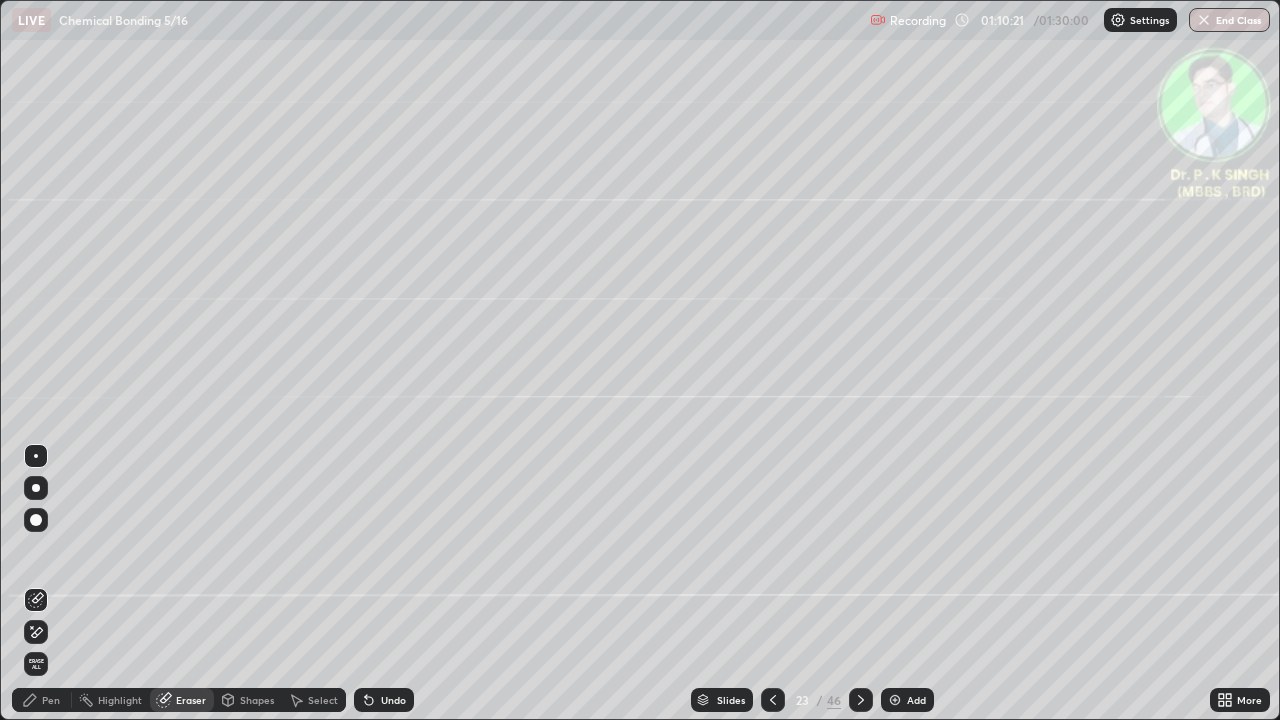 click on "Pen" at bounding box center [51, 700] 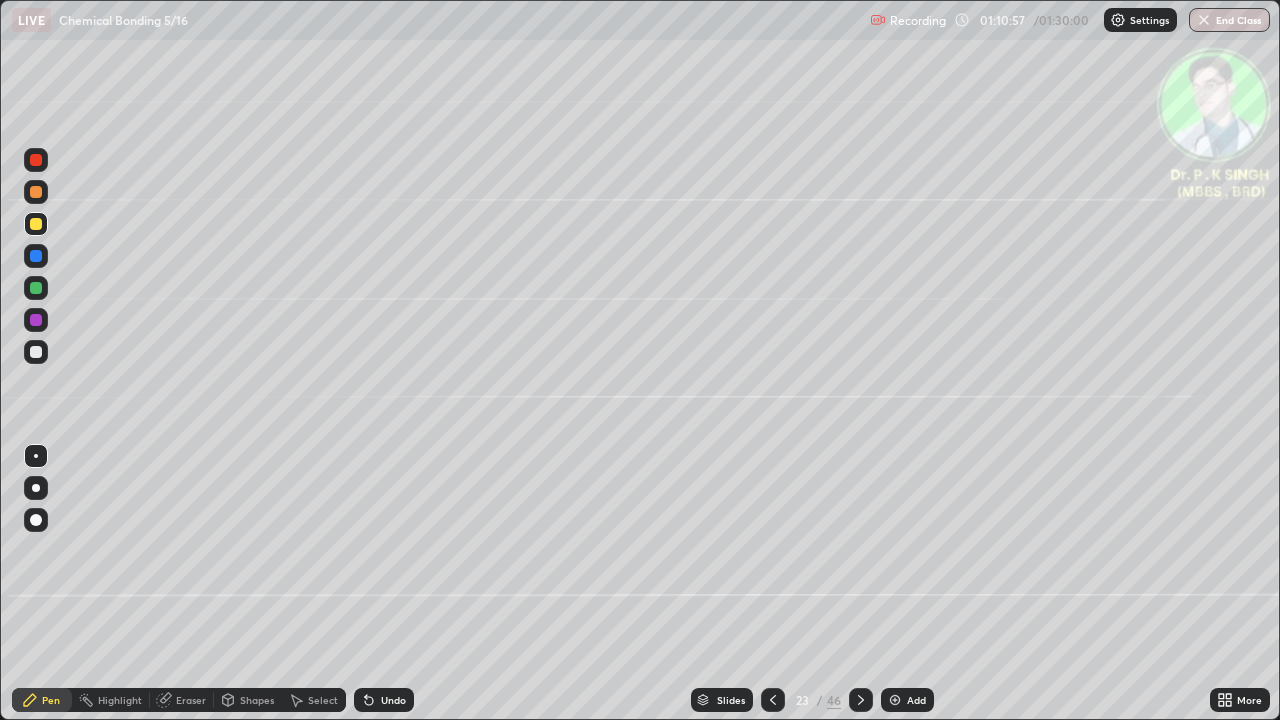 click 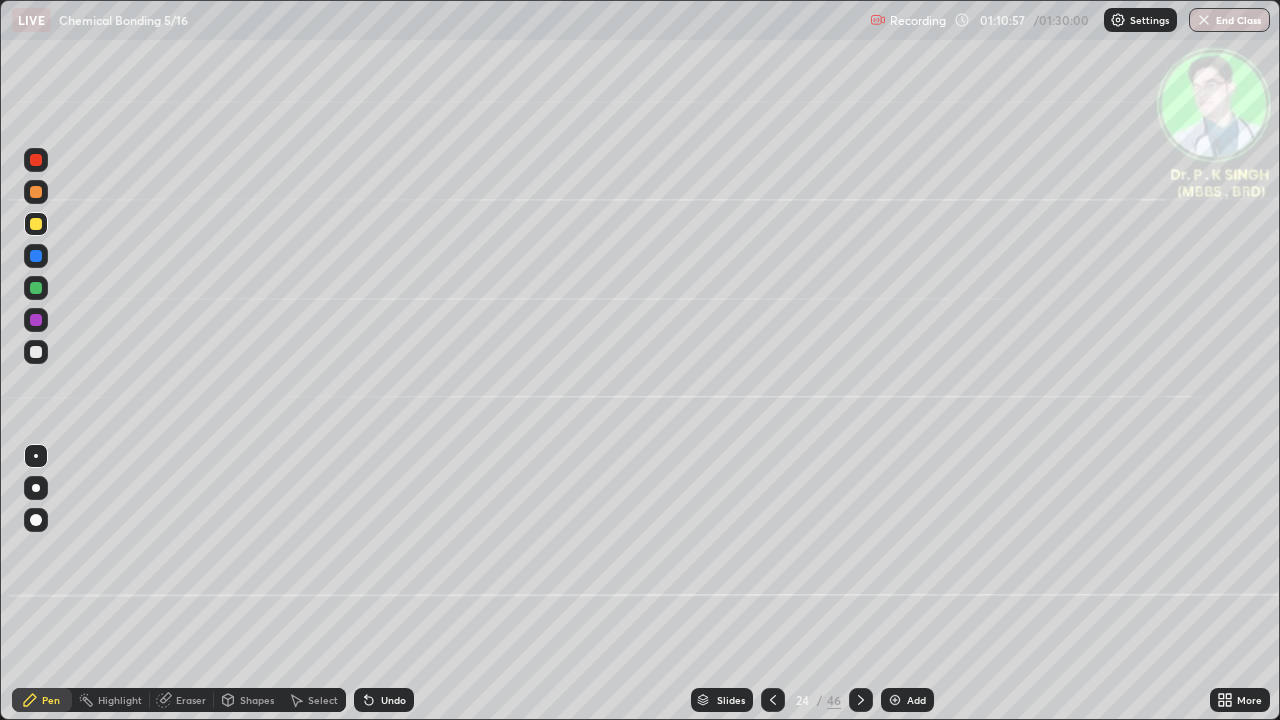 click at bounding box center [861, 700] 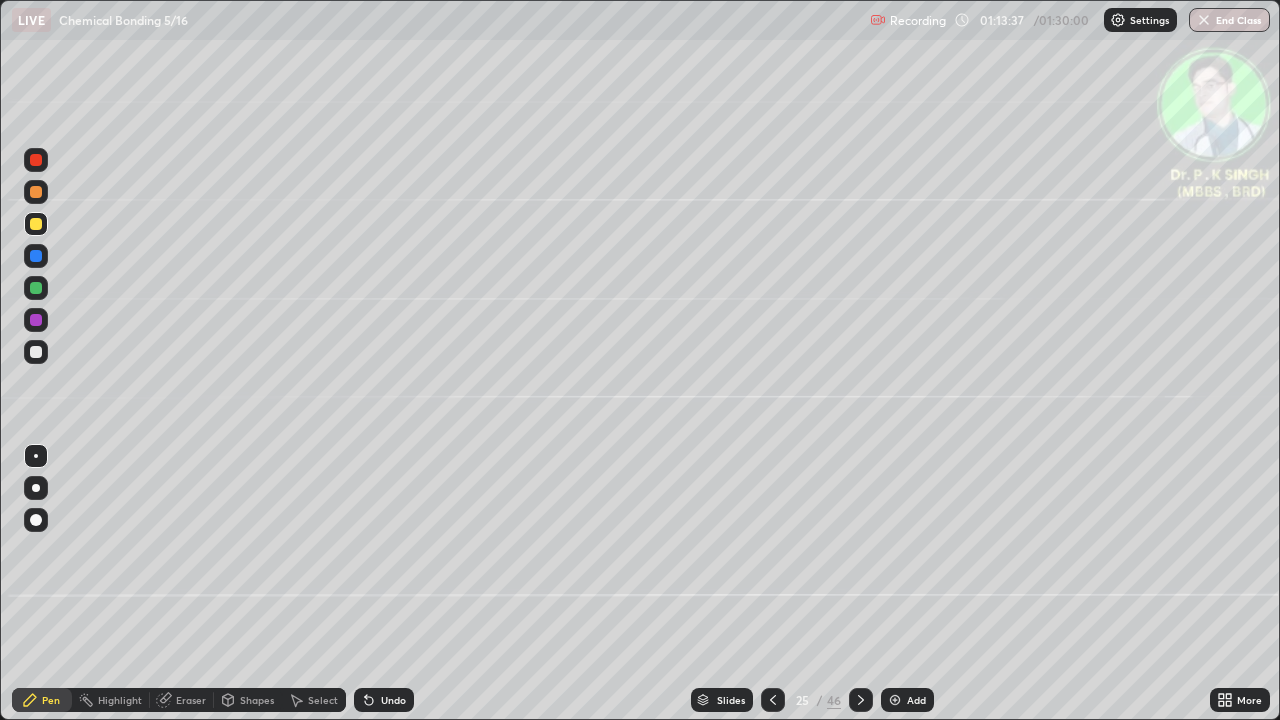 click 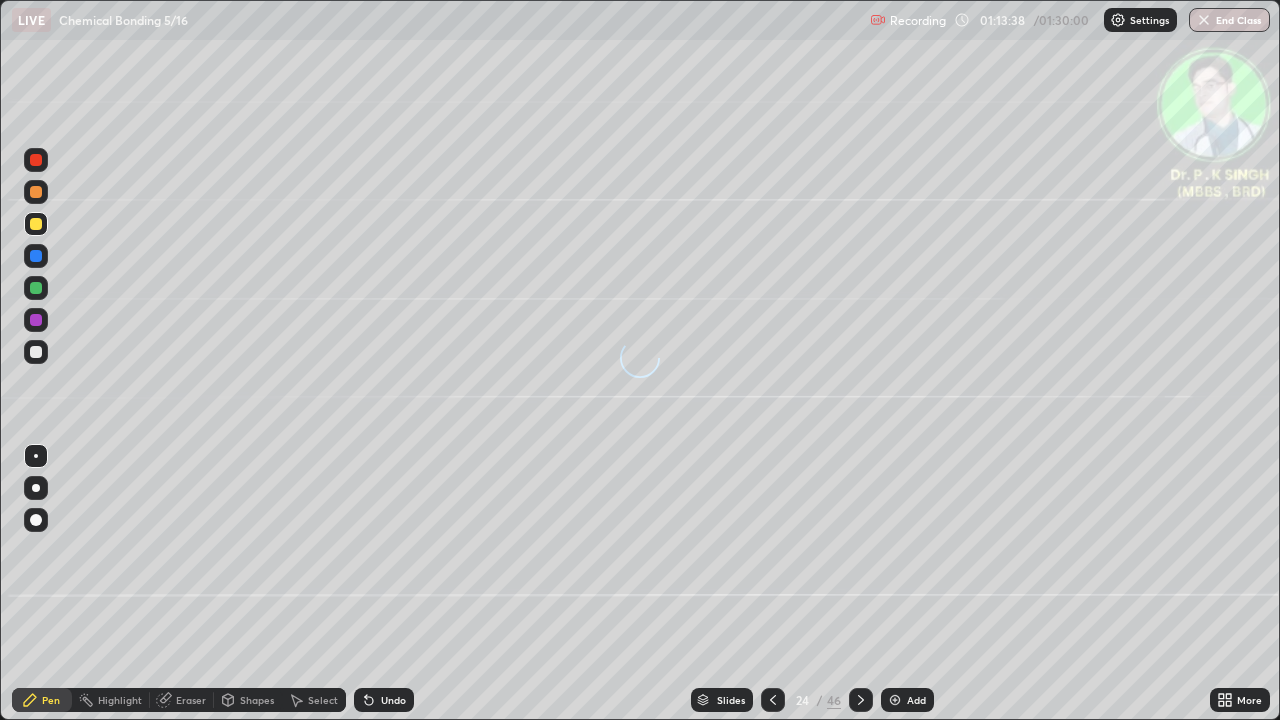 click at bounding box center (773, 700) 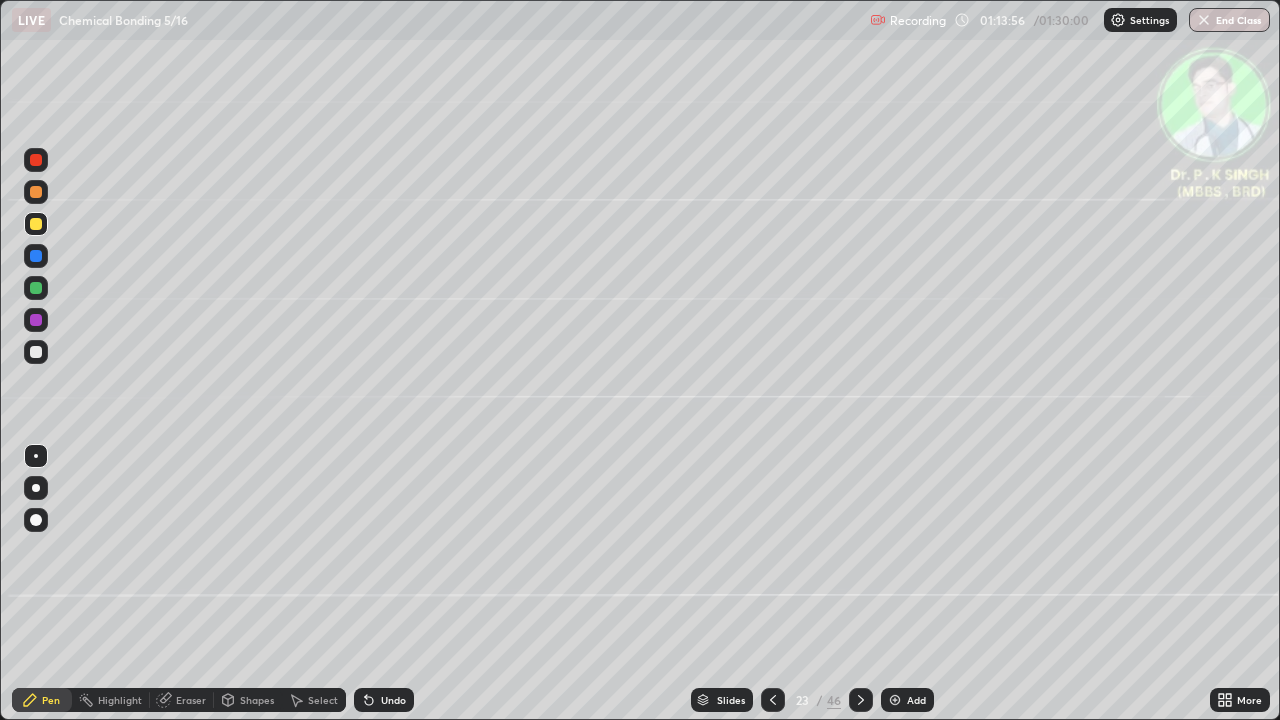 click 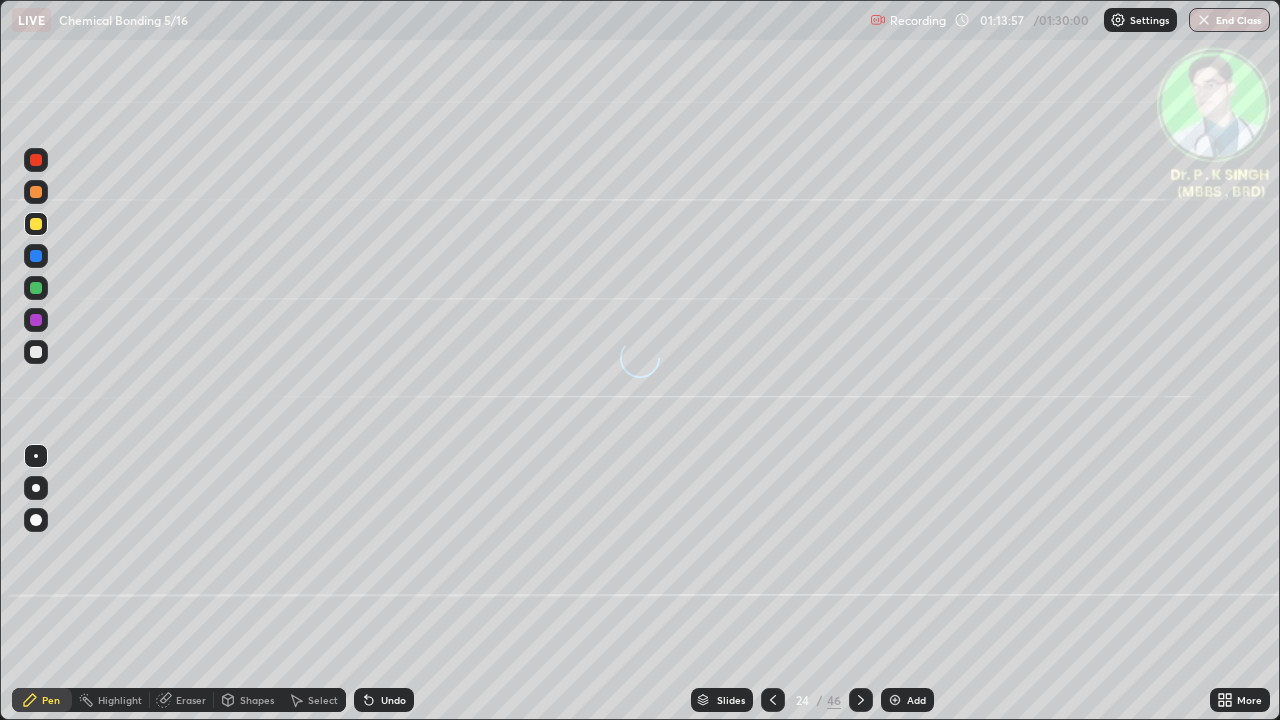 click at bounding box center (36, 224) 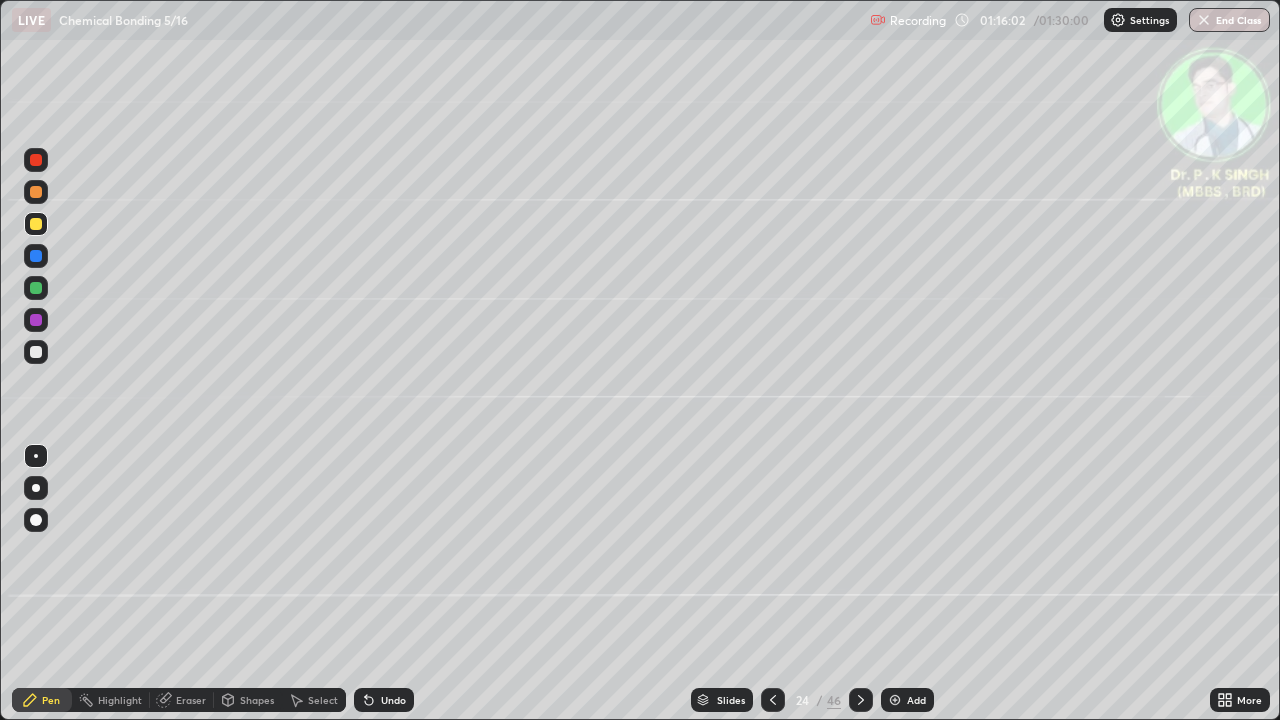 click 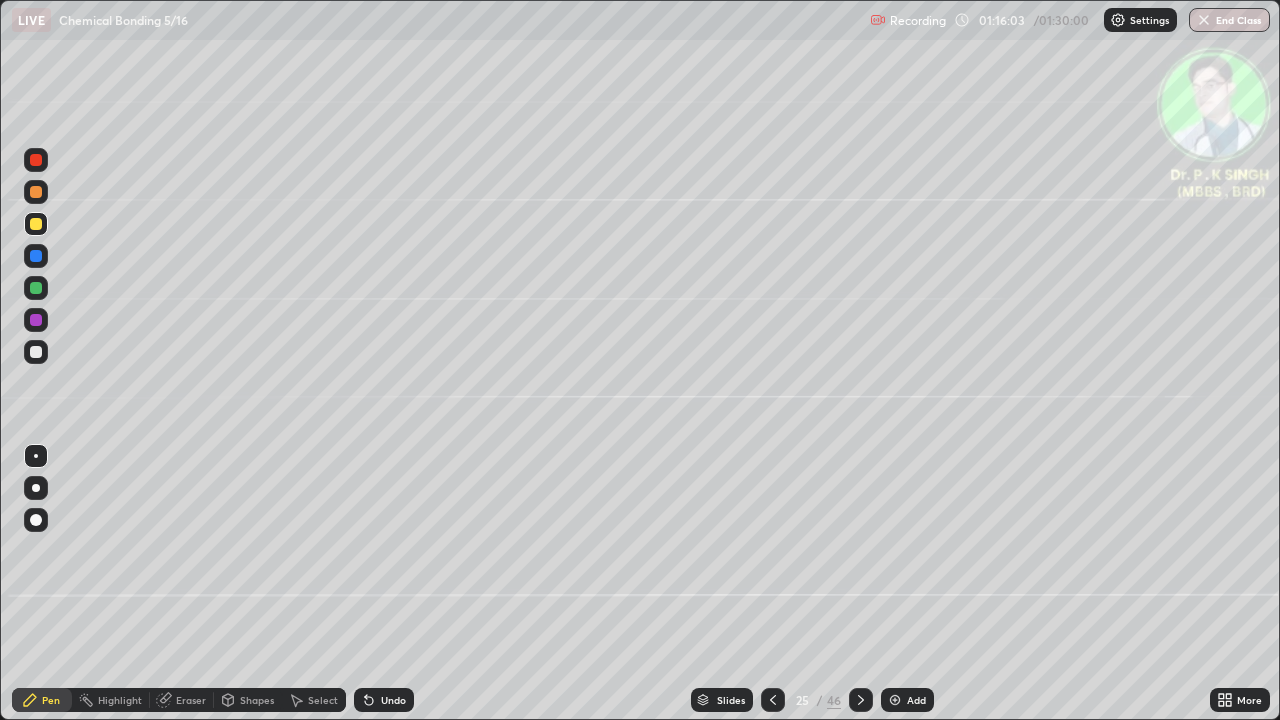 click 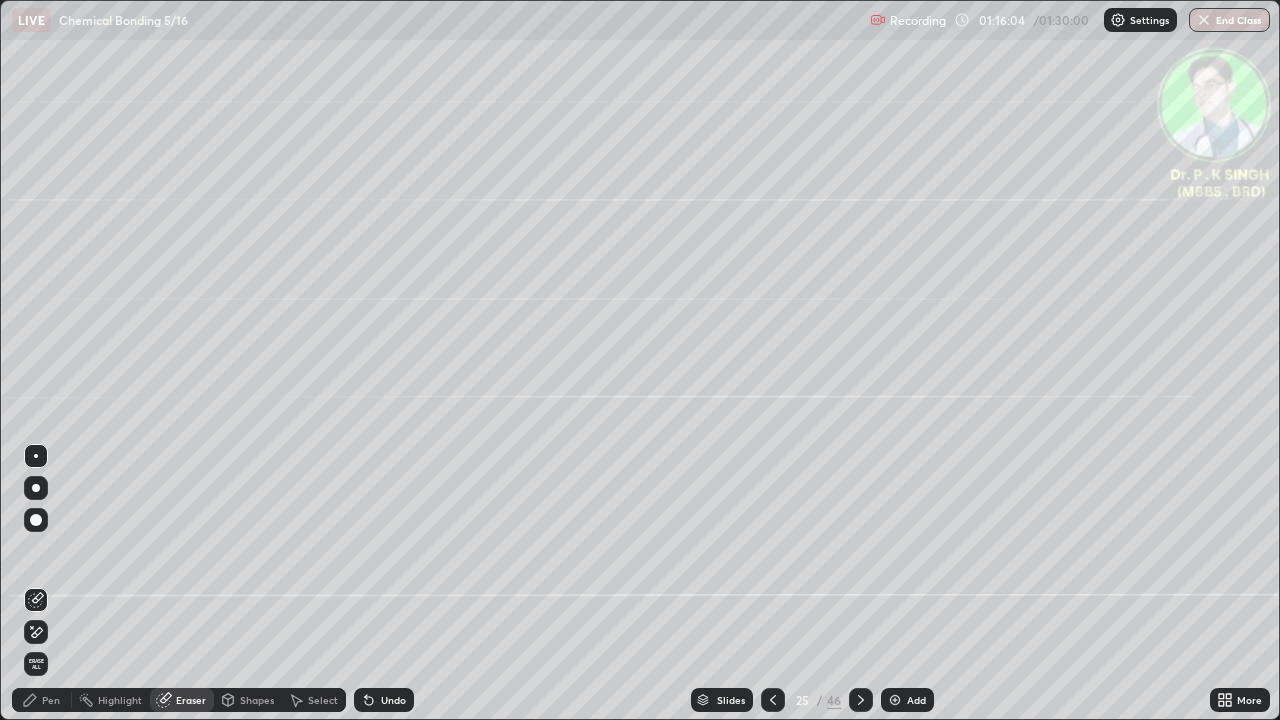 click on "Erase all" at bounding box center [36, 664] 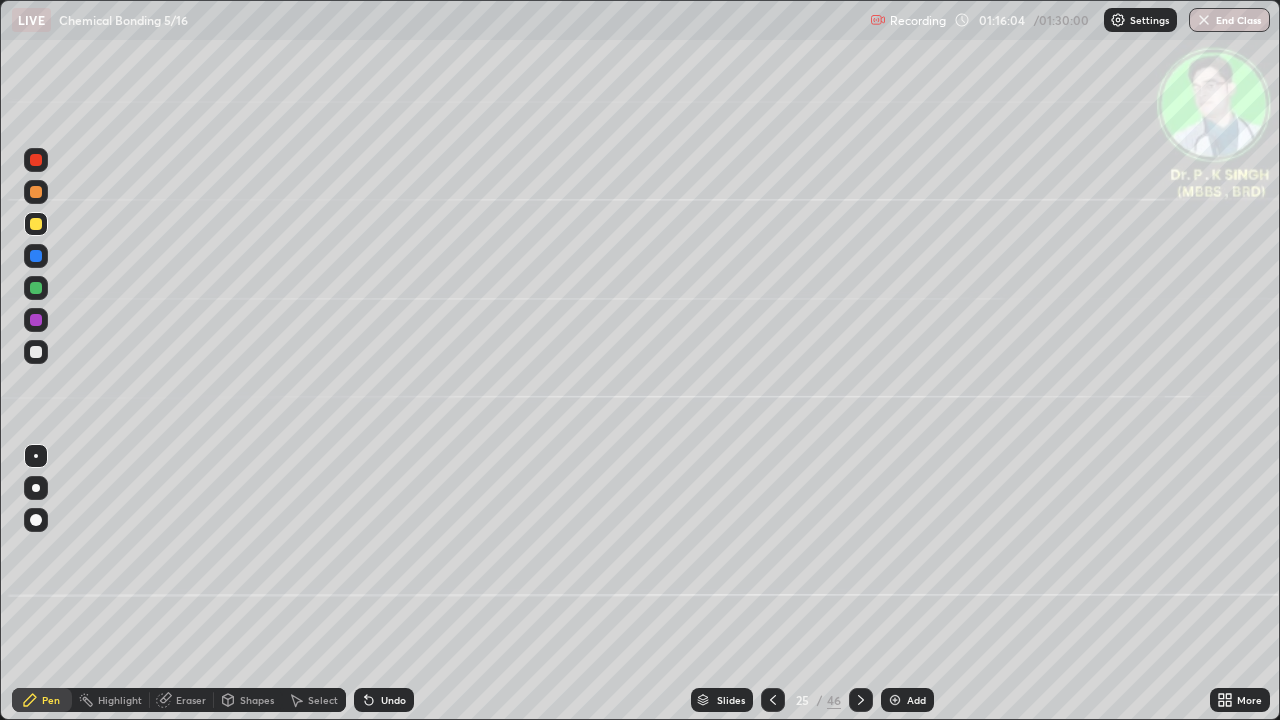 click at bounding box center (36, 256) 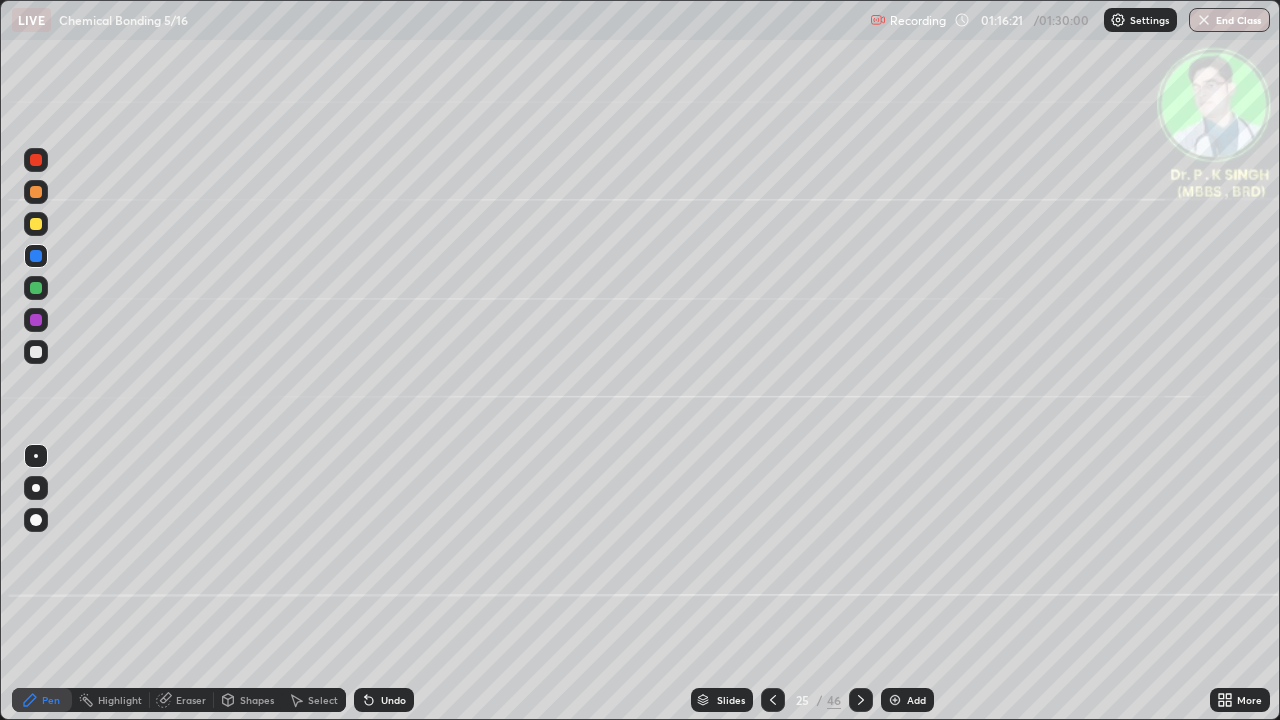 click at bounding box center (36, 224) 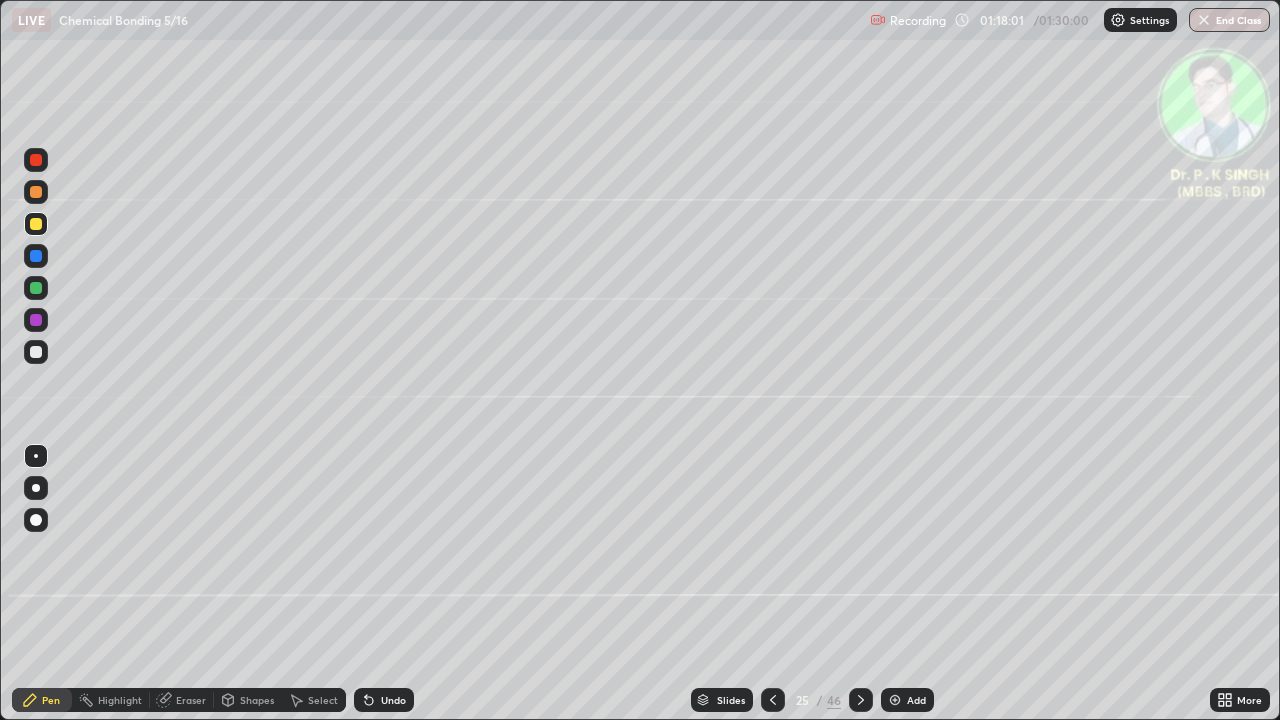 click 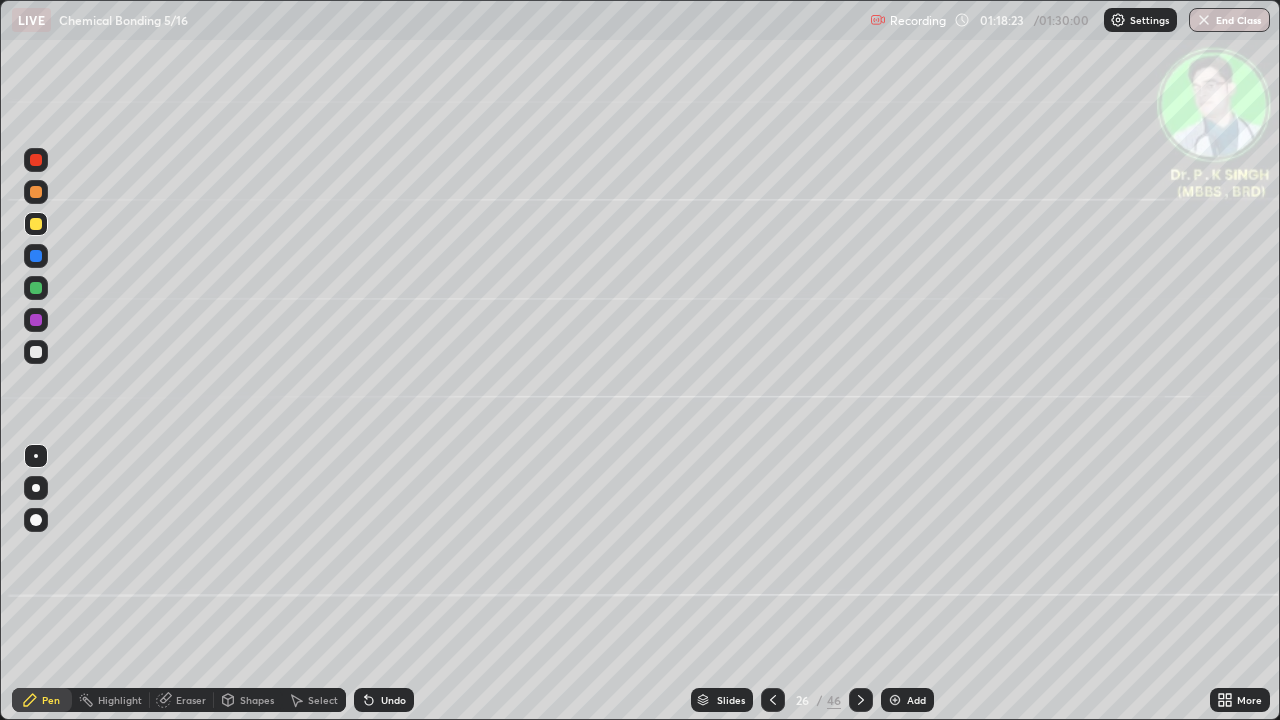 click at bounding box center (36, 224) 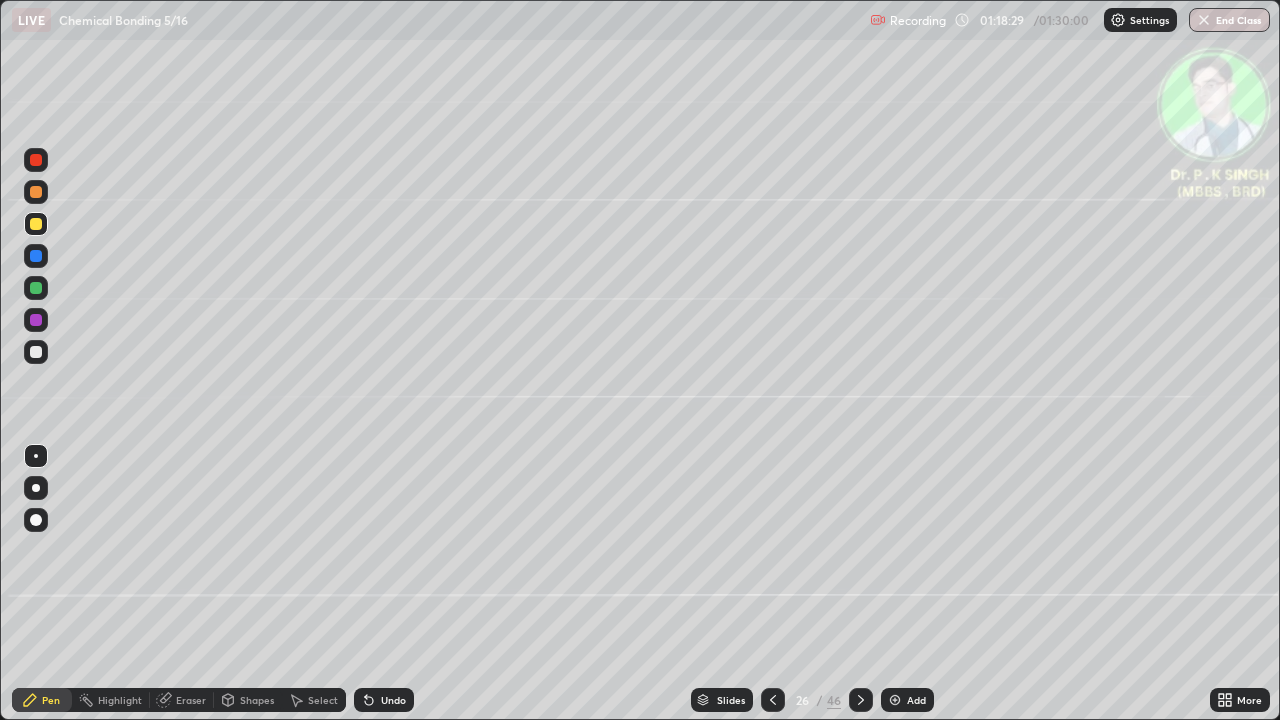 click 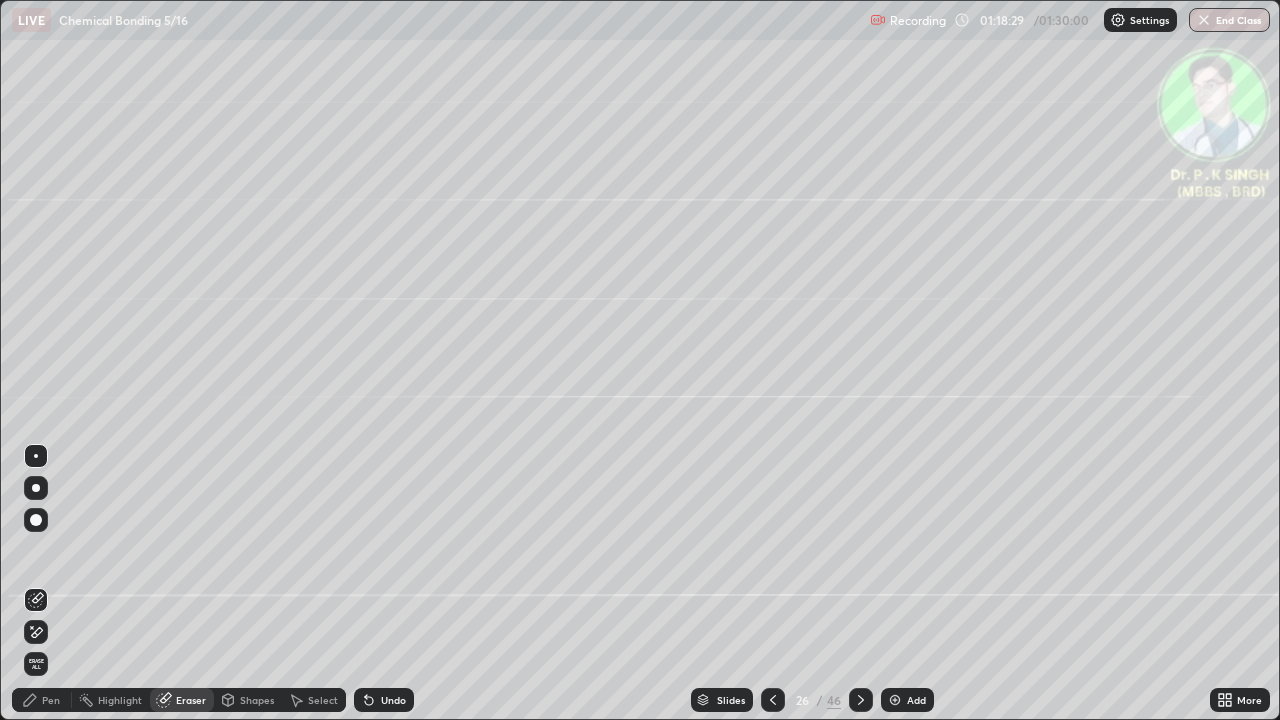 click 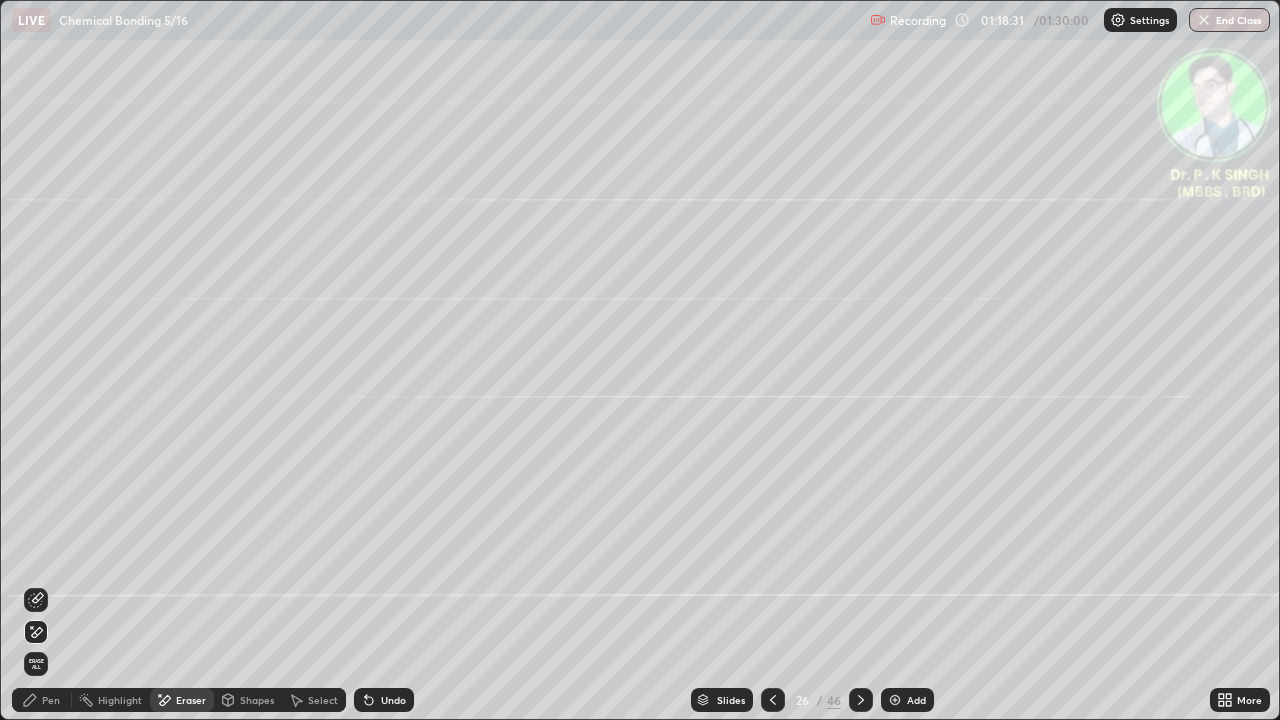 click 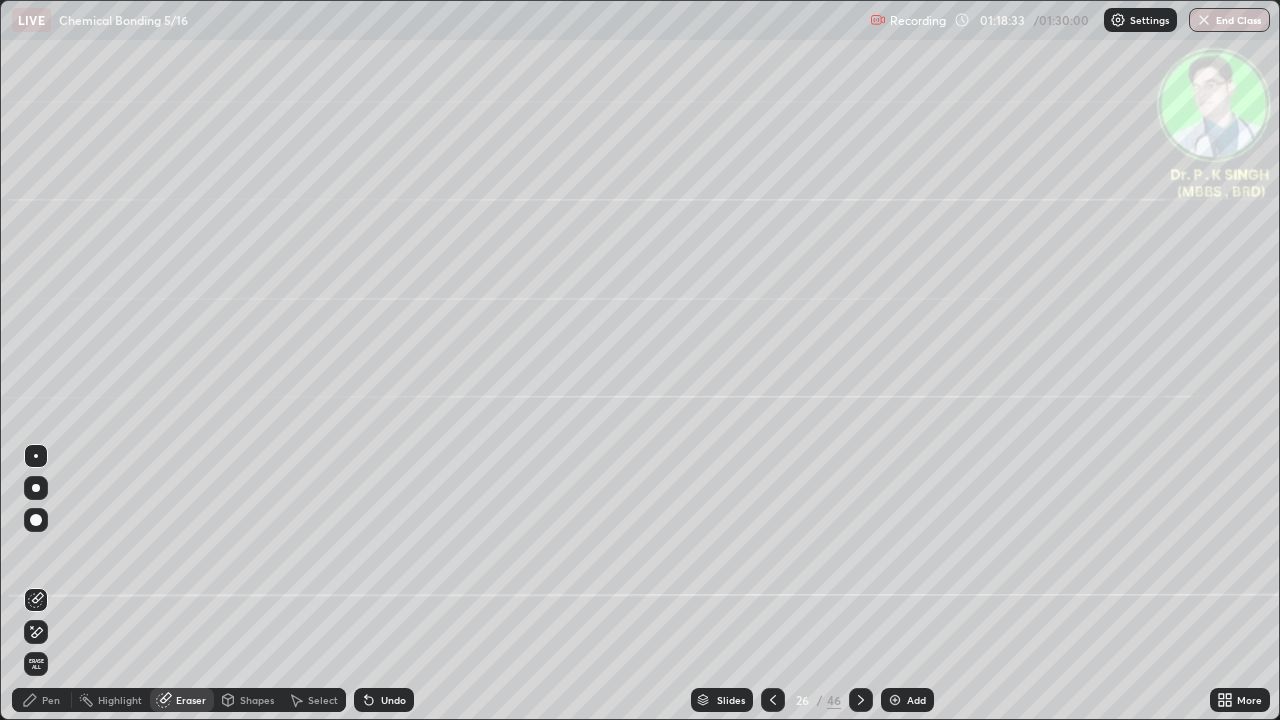 click 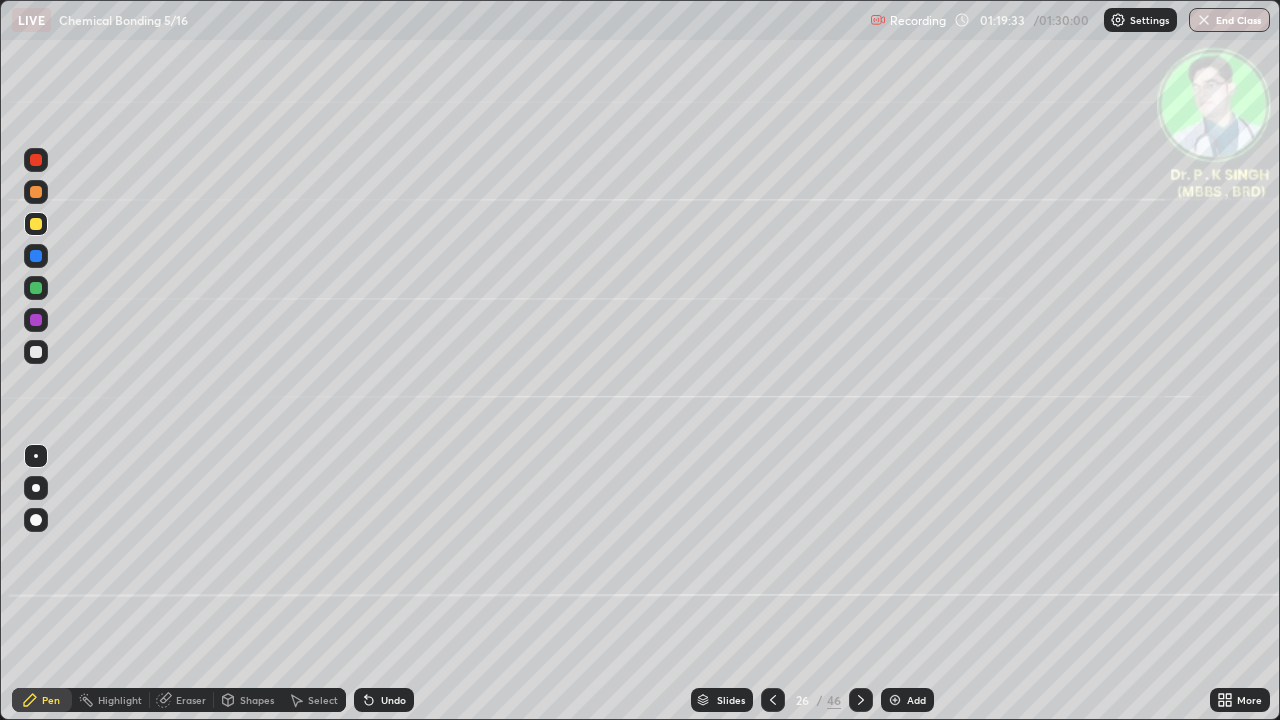click on "Eraser" at bounding box center [182, 700] 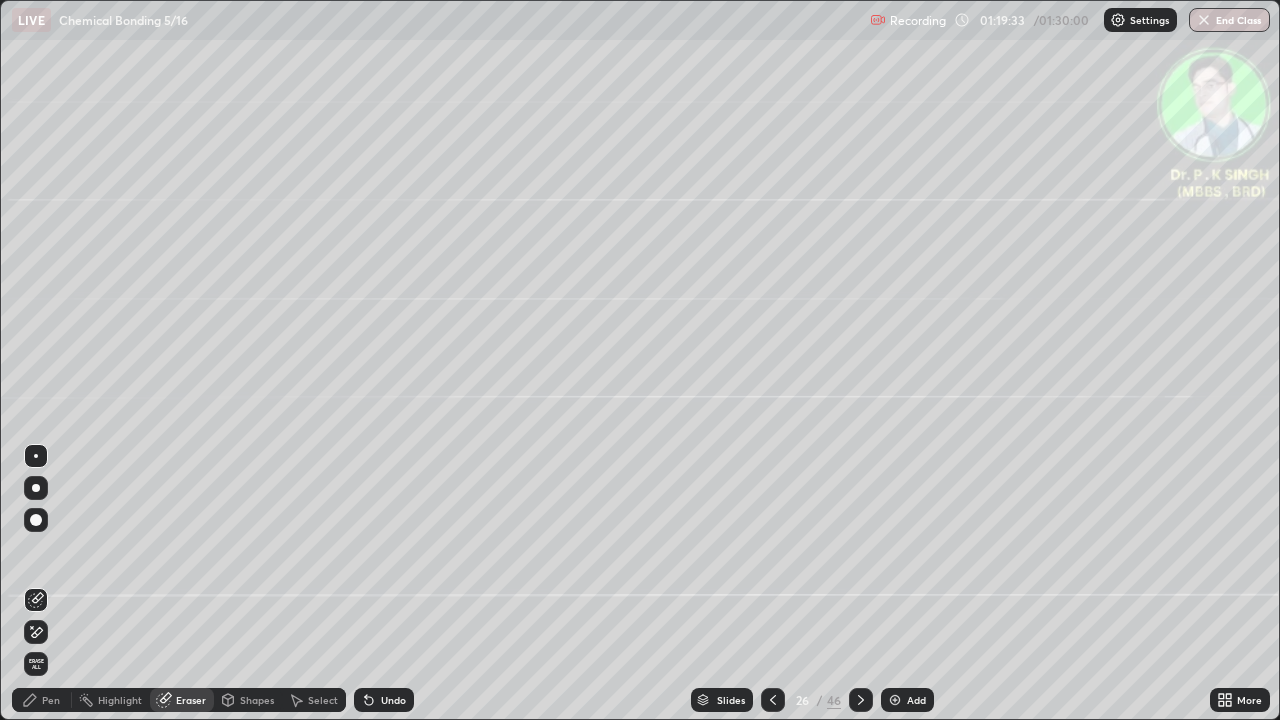click 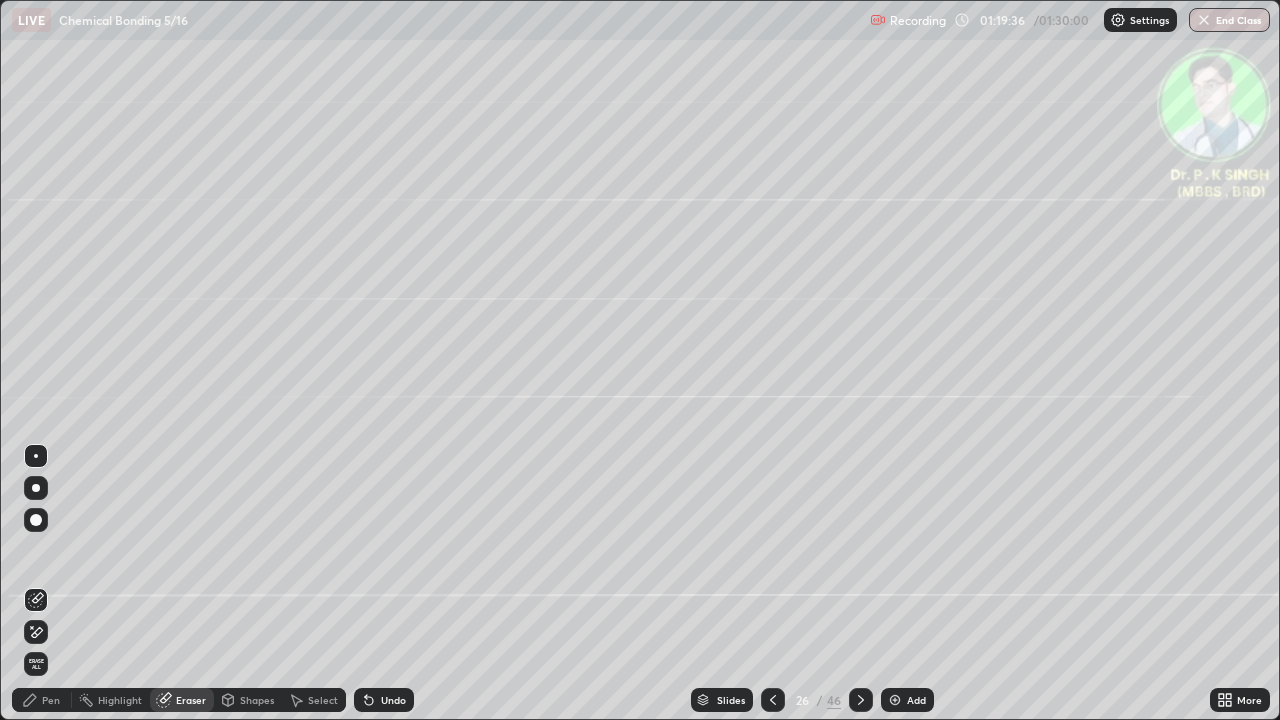 click on "Pen" at bounding box center (42, 700) 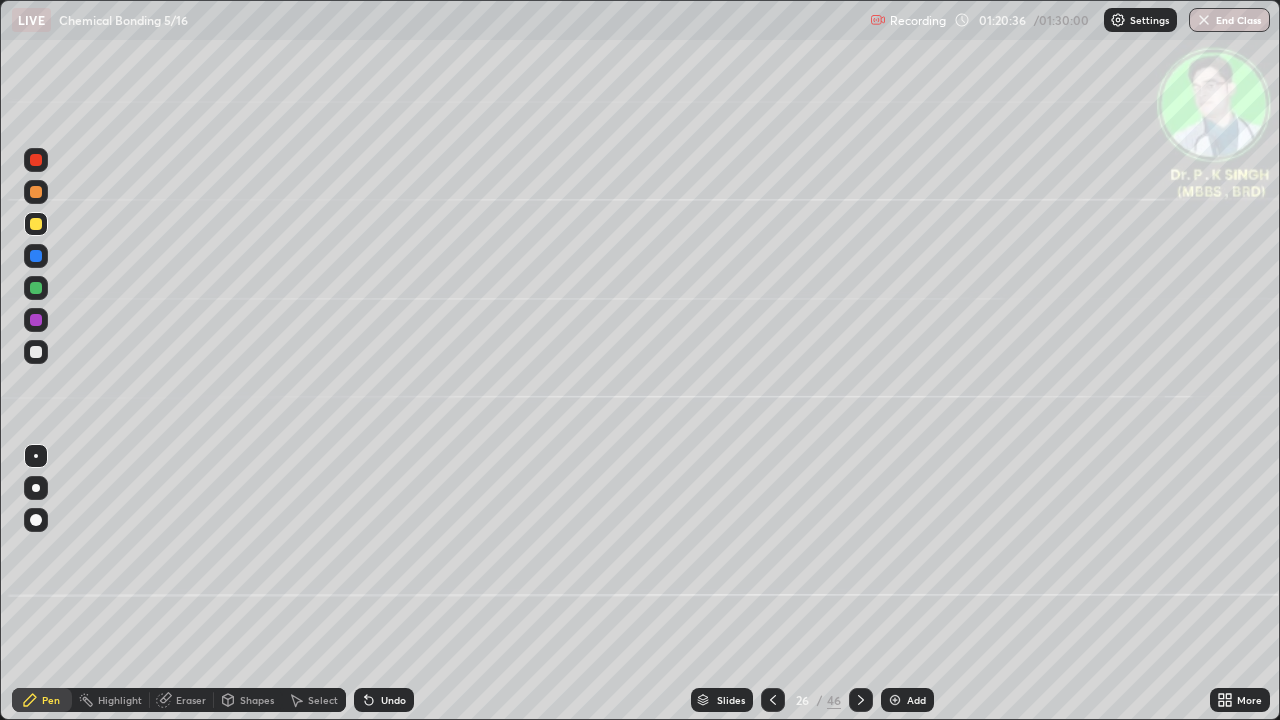 click at bounding box center [36, 256] 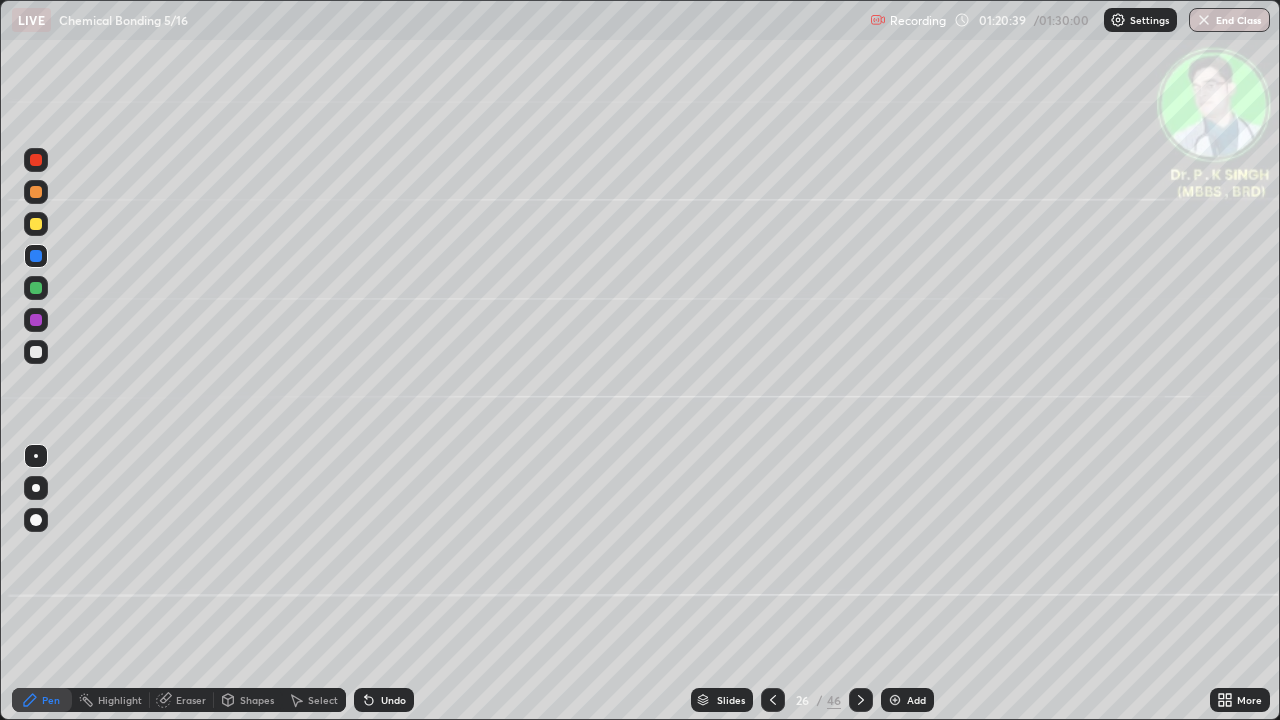 click 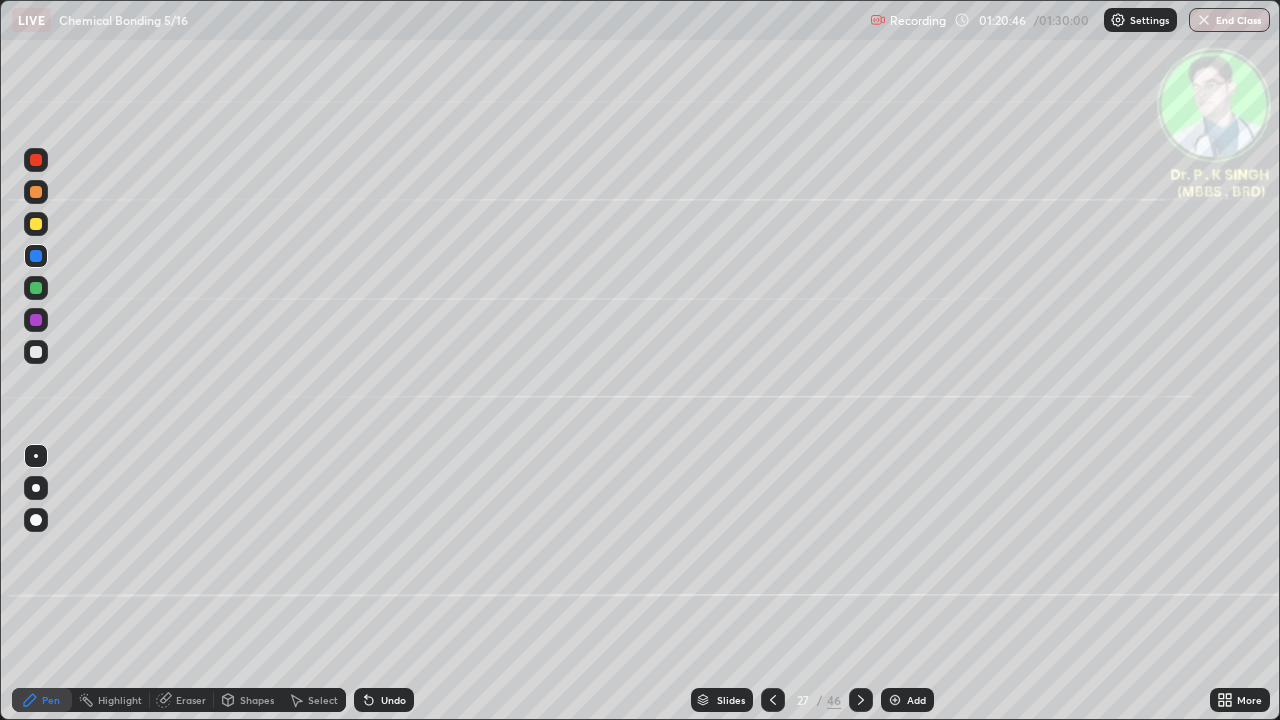 click at bounding box center (36, 256) 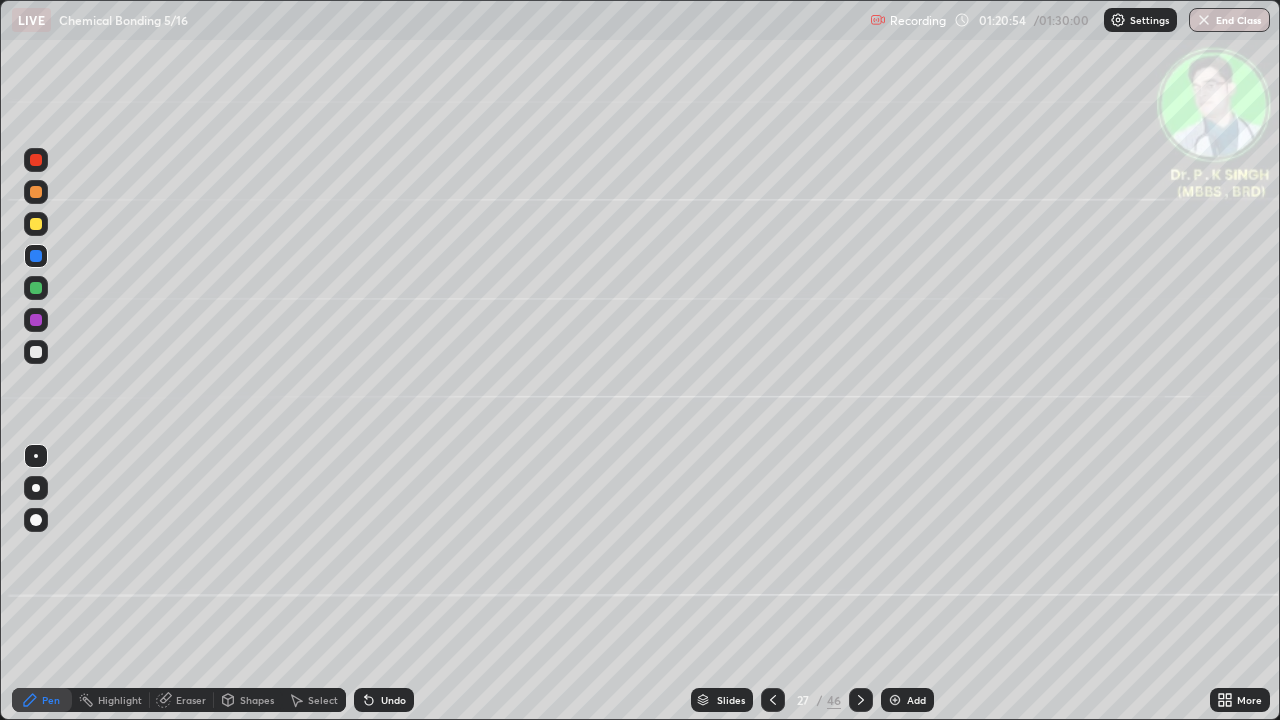 click at bounding box center (36, 224) 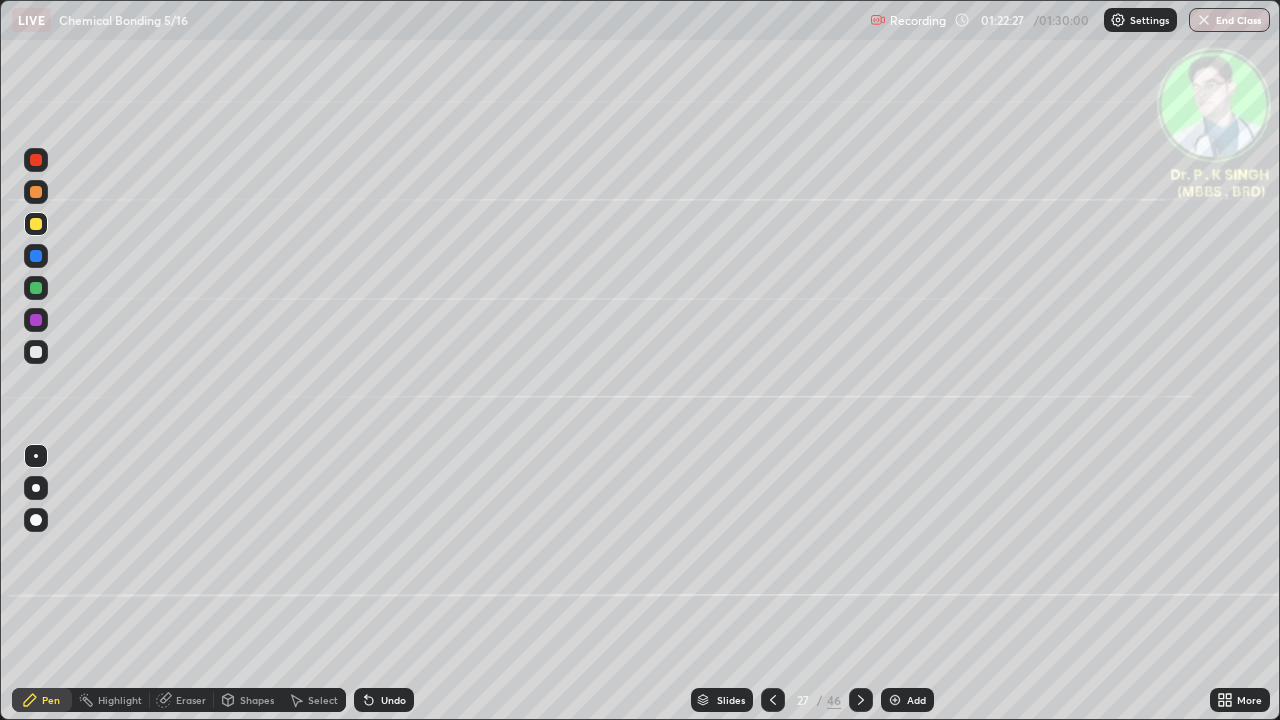 click 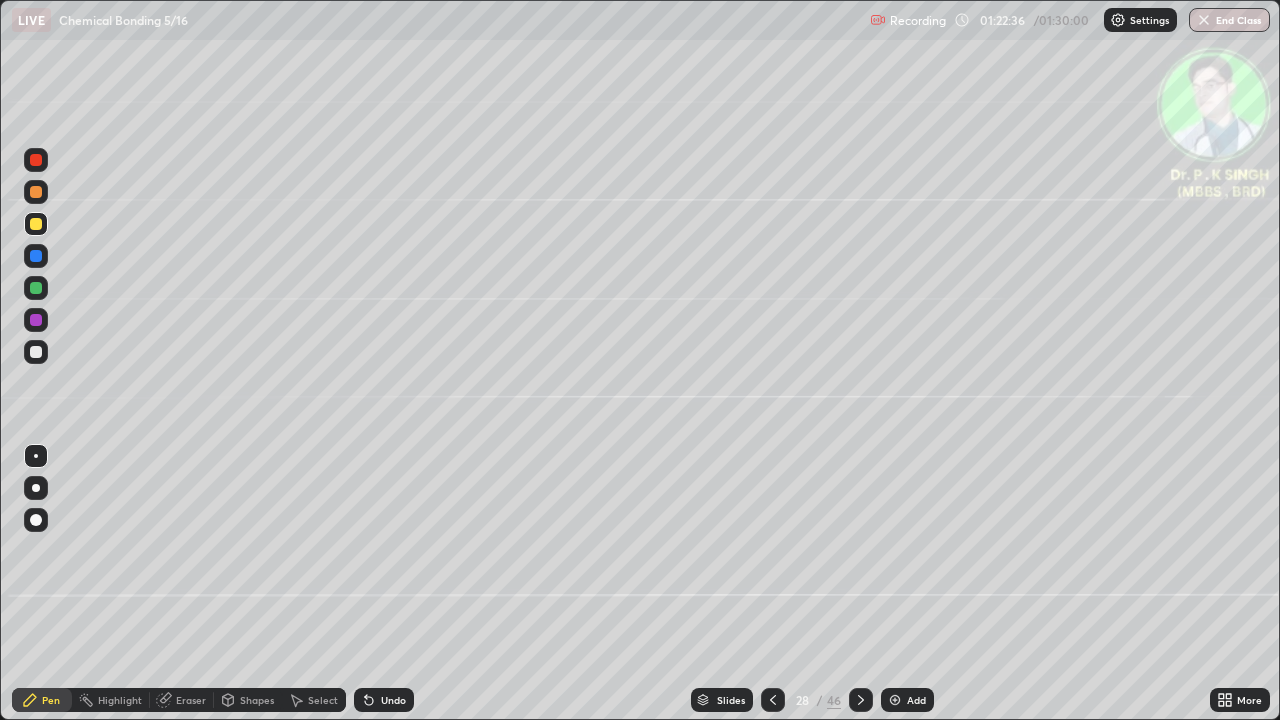 click at bounding box center (36, 224) 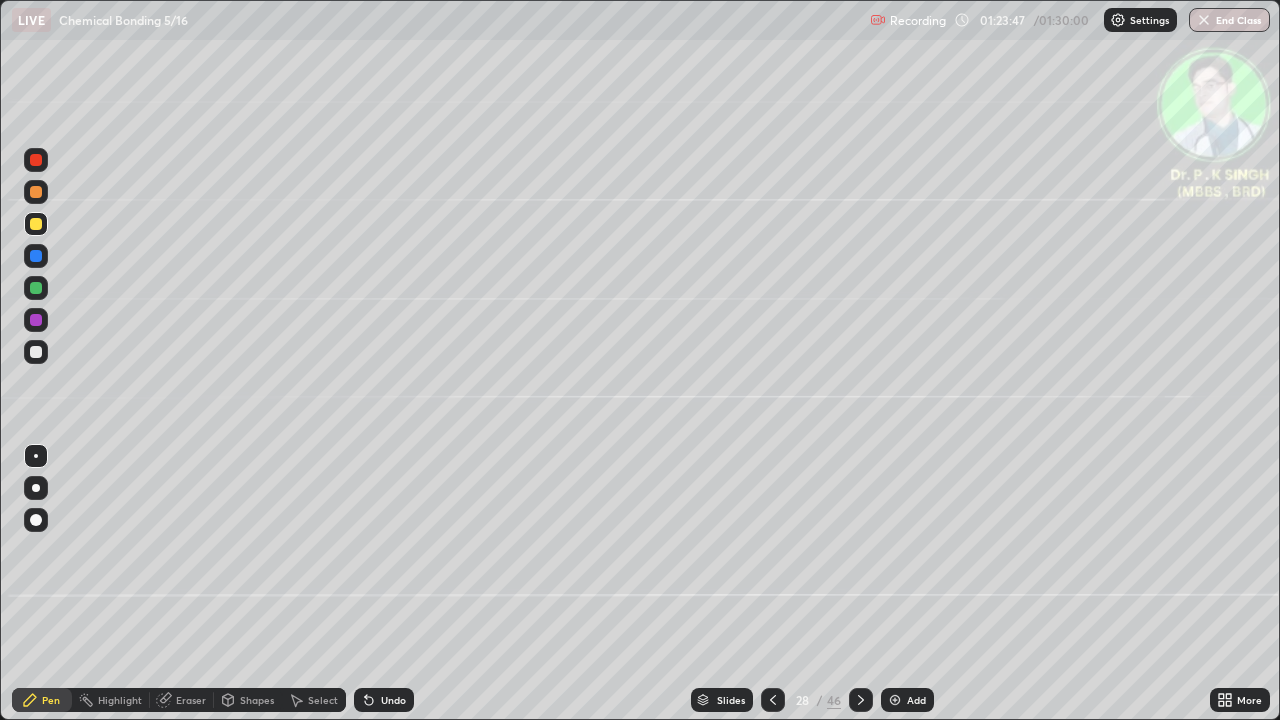 click on "End Class" at bounding box center (1229, 20) 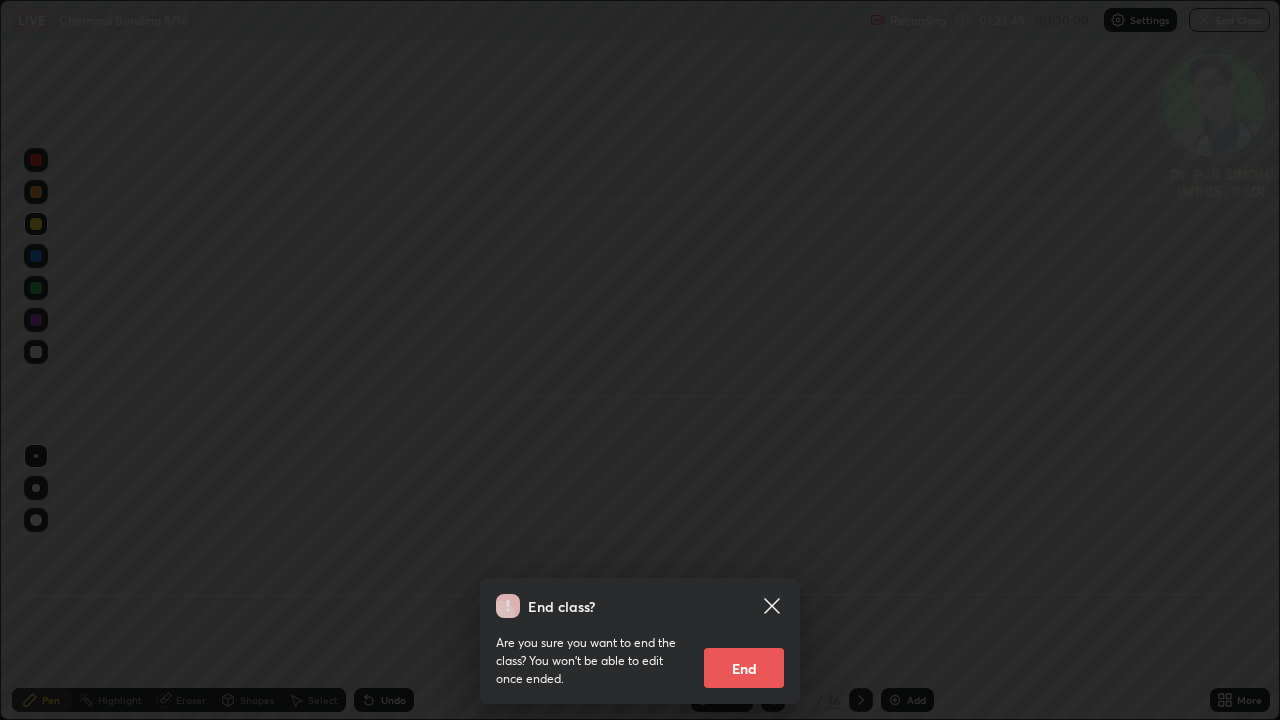 click on "End" at bounding box center [744, 668] 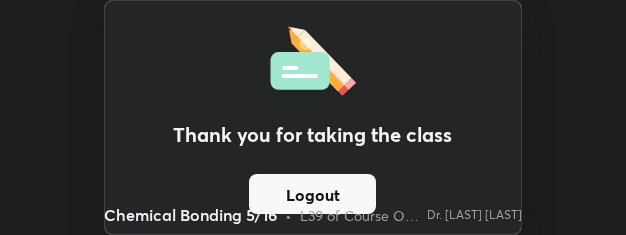 scroll, scrollTop: 235, scrollLeft: 626, axis: both 